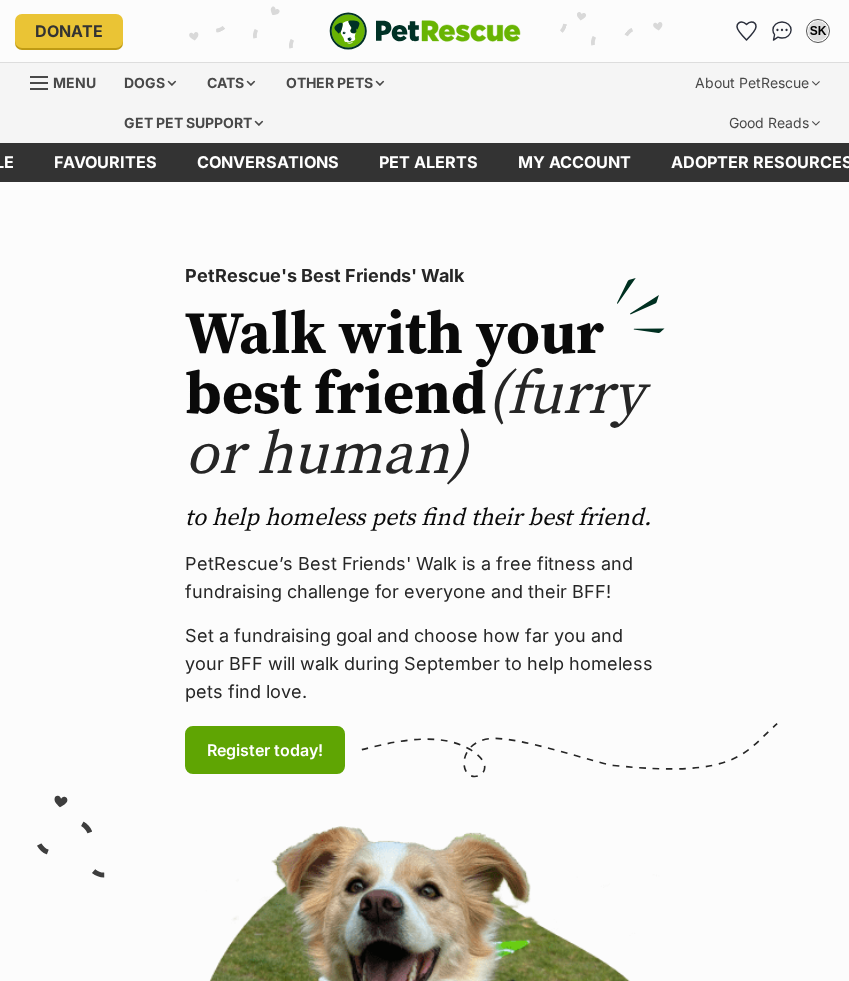 scroll, scrollTop: 0, scrollLeft: 0, axis: both 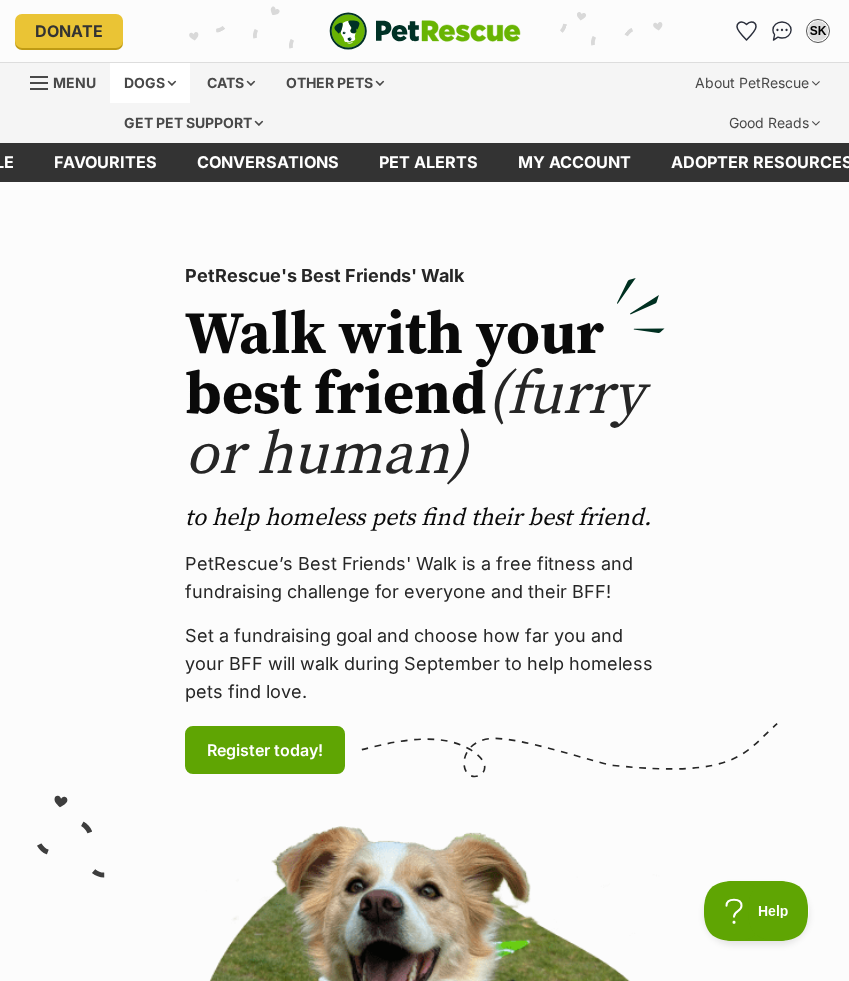 click on "Dogs" at bounding box center (150, 83) 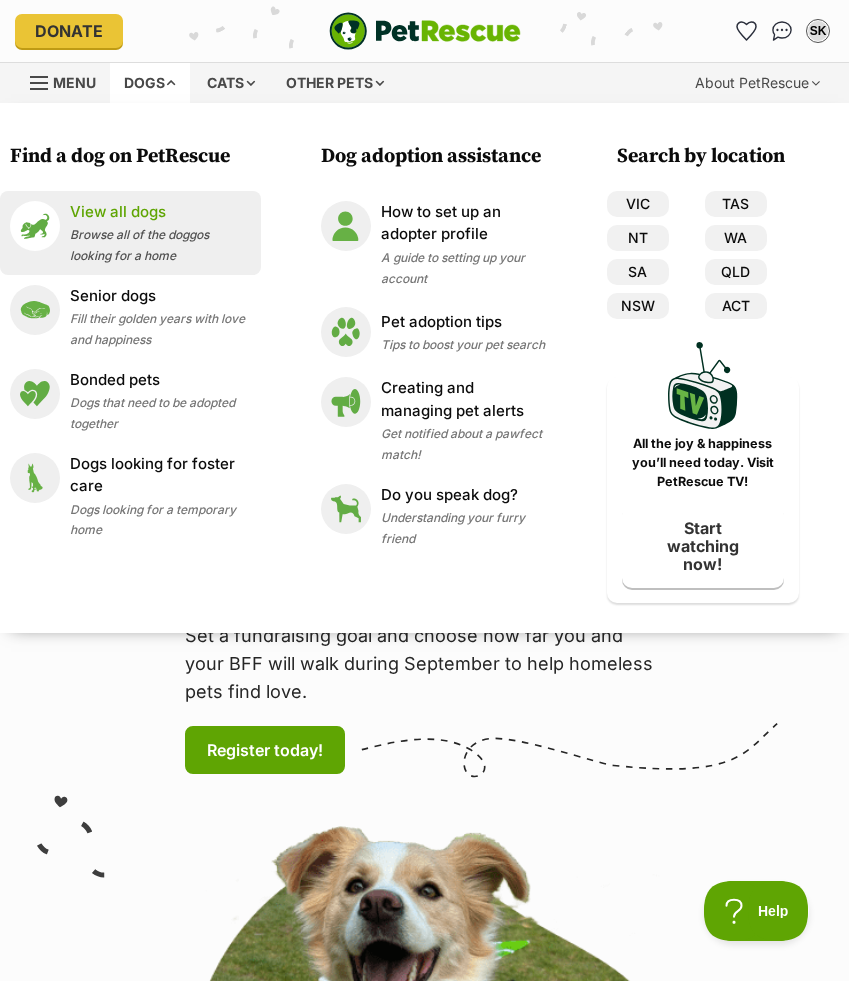 click on "View all dogs
Browse all of the doggos looking for a home" at bounding box center [160, 233] 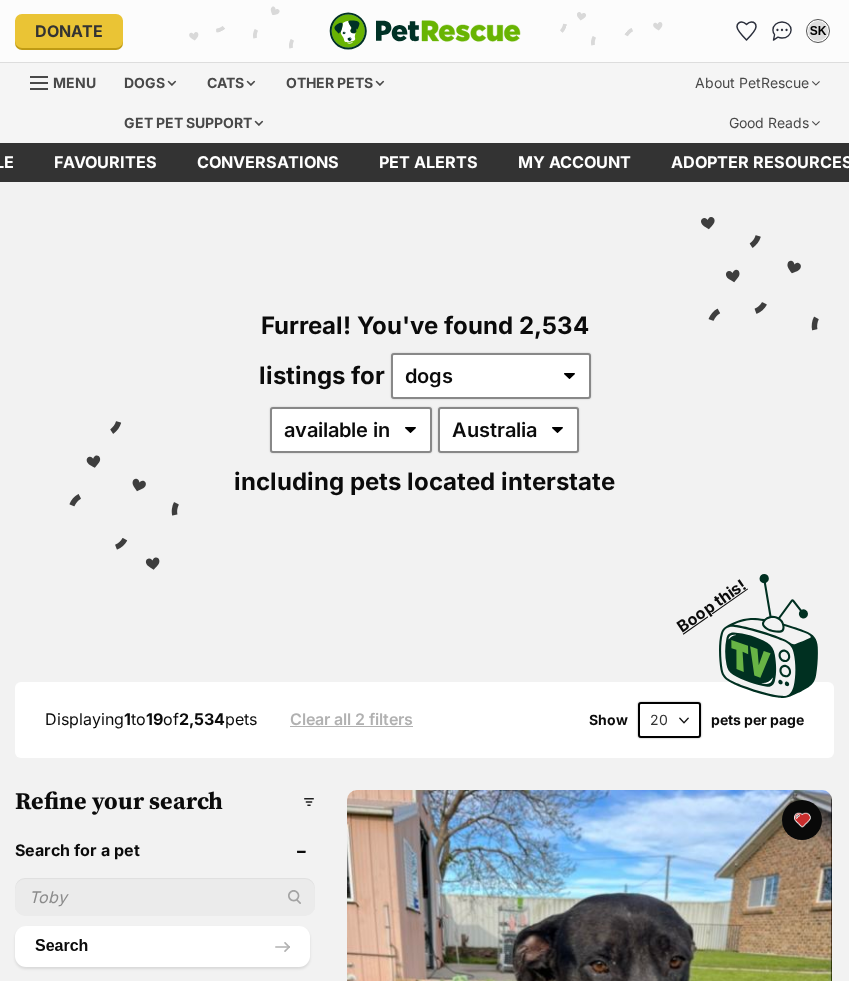 scroll, scrollTop: 0, scrollLeft: 0, axis: both 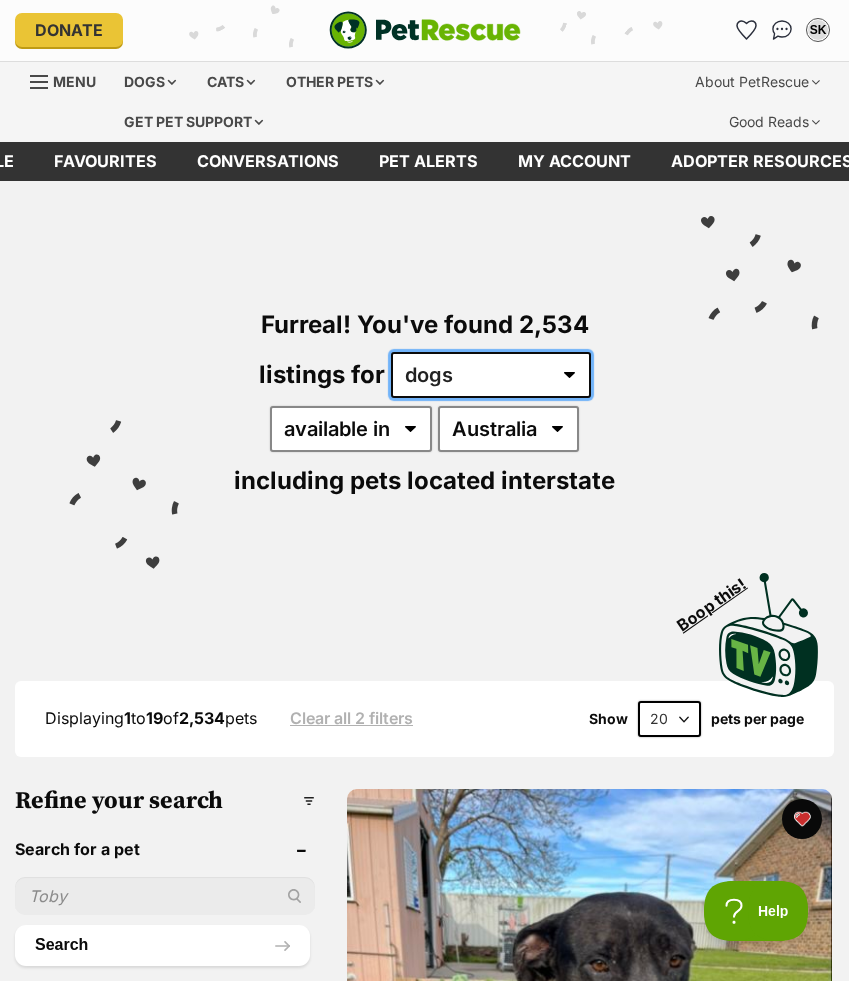 click on "any type of pet
cats
dogs
other pets" at bounding box center (491, 375) 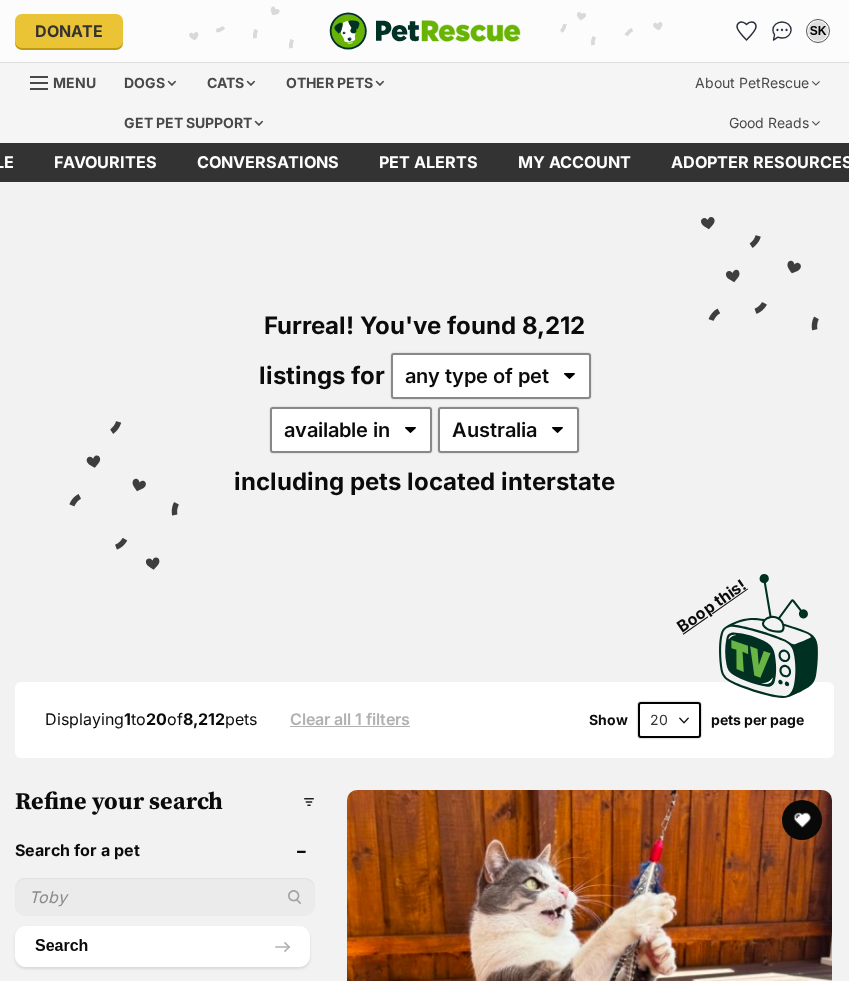 scroll, scrollTop: 0, scrollLeft: 0, axis: both 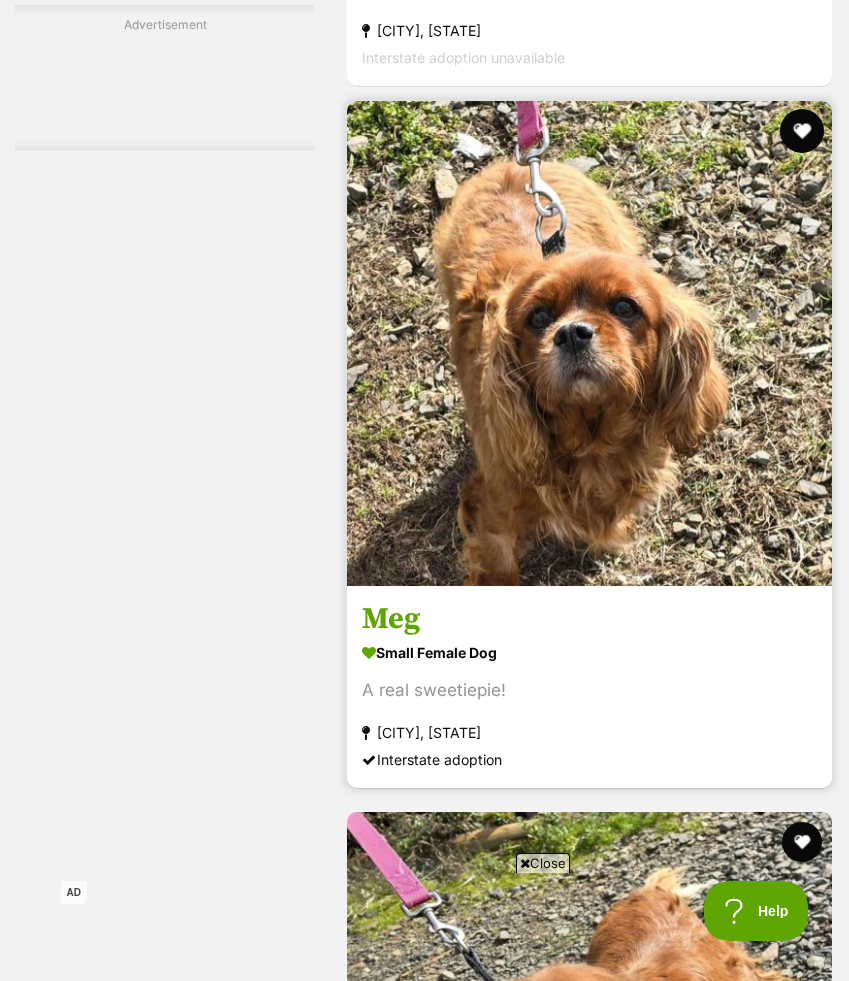 click at bounding box center (802, 131) 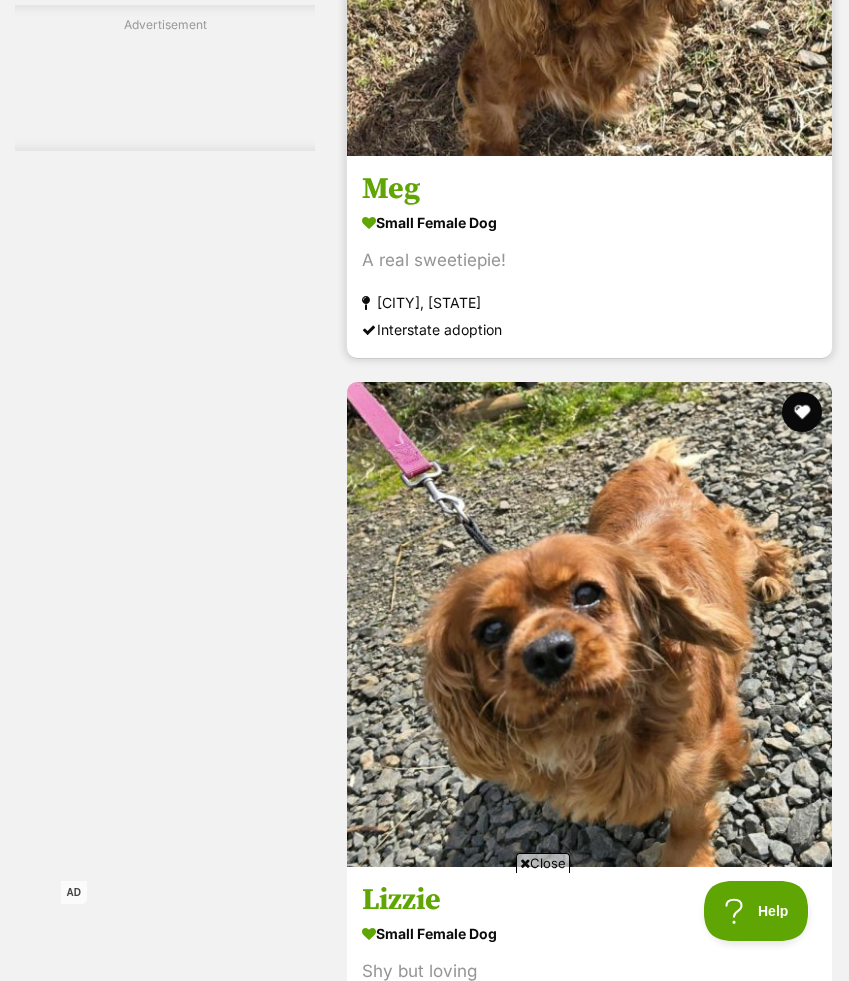 scroll, scrollTop: 6366, scrollLeft: 0, axis: vertical 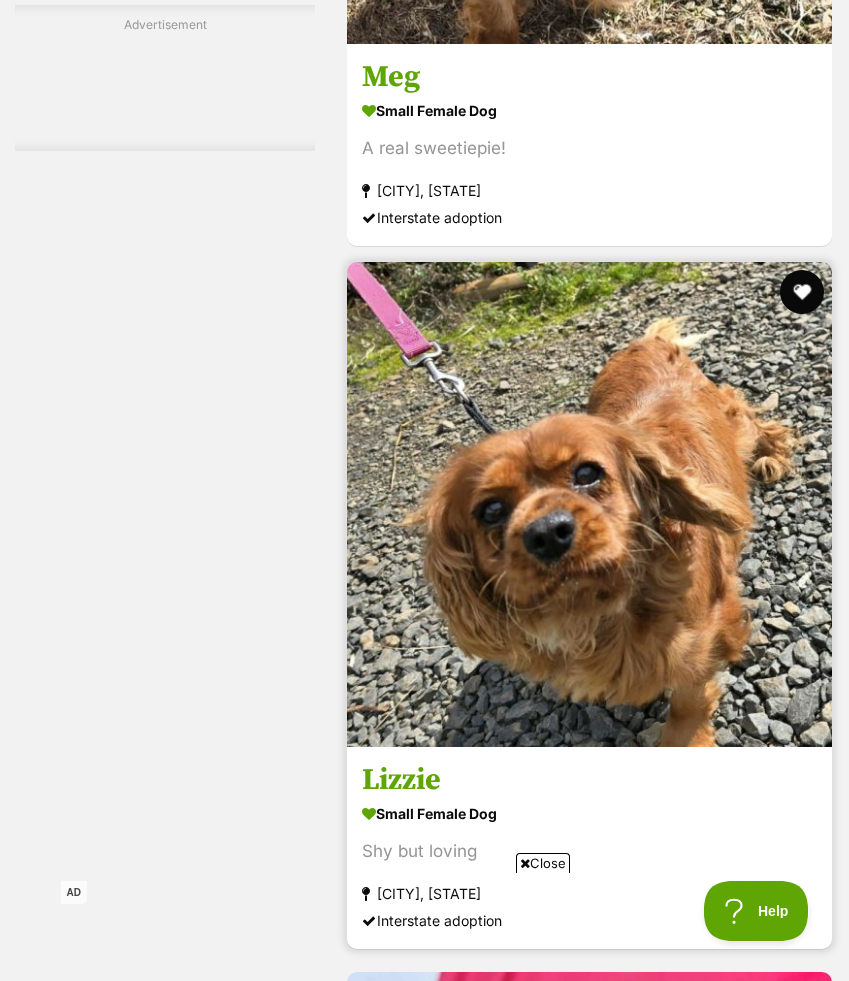 click at bounding box center [802, 292] 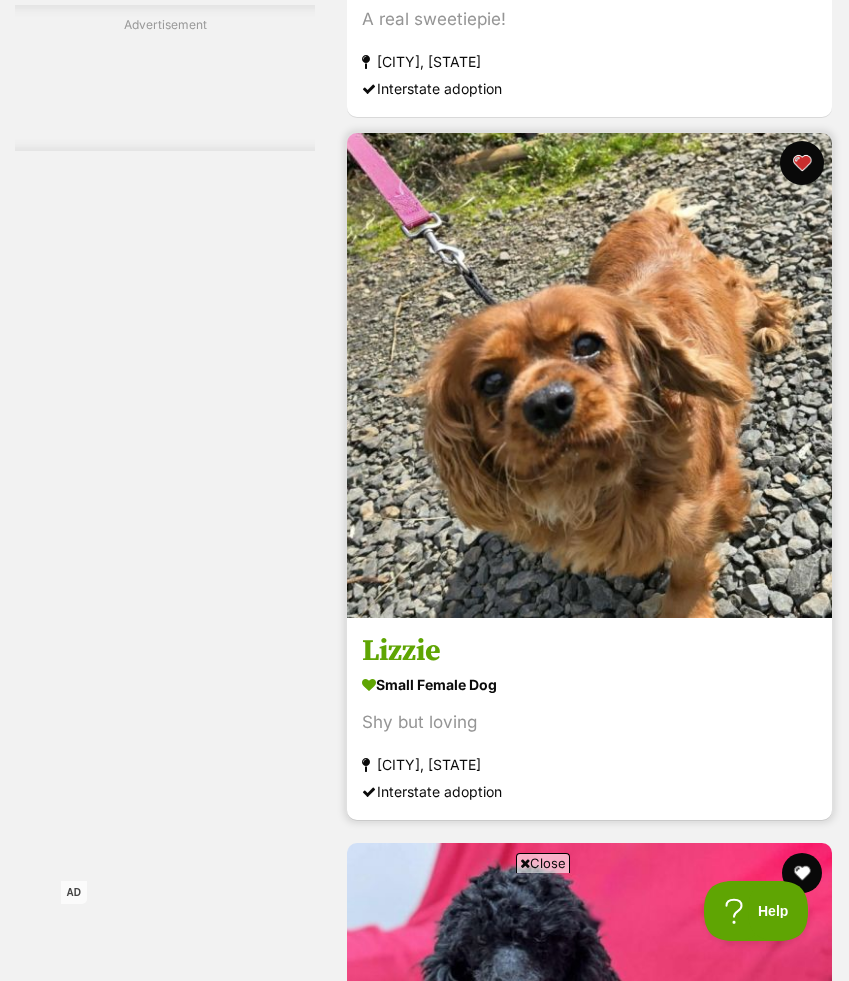 scroll, scrollTop: 6553, scrollLeft: 0, axis: vertical 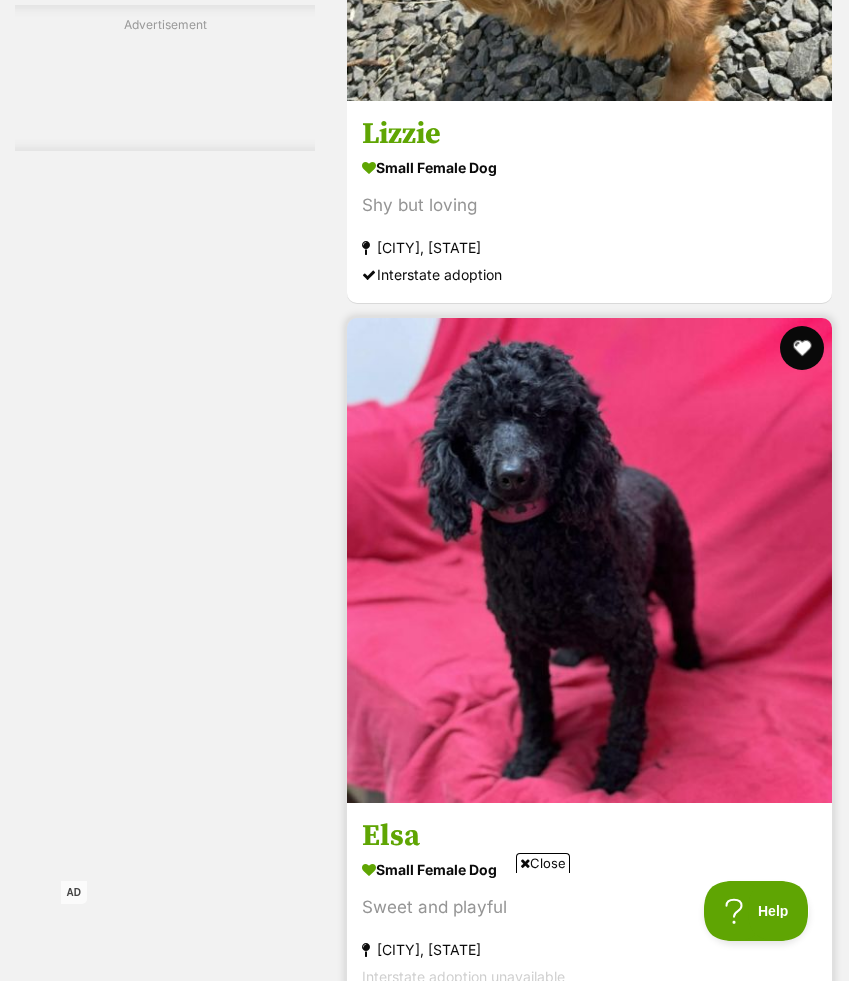 click at bounding box center (802, 348) 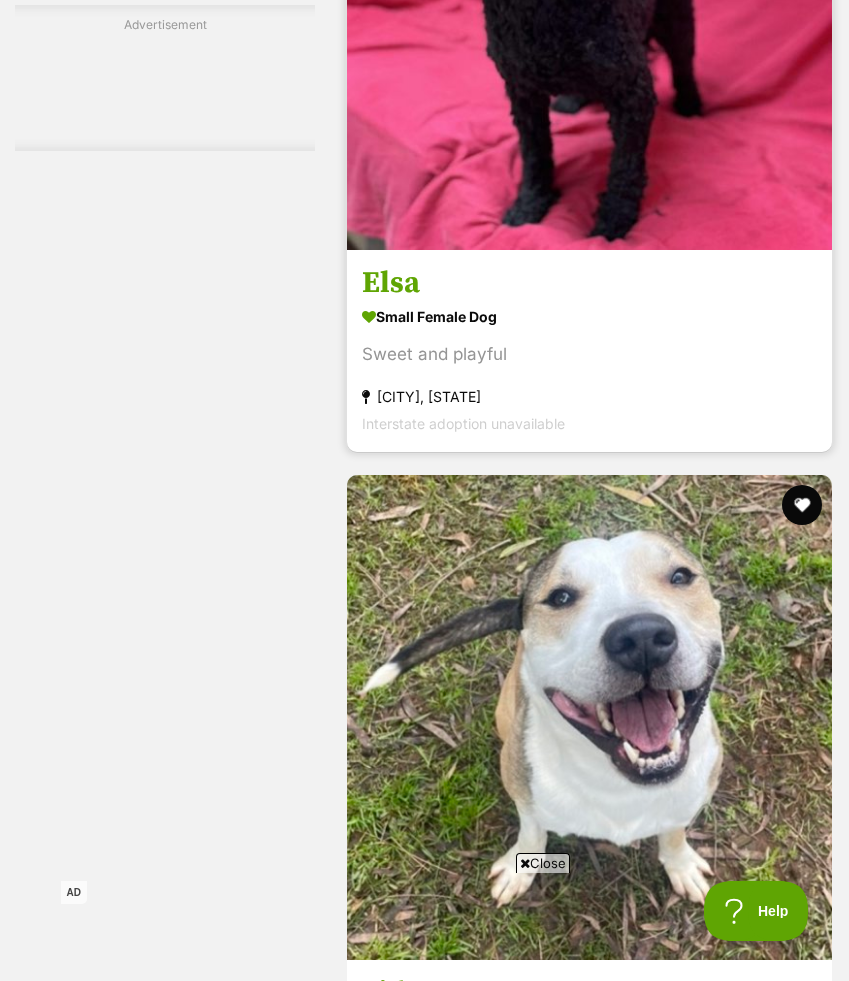 scroll, scrollTop: 7704, scrollLeft: 0, axis: vertical 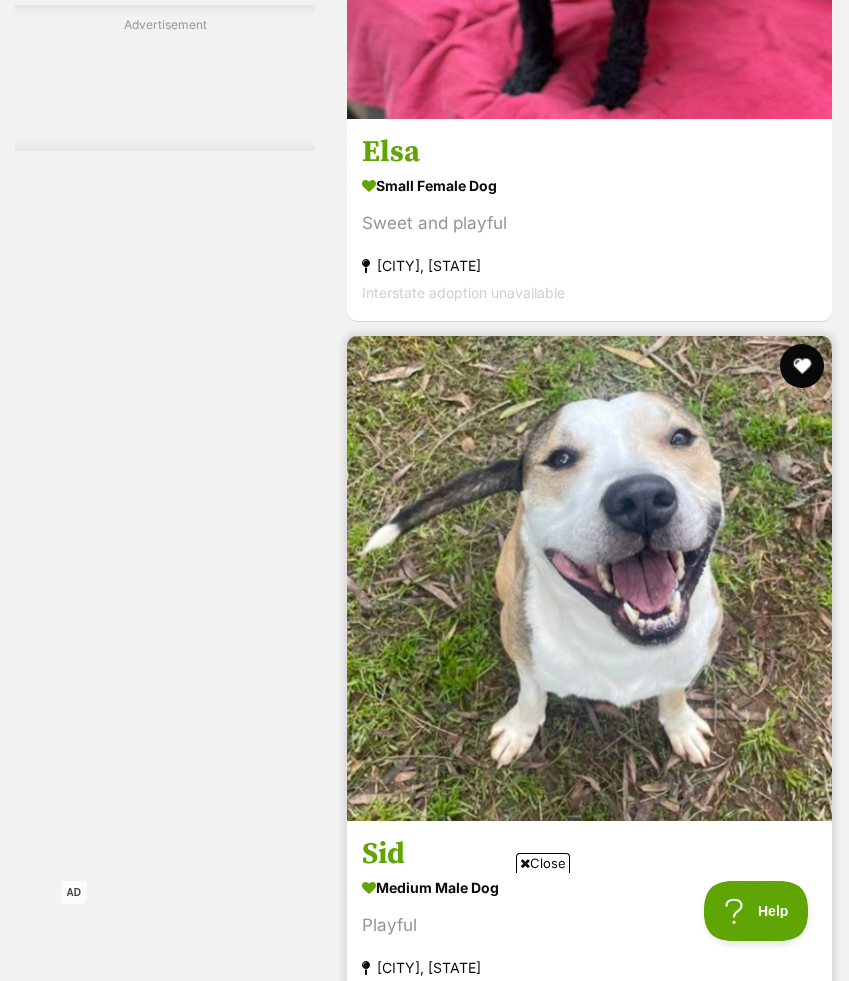 click at bounding box center (802, 366) 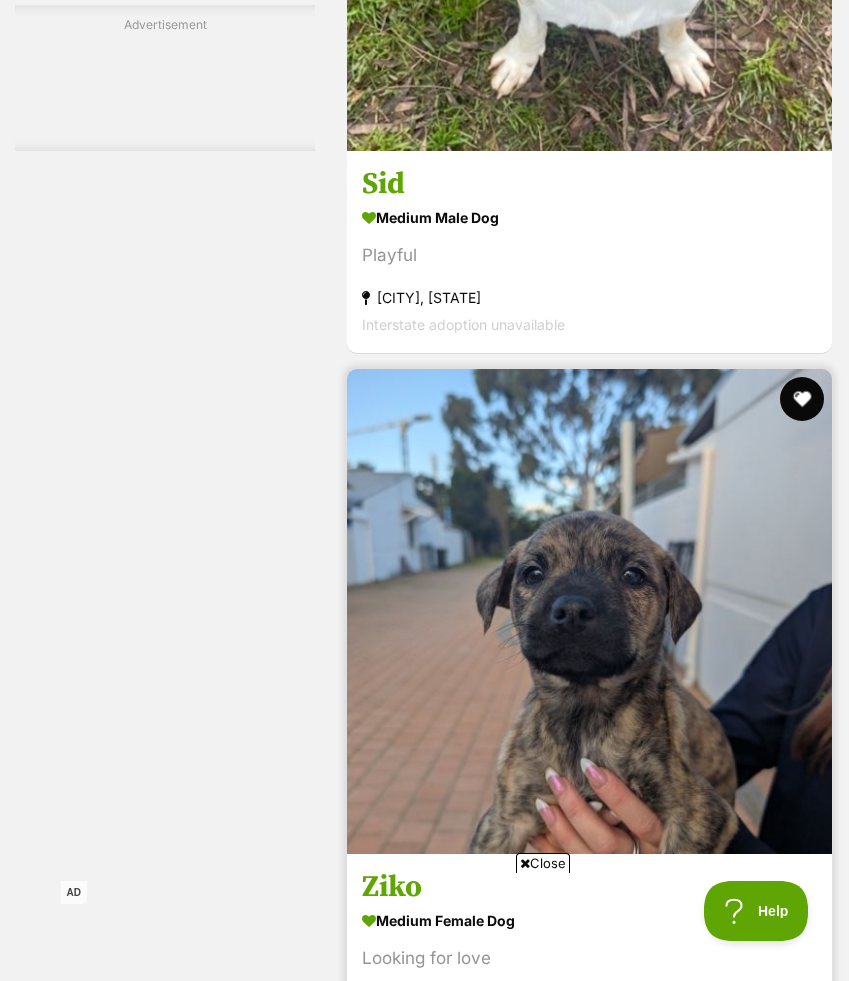 click at bounding box center [802, 399] 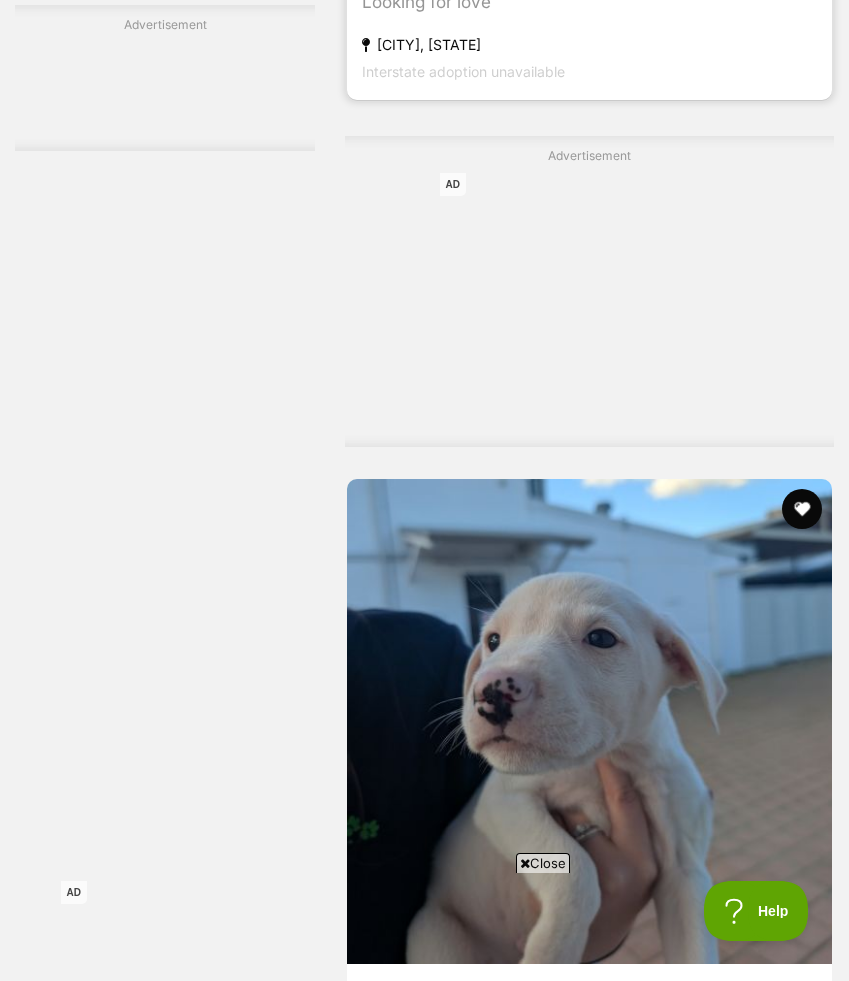 scroll, scrollTop: 9364, scrollLeft: 0, axis: vertical 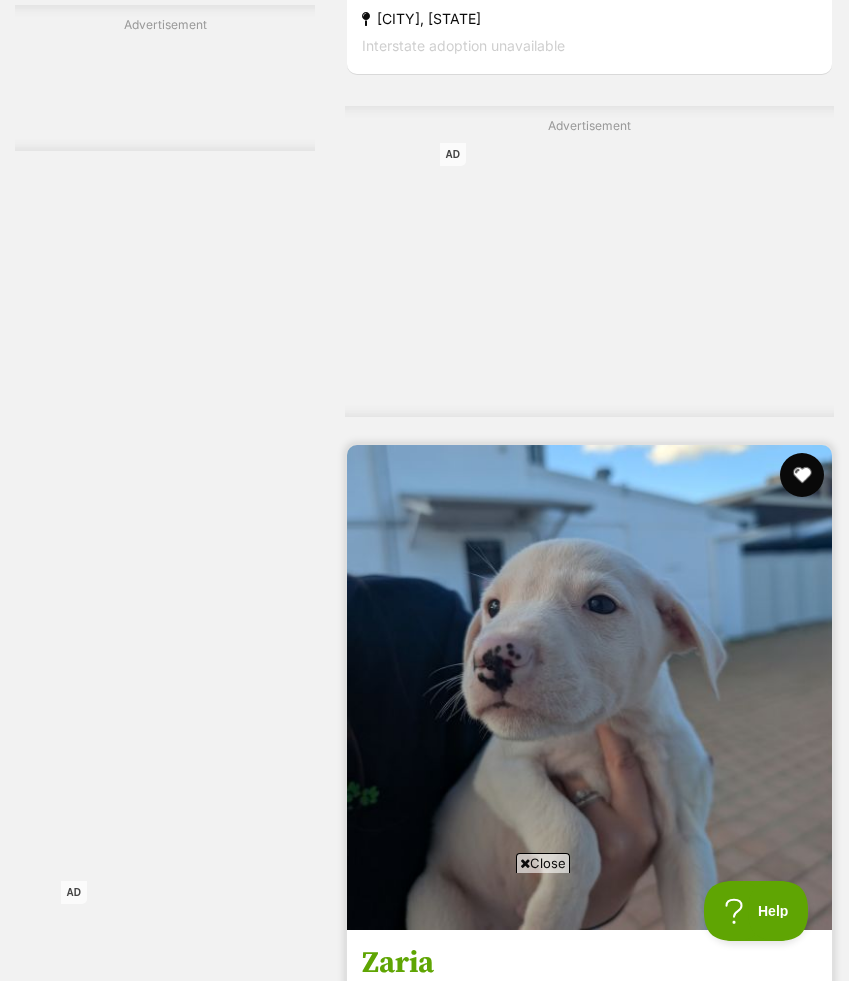 click at bounding box center (802, 475) 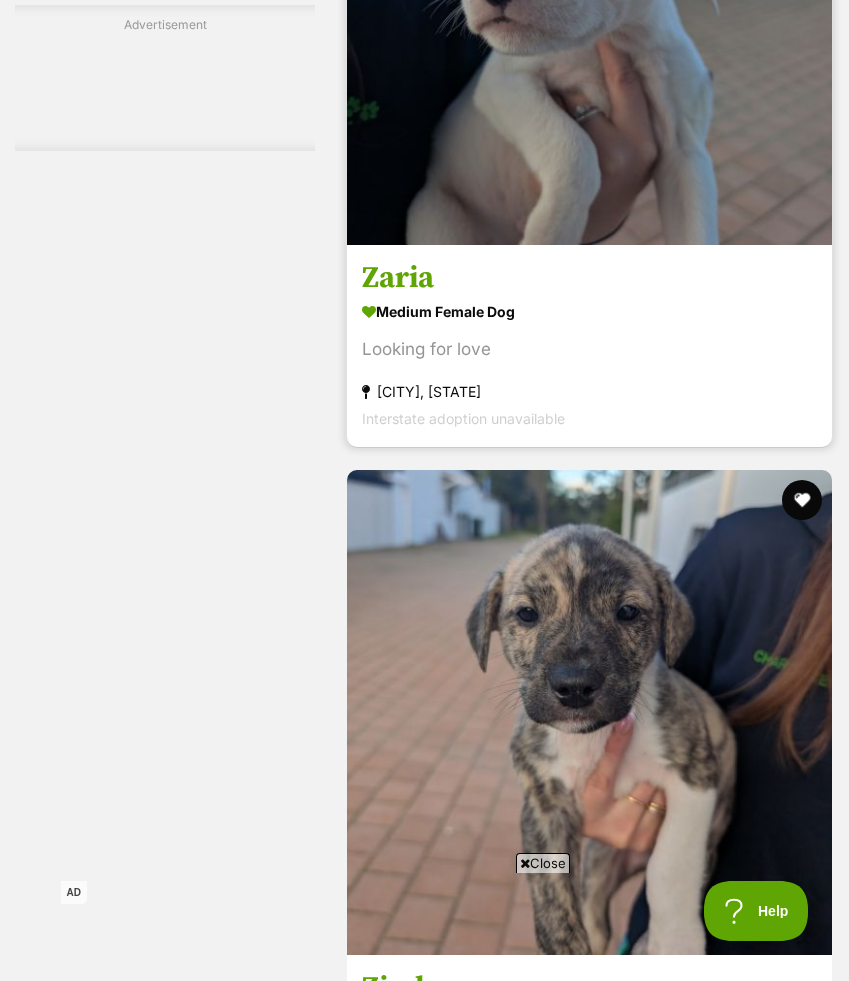 scroll, scrollTop: 10056, scrollLeft: 0, axis: vertical 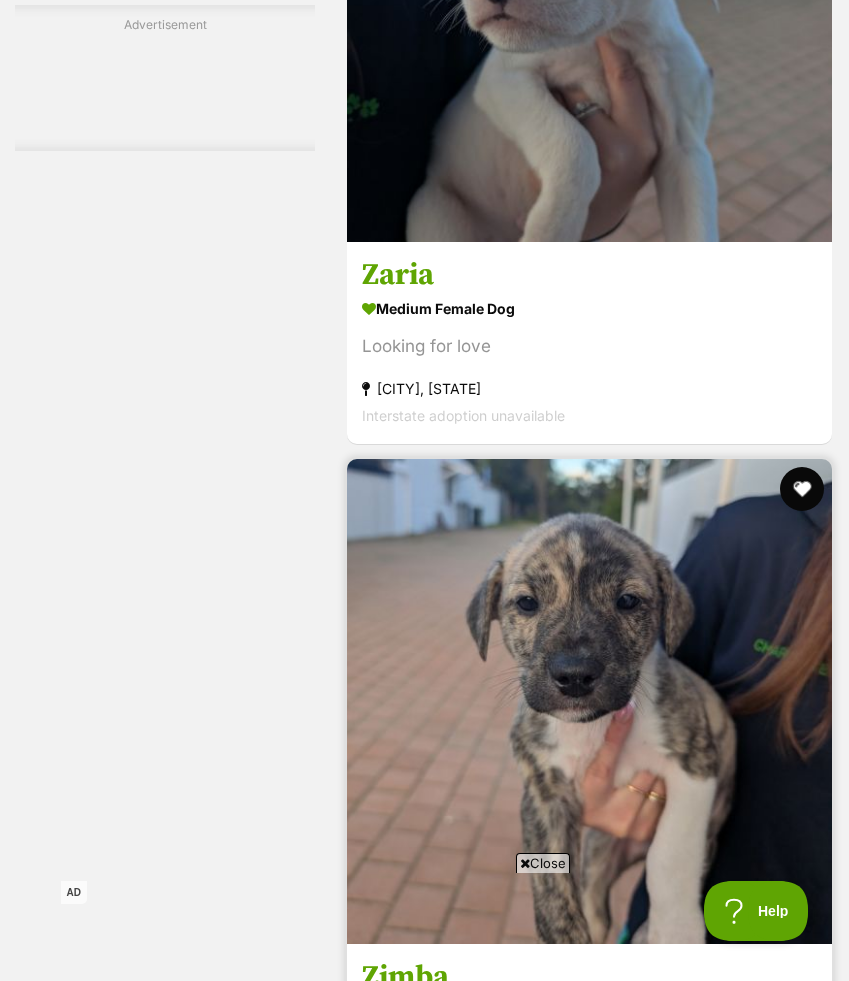 click at bounding box center (802, 489) 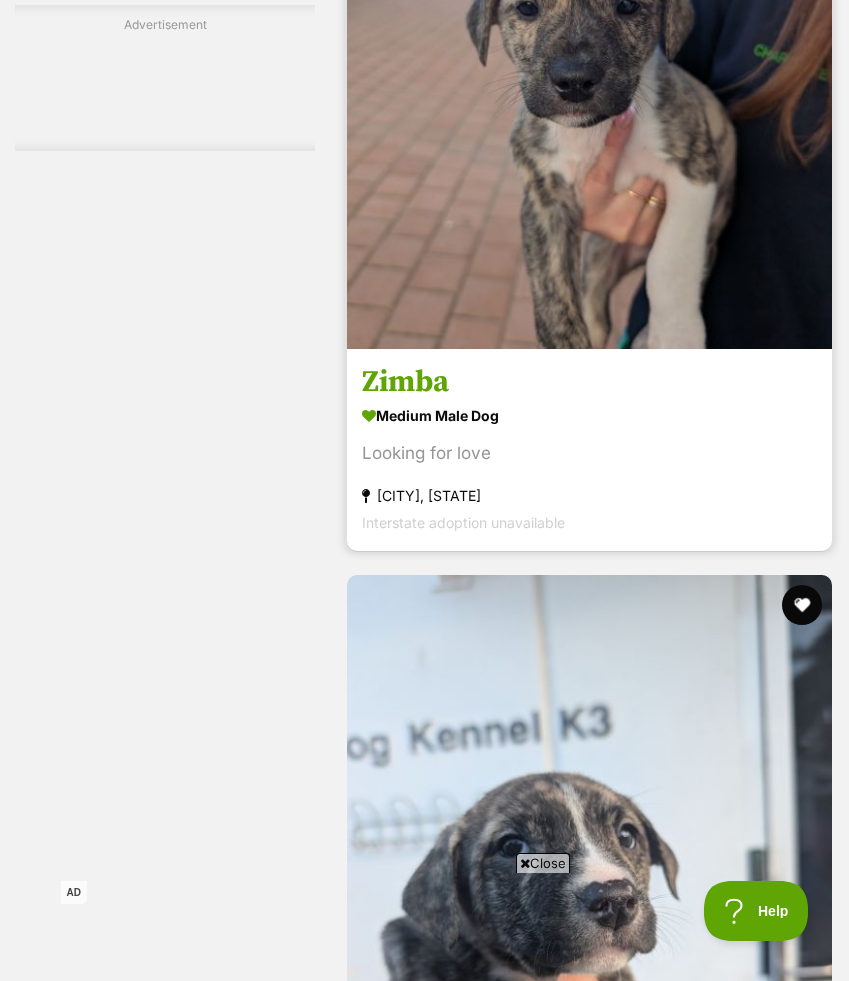 scroll, scrollTop: 10760, scrollLeft: 0, axis: vertical 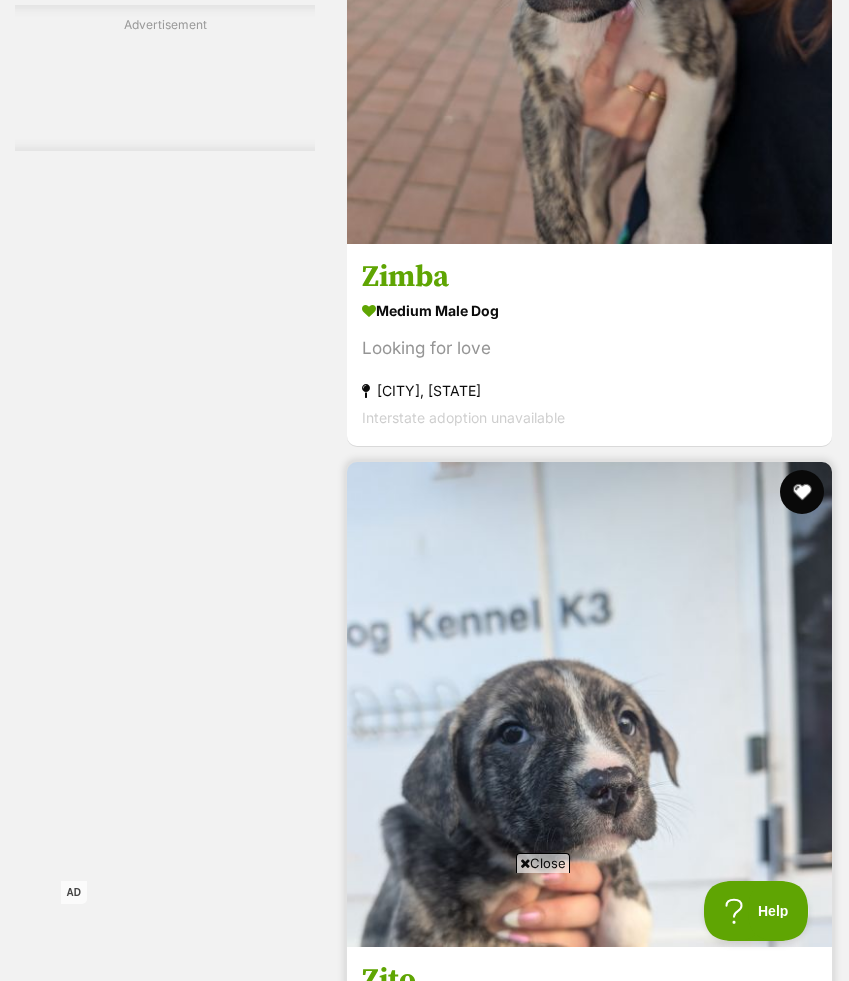 click at bounding box center [802, 492] 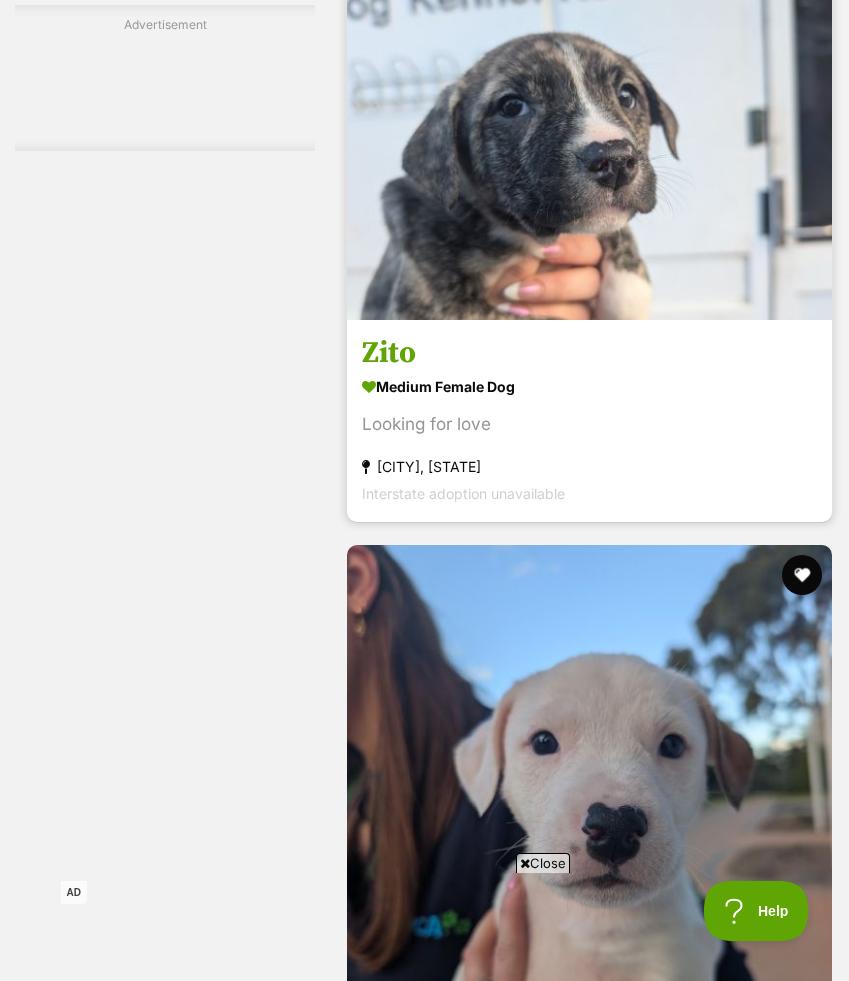 scroll, scrollTop: 11634, scrollLeft: 0, axis: vertical 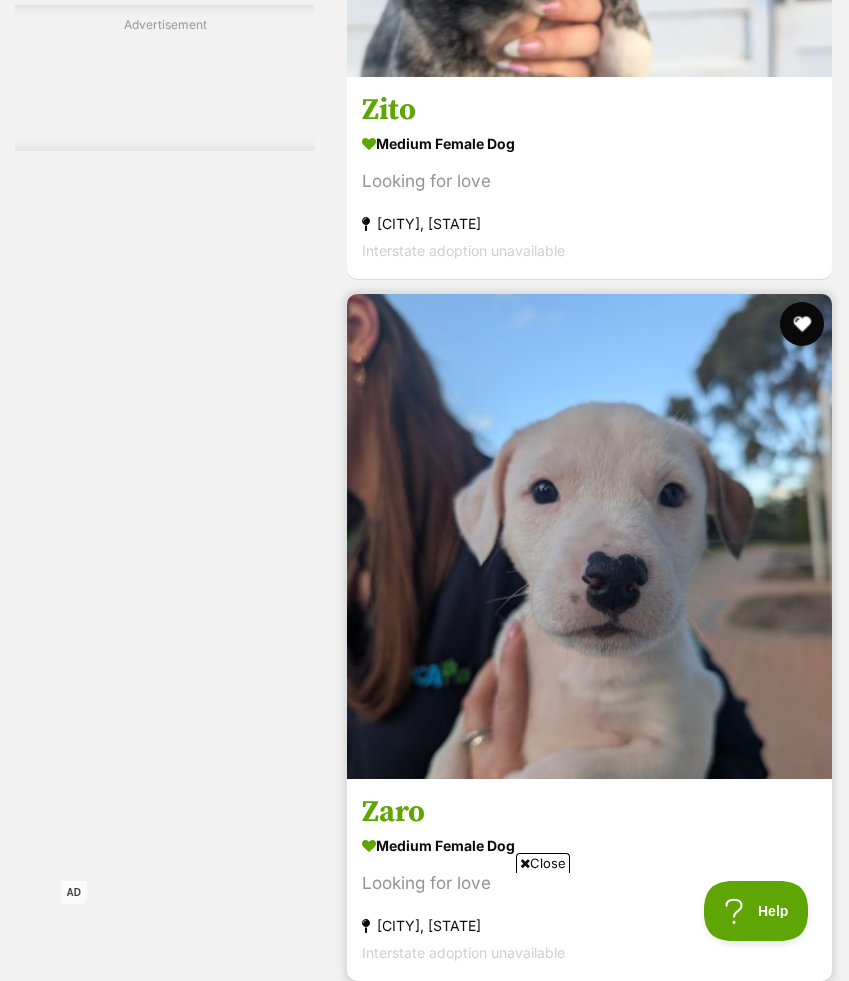 click at bounding box center [802, 324] 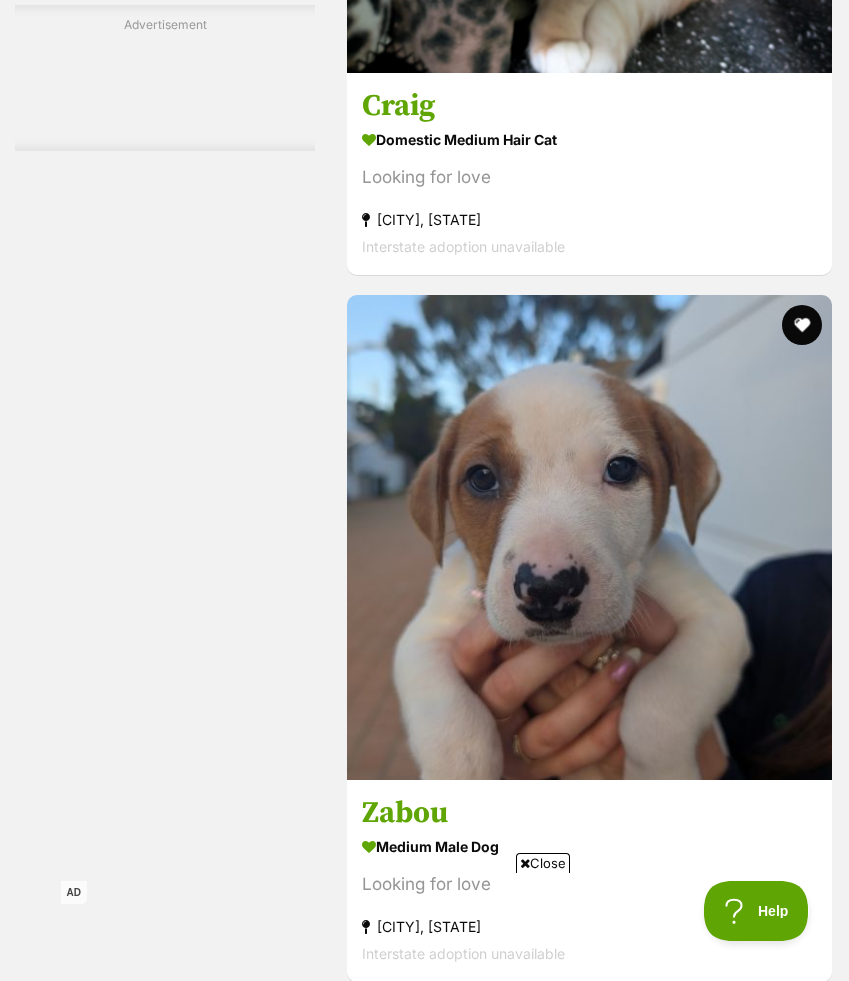 scroll, scrollTop: 12579, scrollLeft: 0, axis: vertical 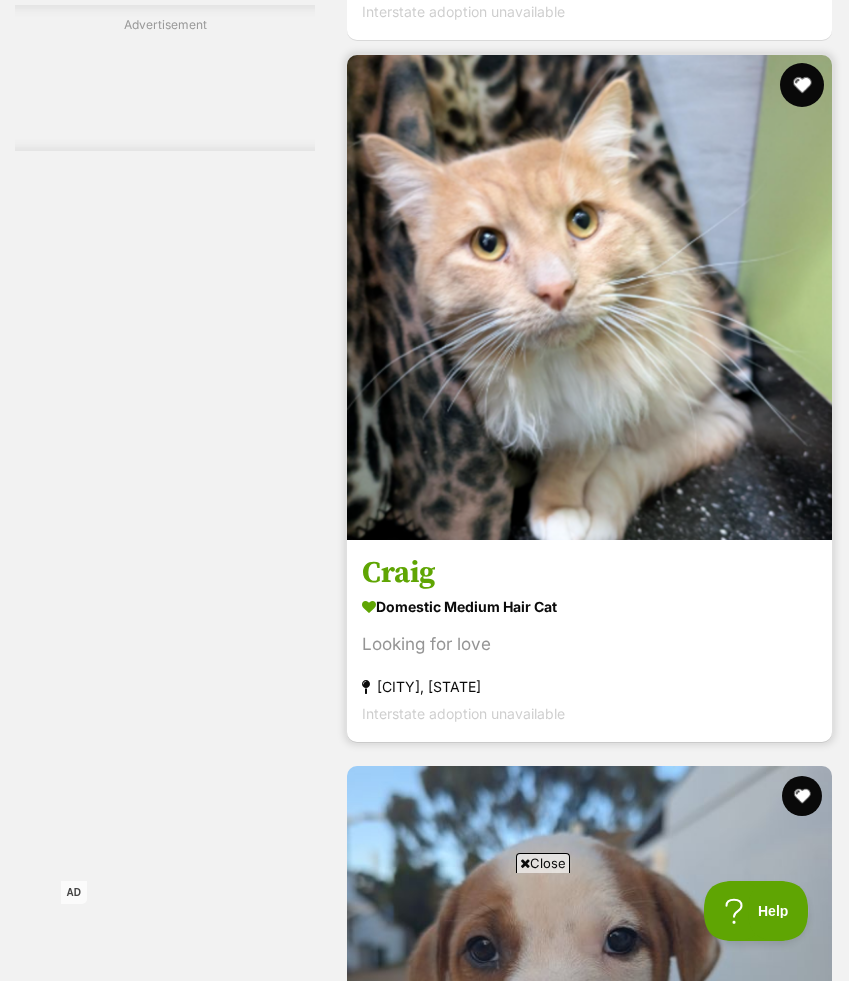 click at bounding box center (802, 85) 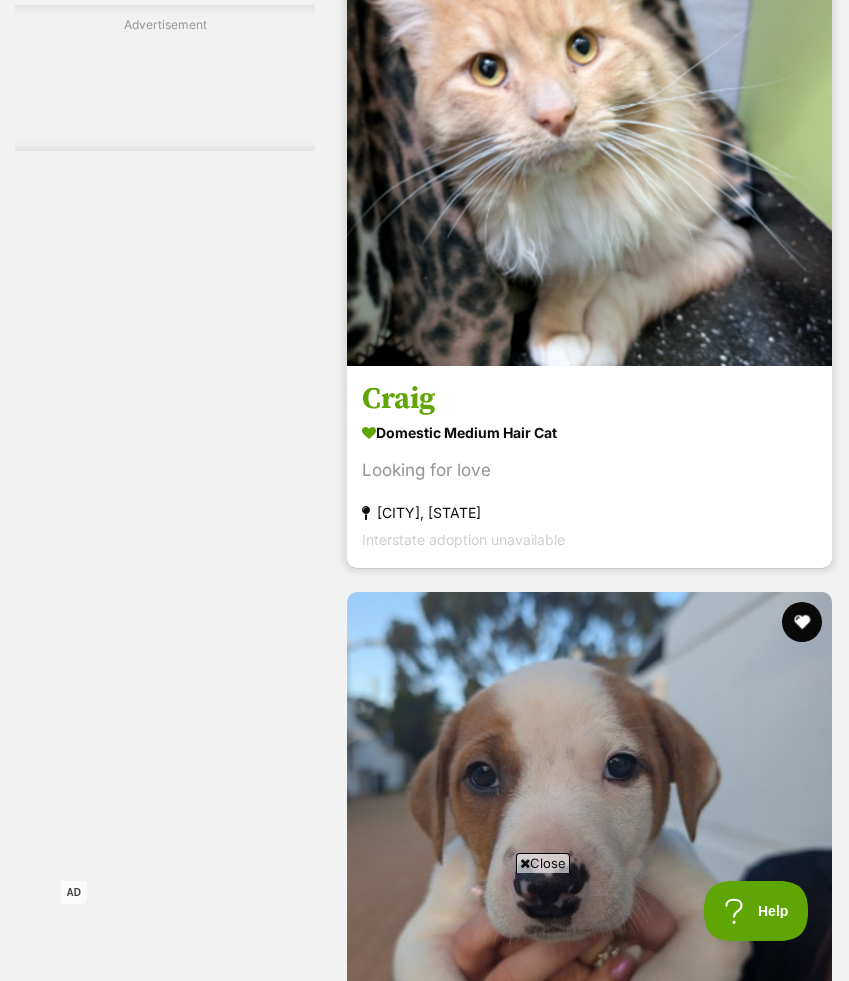 scroll, scrollTop: 13011, scrollLeft: 0, axis: vertical 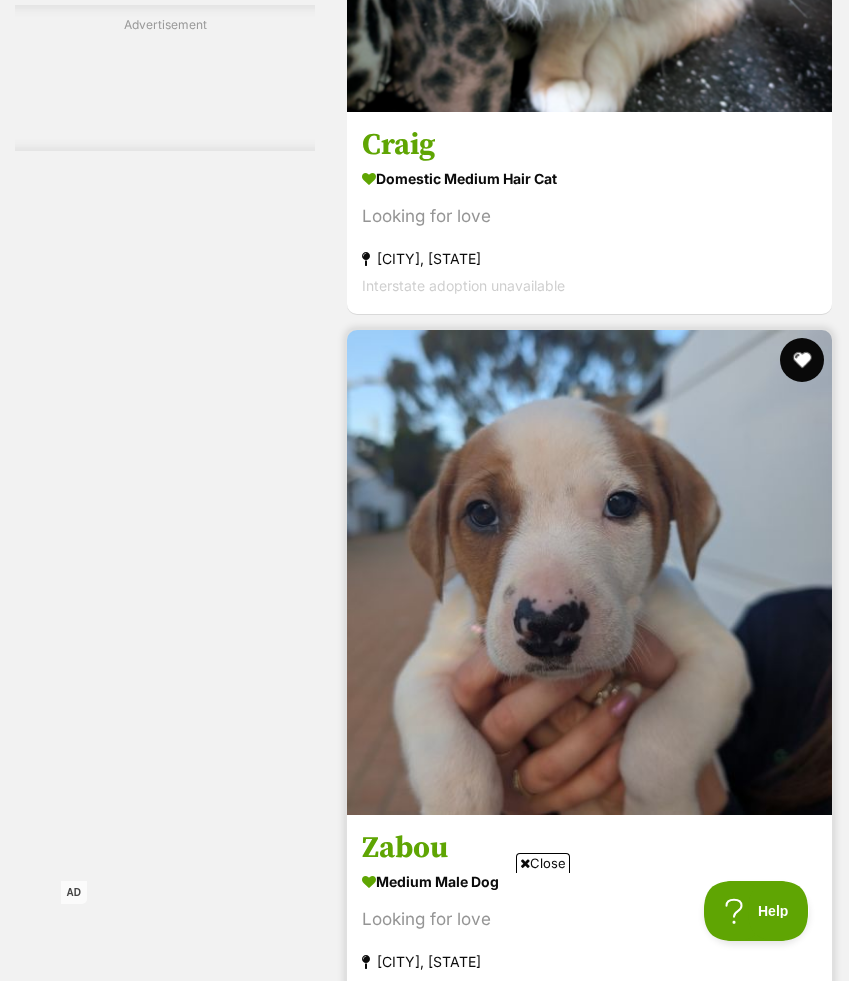click at bounding box center (802, 360) 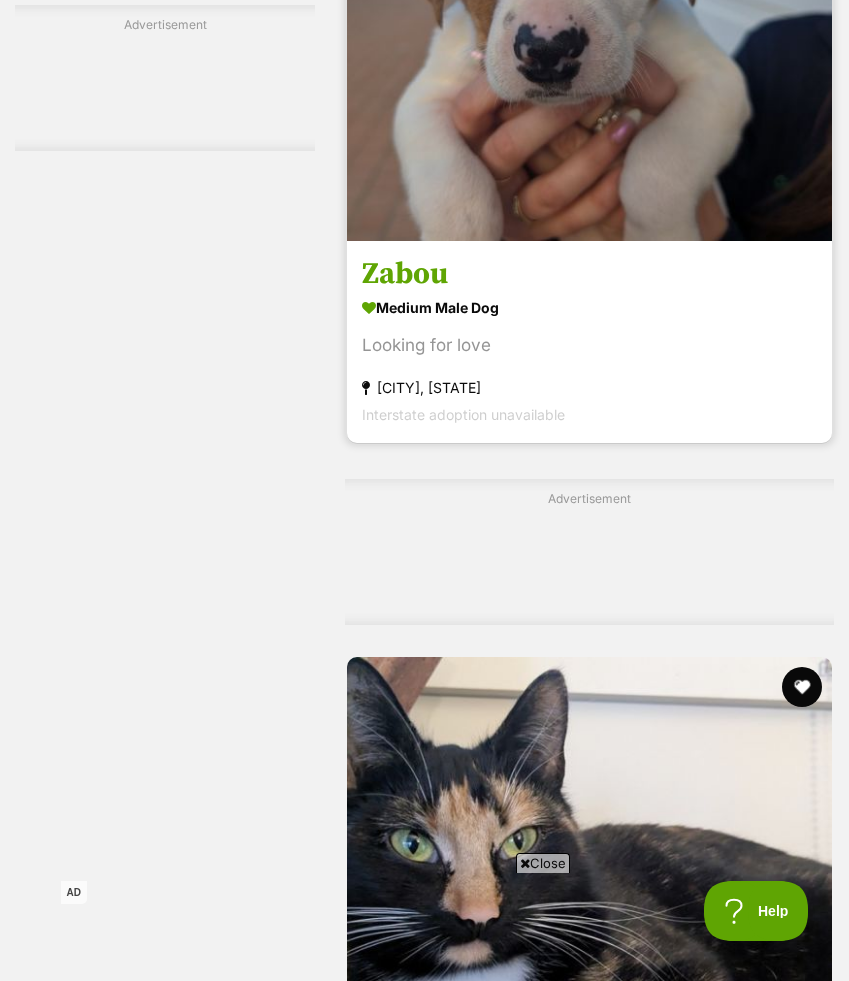 scroll, scrollTop: 13670, scrollLeft: 0, axis: vertical 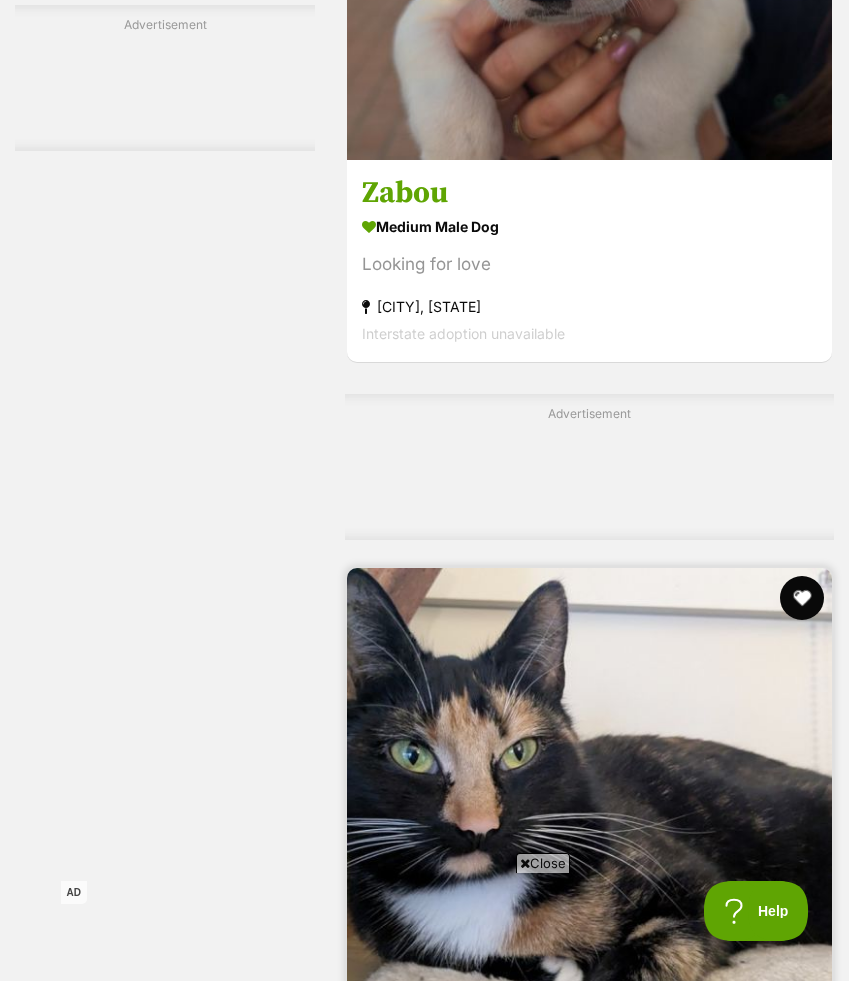 click at bounding box center (802, 598) 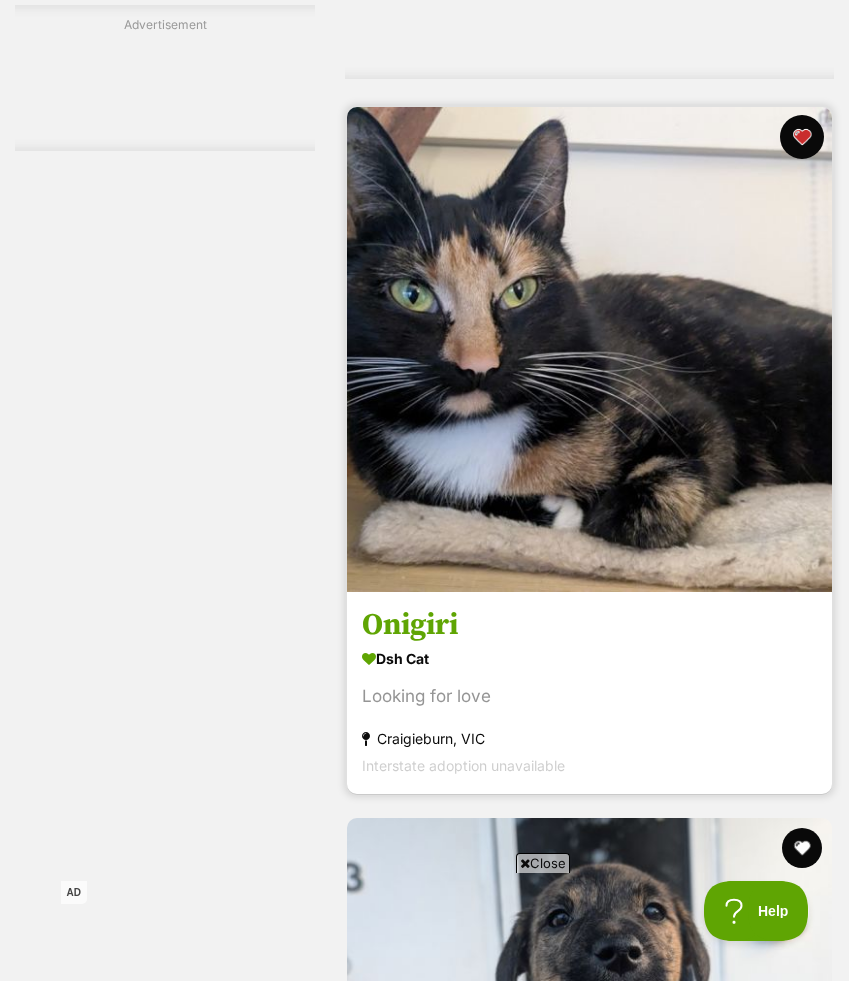 scroll, scrollTop: 14477, scrollLeft: 0, axis: vertical 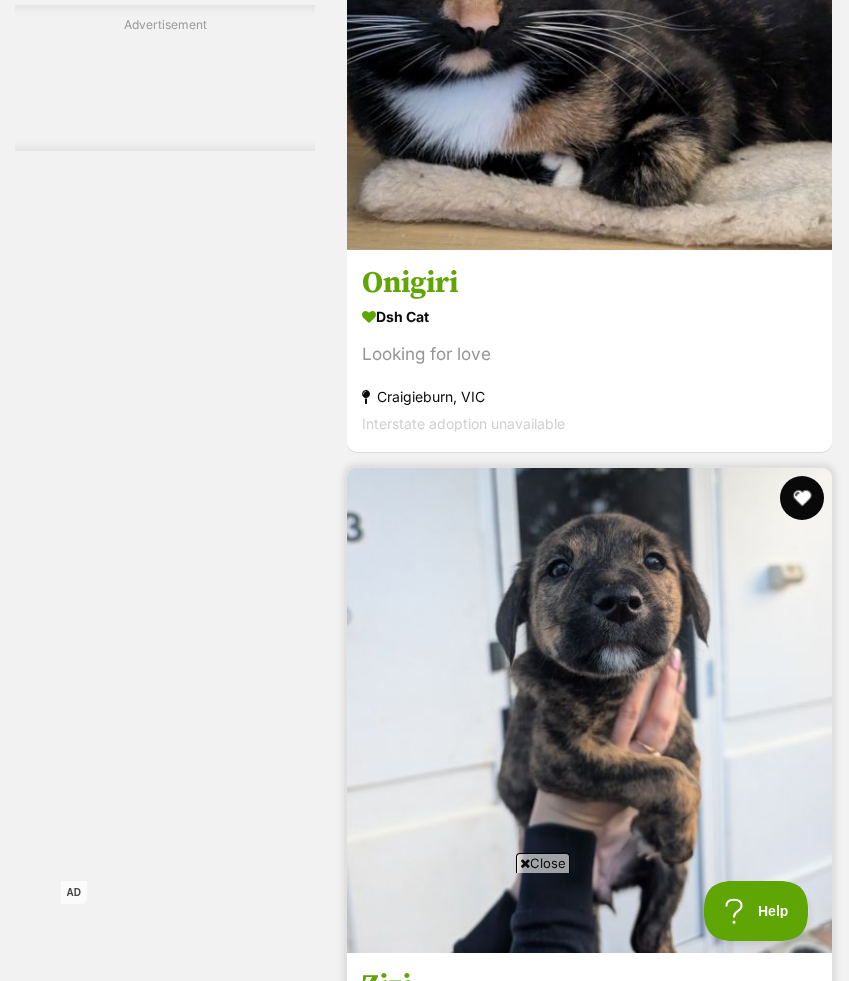 click at bounding box center [802, 498] 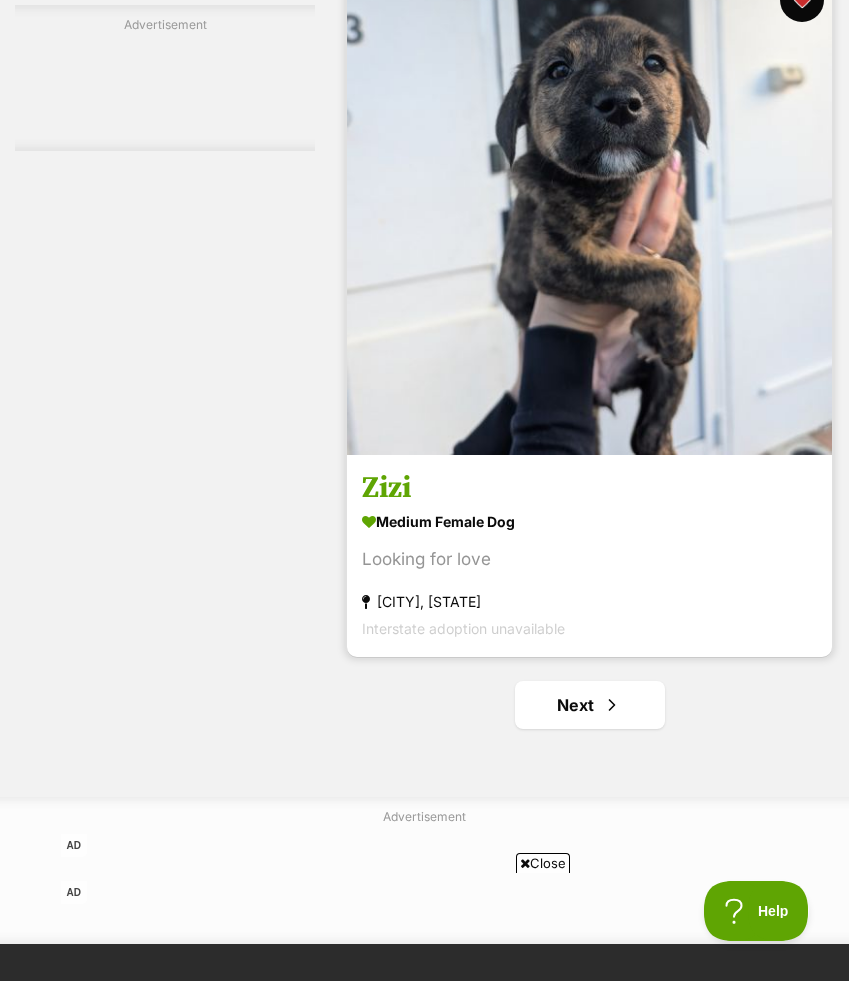 scroll, scrollTop: 15374, scrollLeft: 0, axis: vertical 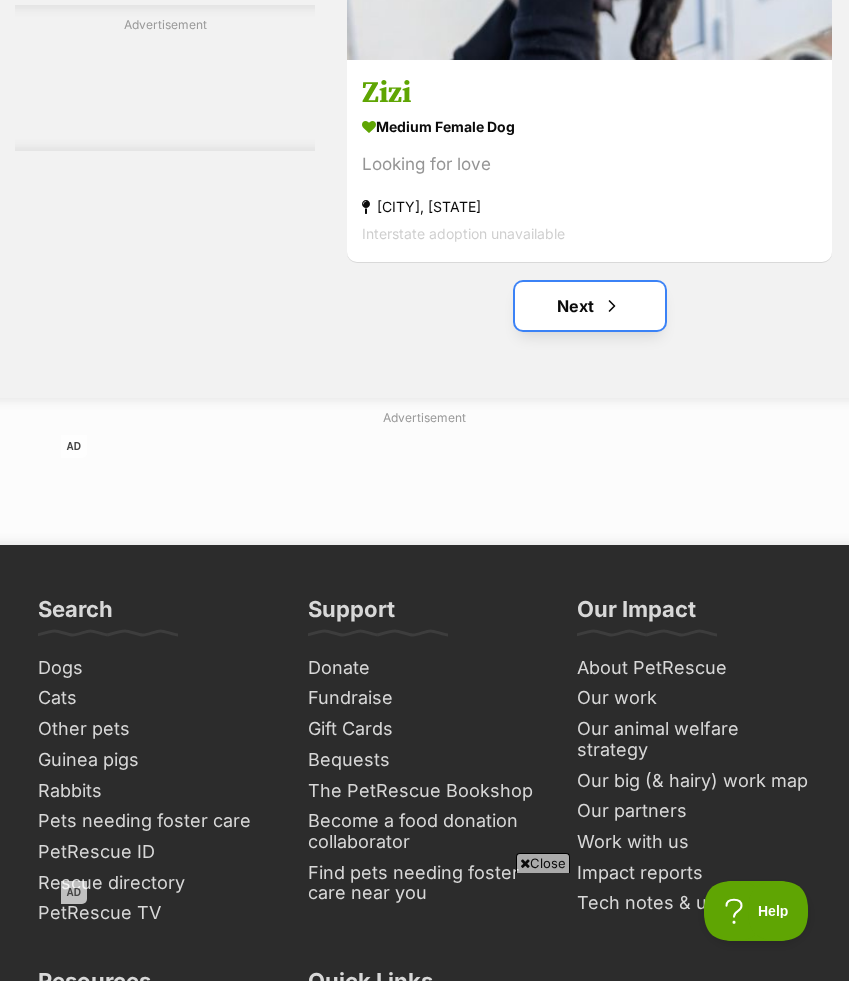 click on "Next" at bounding box center [590, 306] 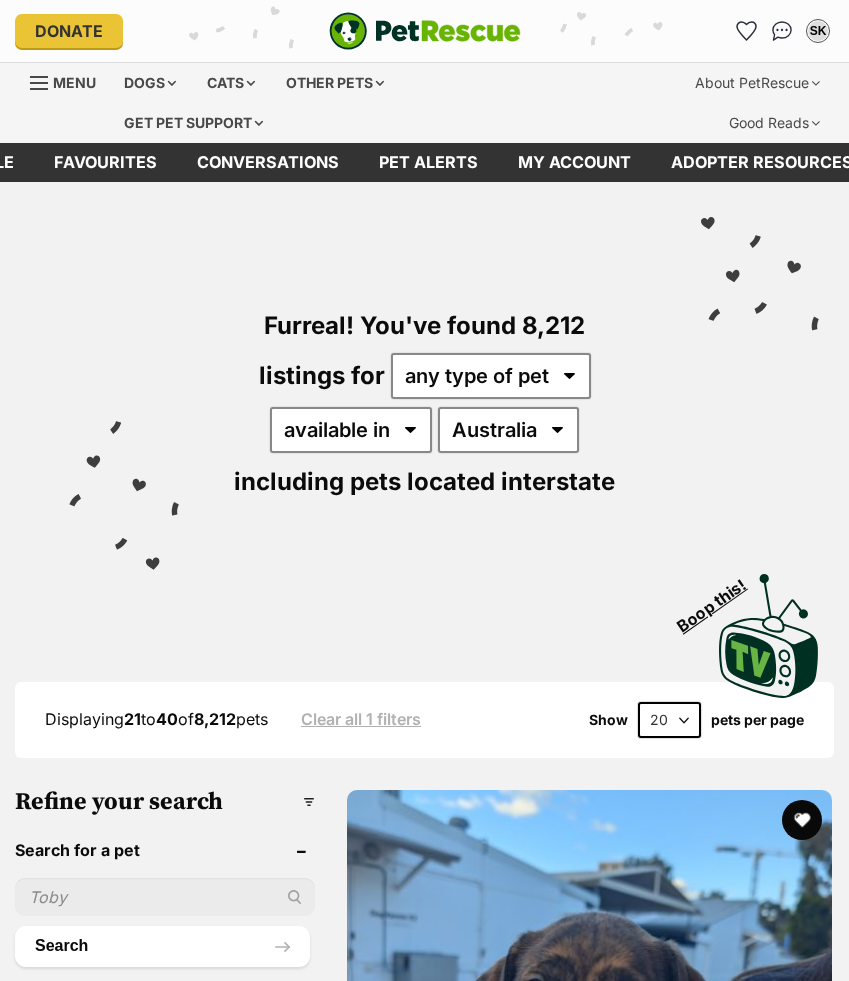 scroll, scrollTop: 0, scrollLeft: 0, axis: both 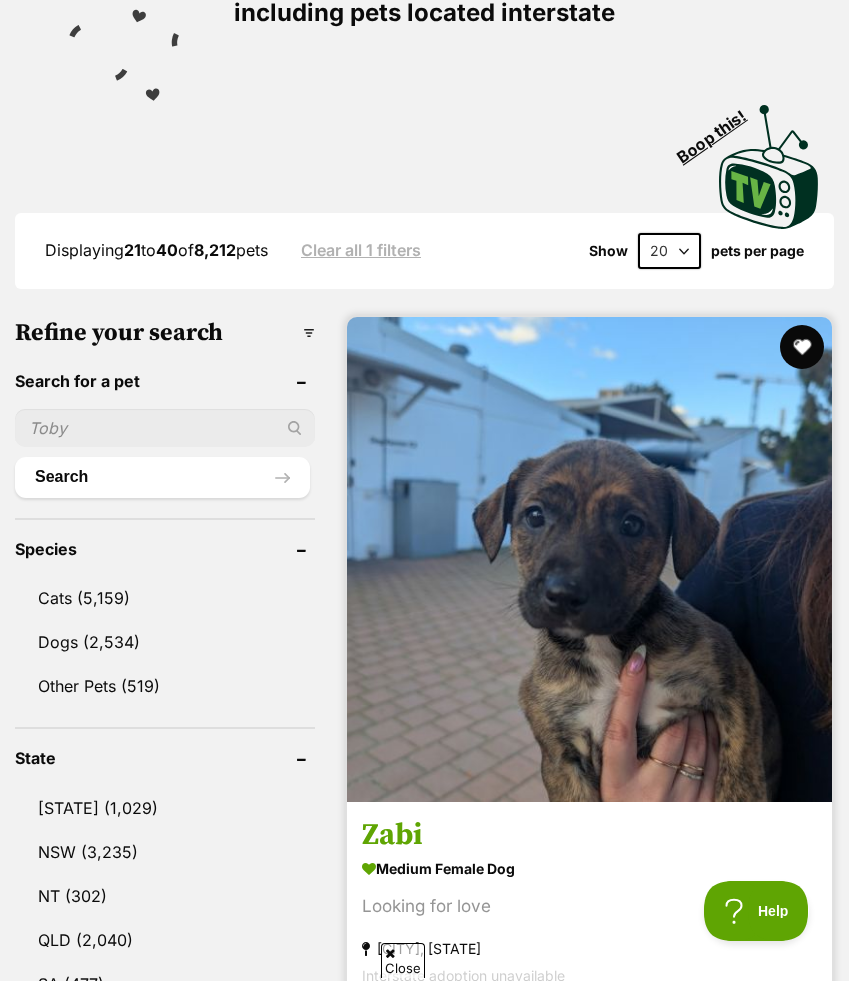 click at bounding box center (802, 347) 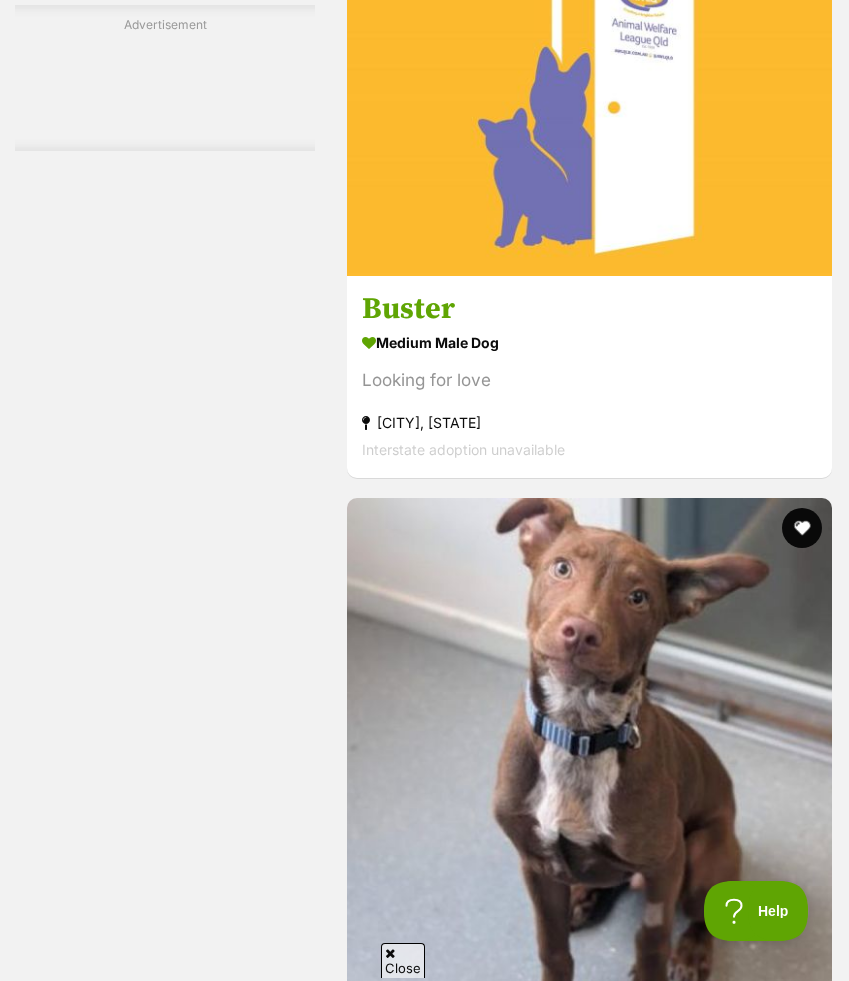 scroll, scrollTop: 0, scrollLeft: 0, axis: both 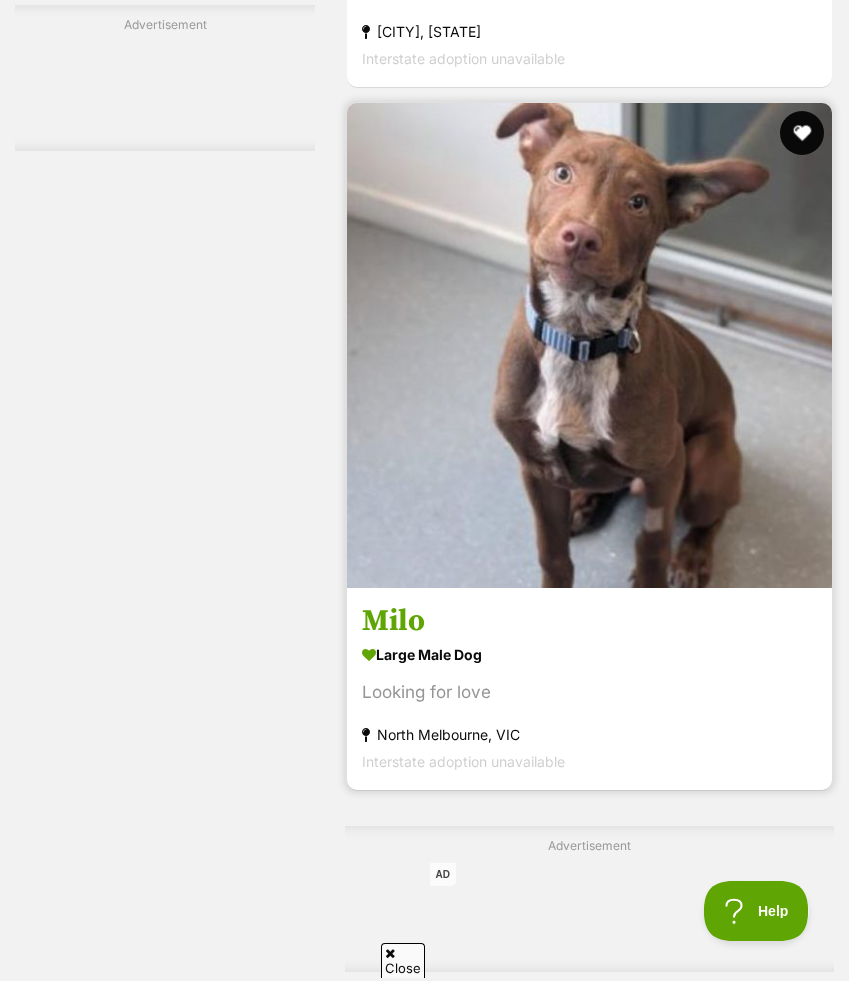 click at bounding box center [802, 133] 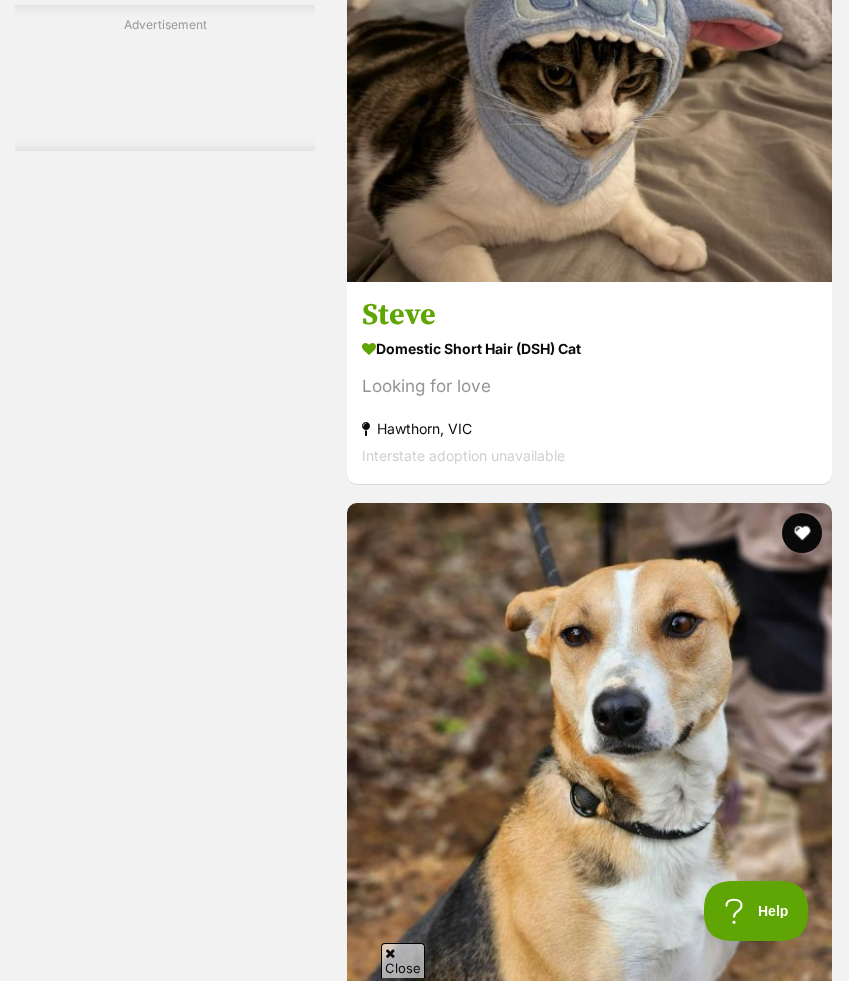scroll, scrollTop: 5768, scrollLeft: 0, axis: vertical 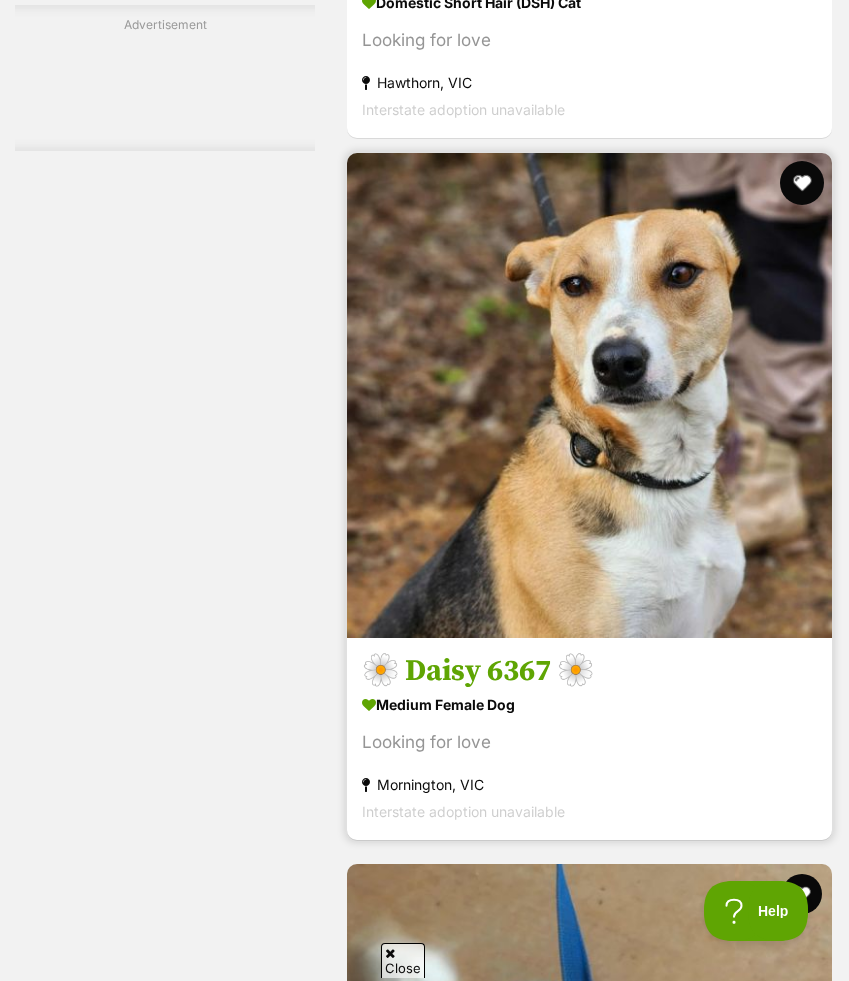 click at bounding box center [802, 183] 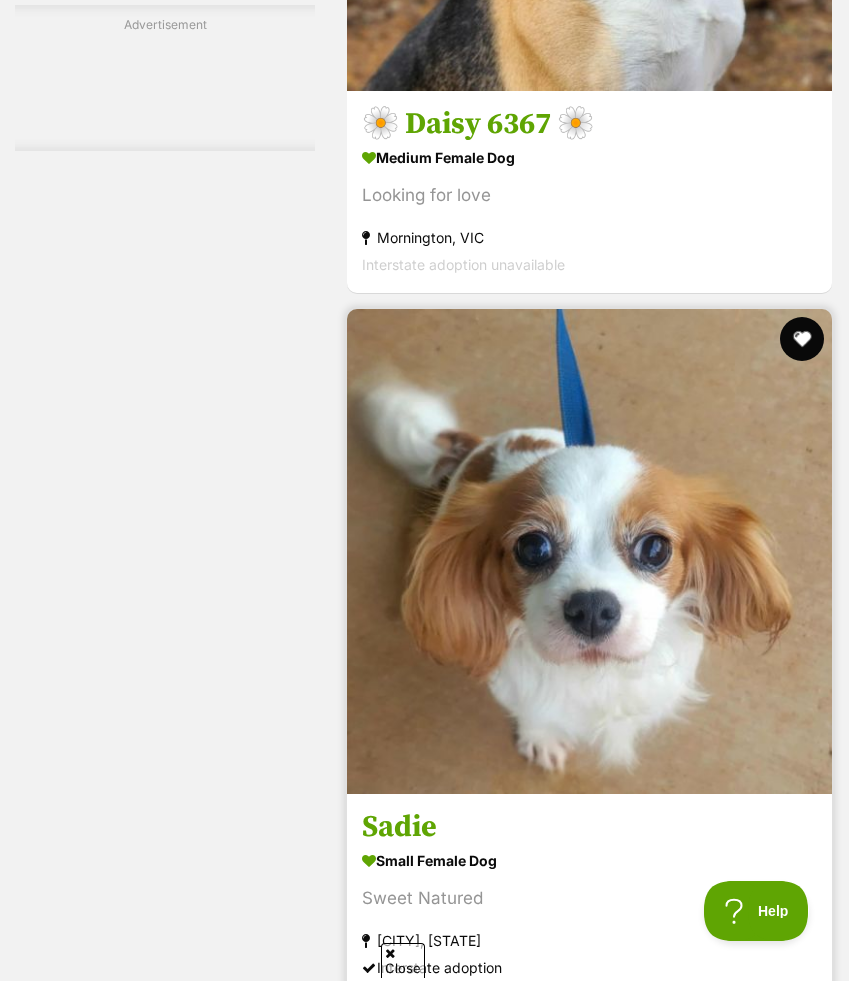 click at bounding box center (802, 339) 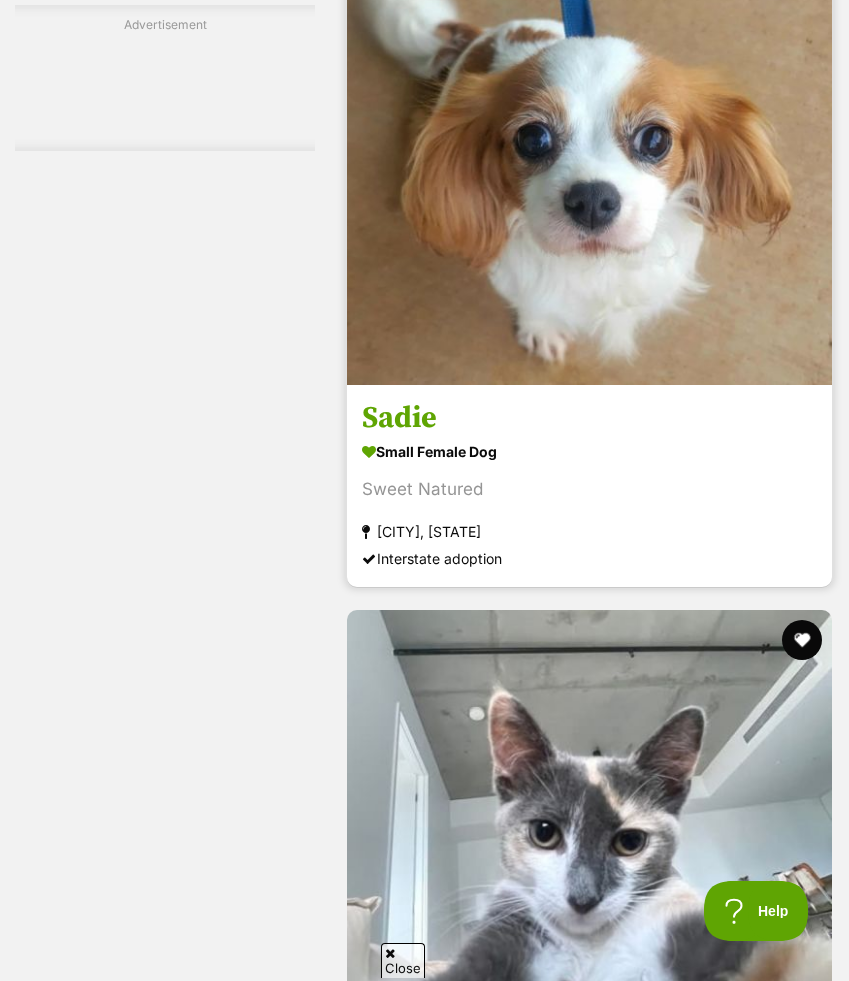 scroll, scrollTop: 6985, scrollLeft: 0, axis: vertical 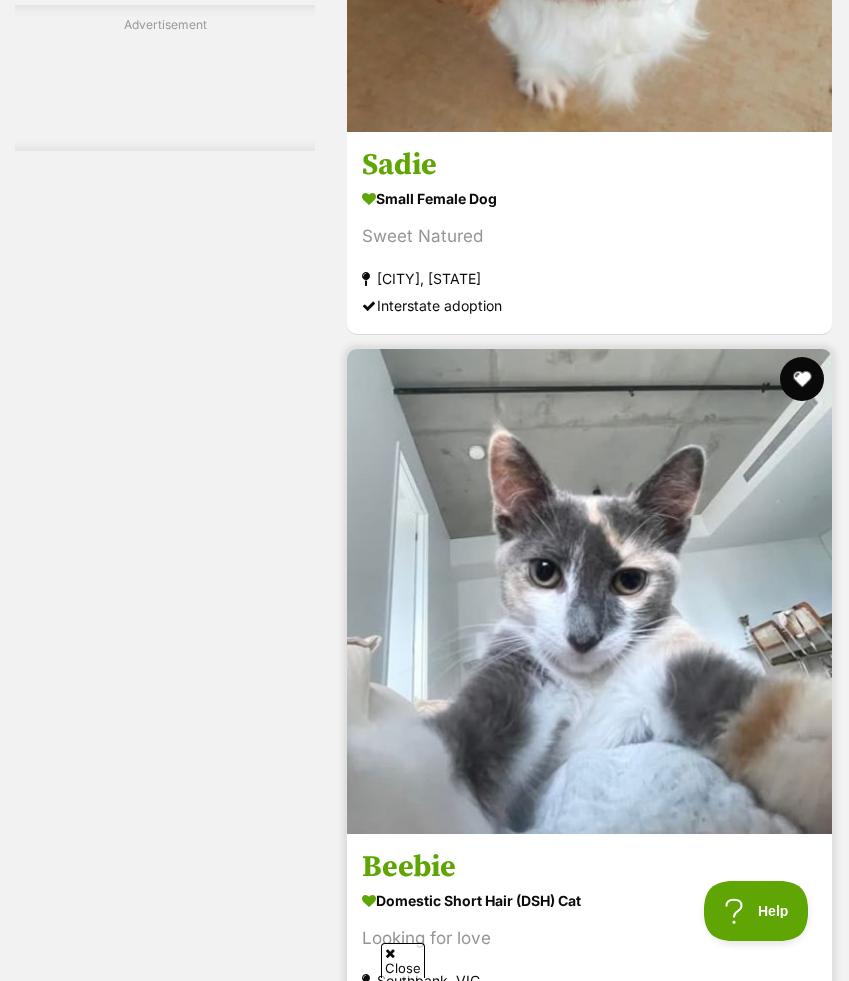 click at bounding box center (802, 379) 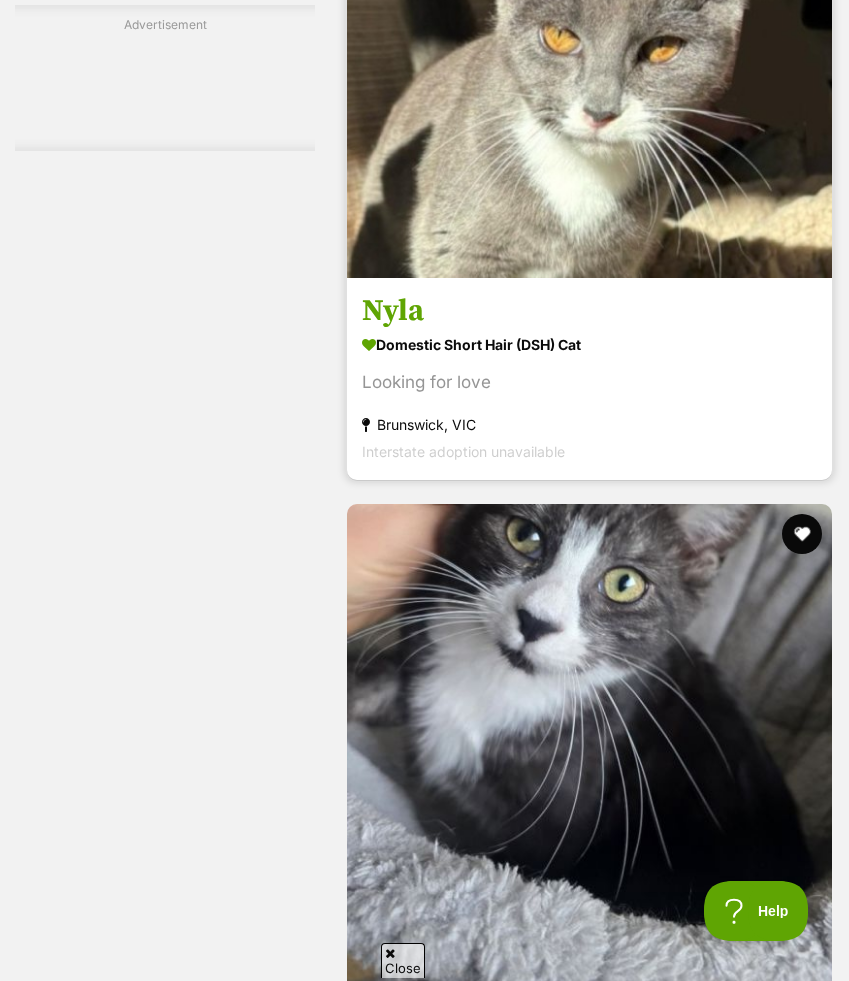 scroll, scrollTop: 8546, scrollLeft: 0, axis: vertical 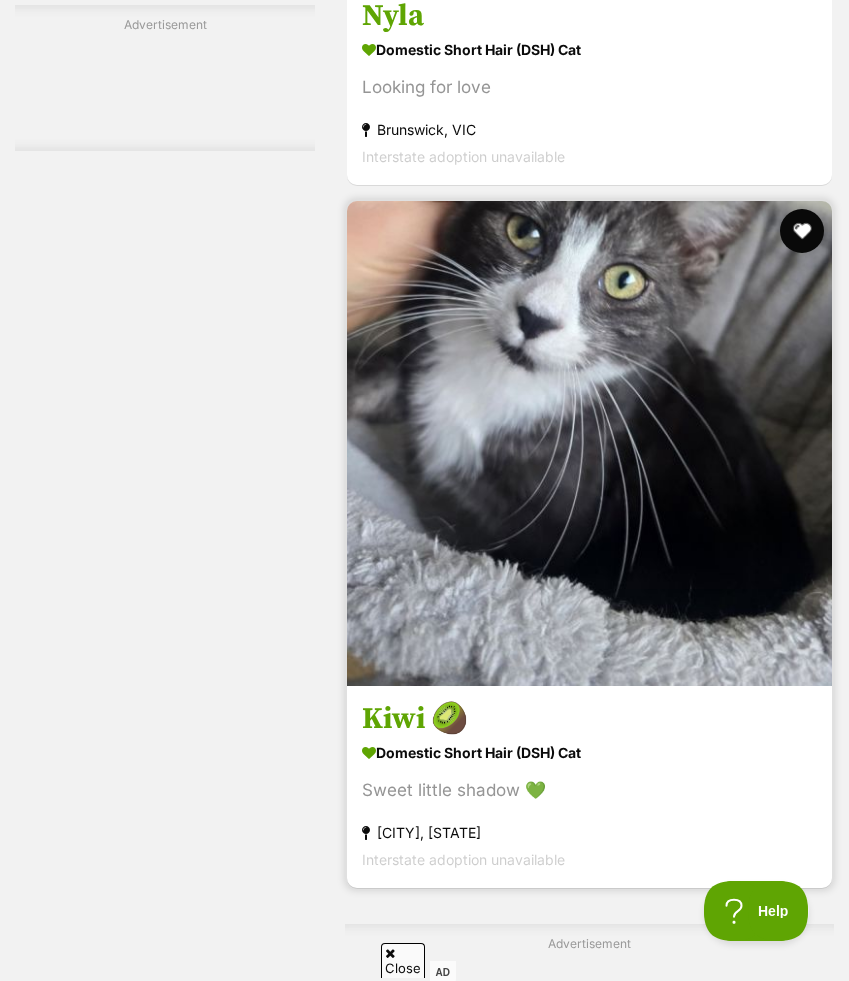click at bounding box center (802, 231) 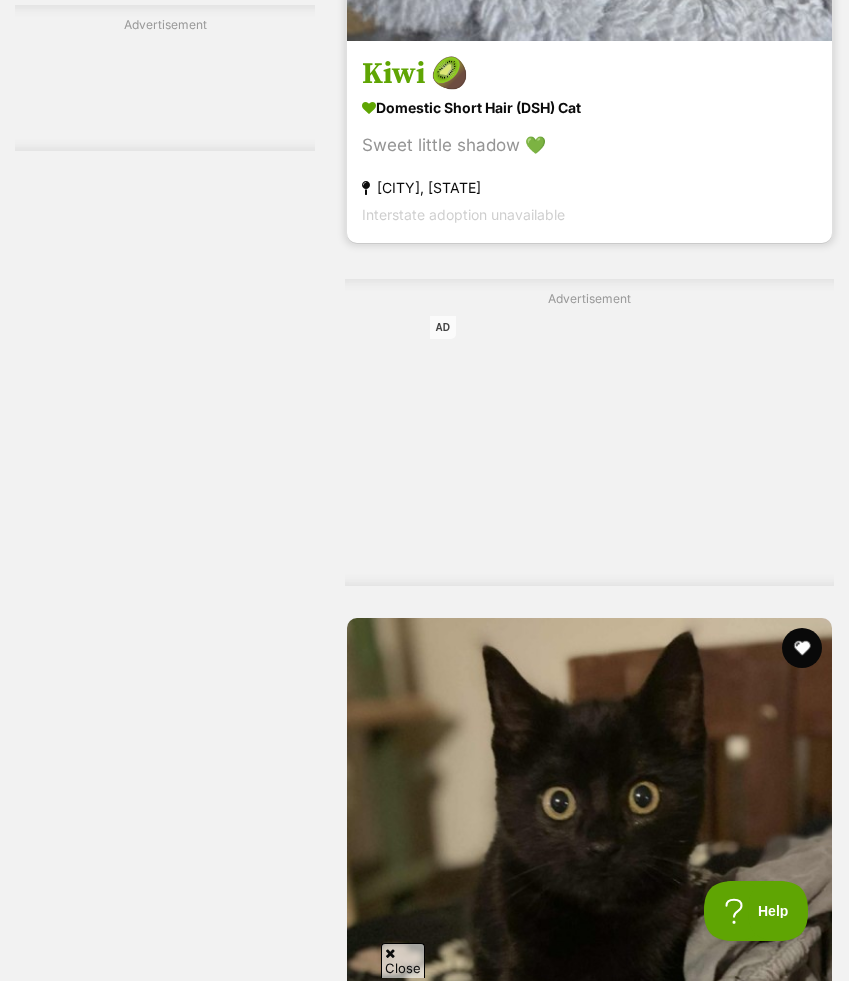 scroll, scrollTop: 9412, scrollLeft: 0, axis: vertical 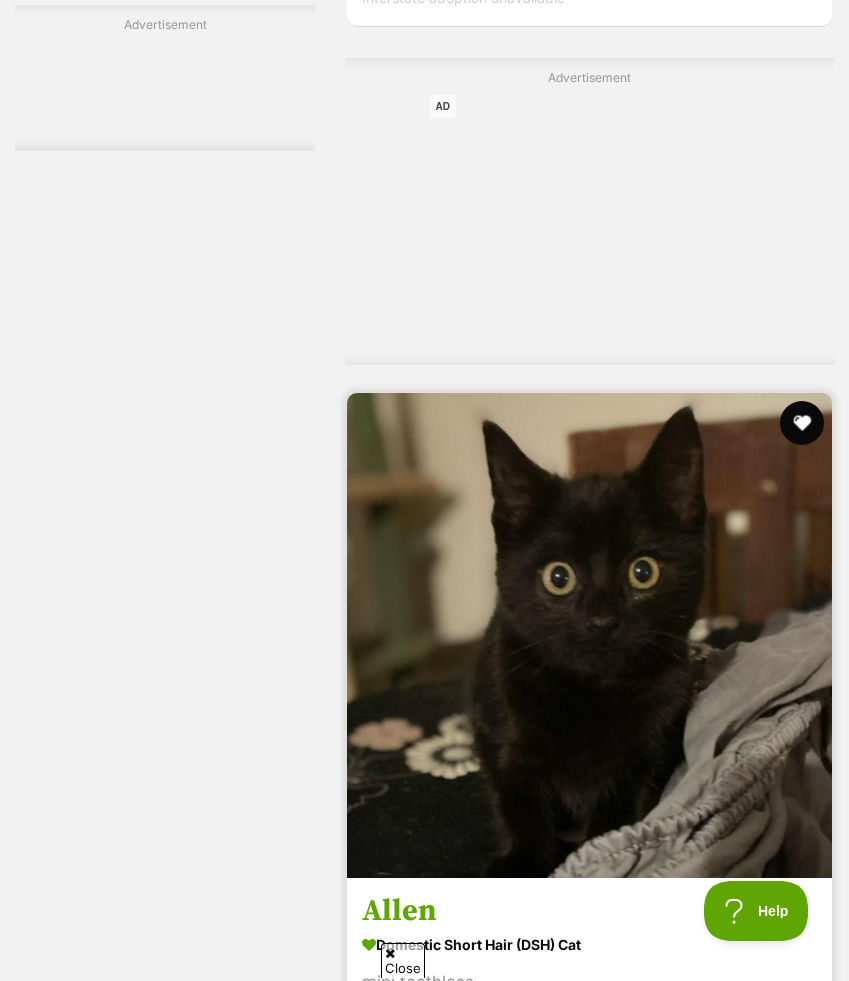 click at bounding box center [802, 423] 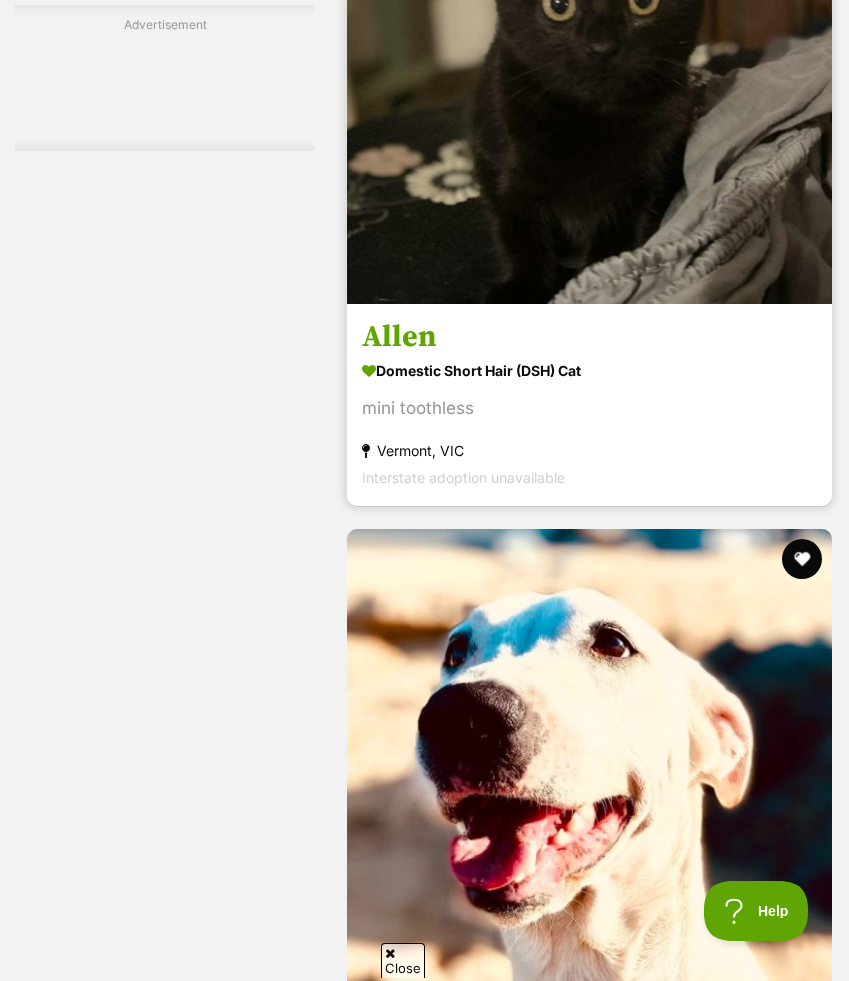 scroll, scrollTop: 10317, scrollLeft: 0, axis: vertical 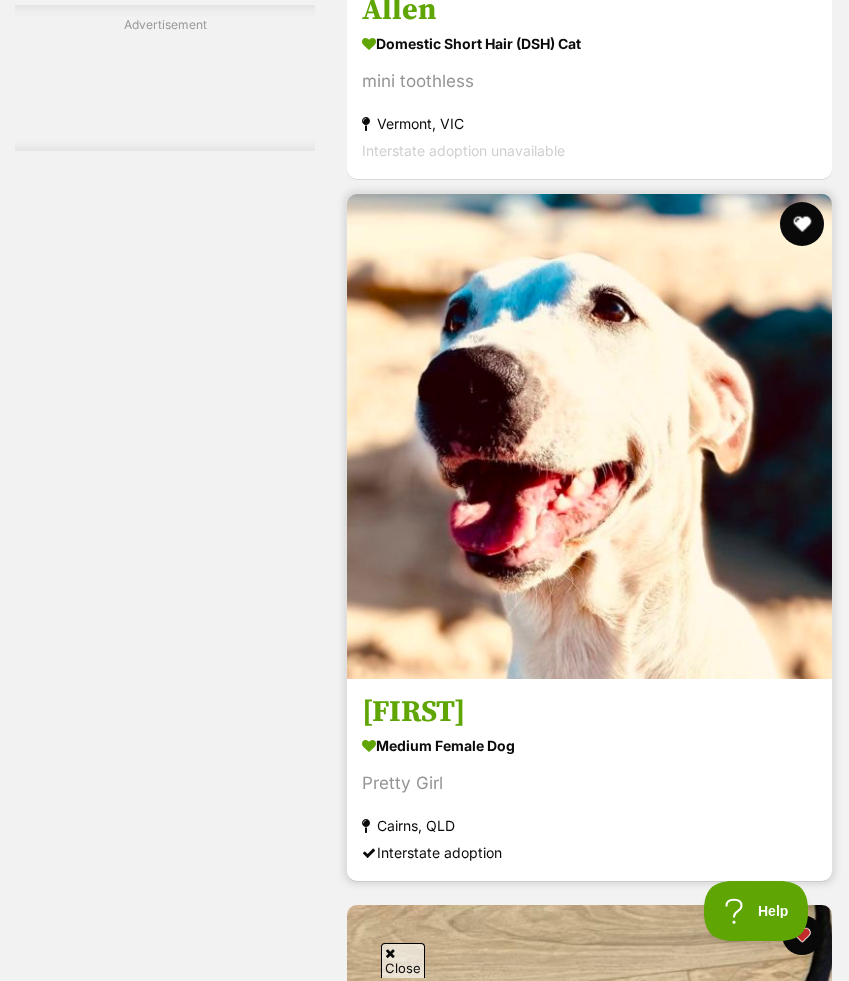 click at bounding box center (802, 224) 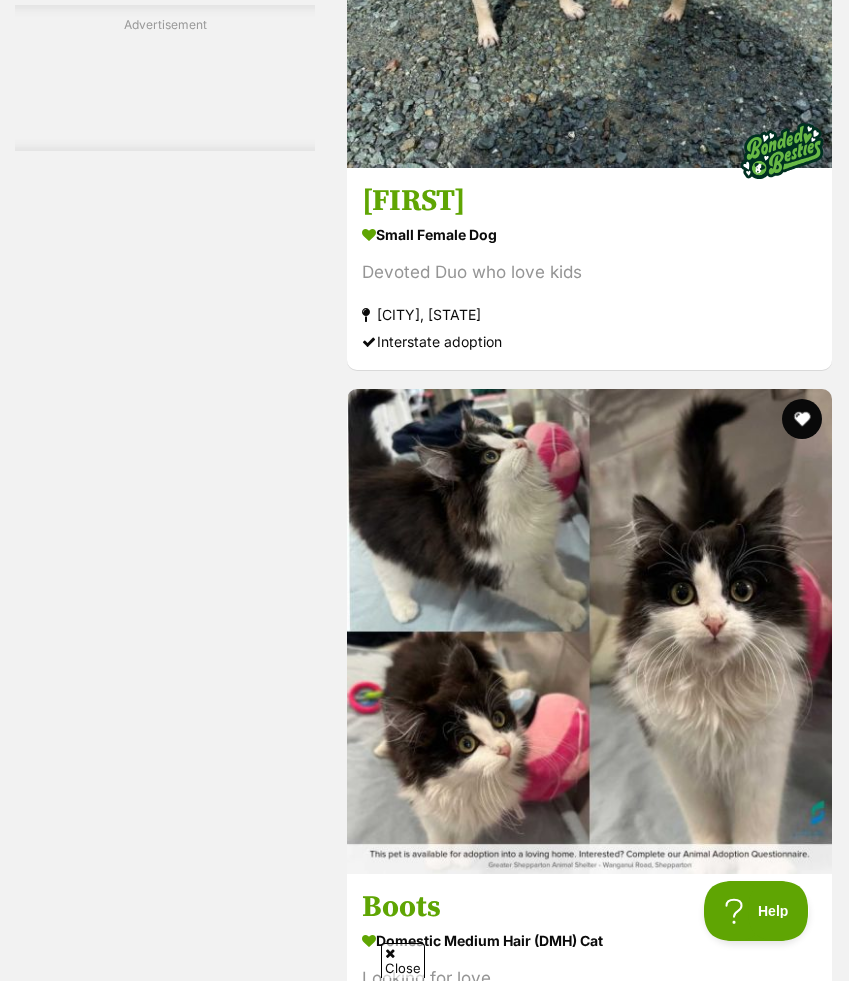 scroll, scrollTop: 13082, scrollLeft: 0, axis: vertical 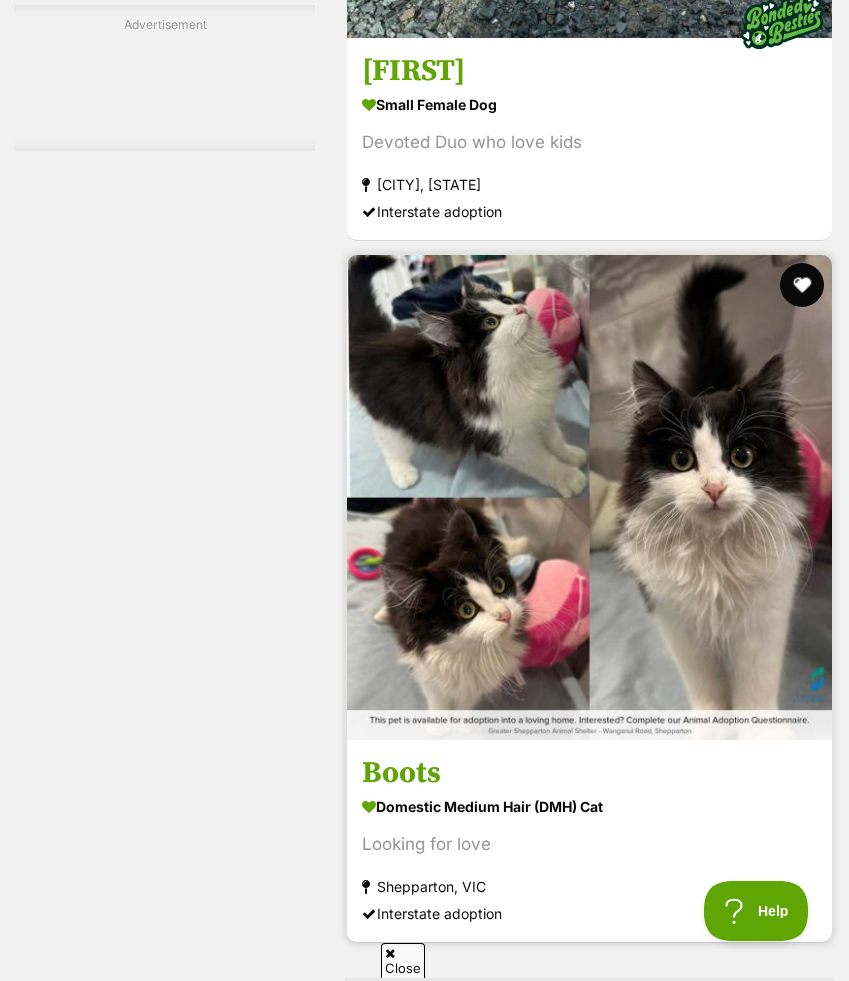 click at bounding box center (802, 285) 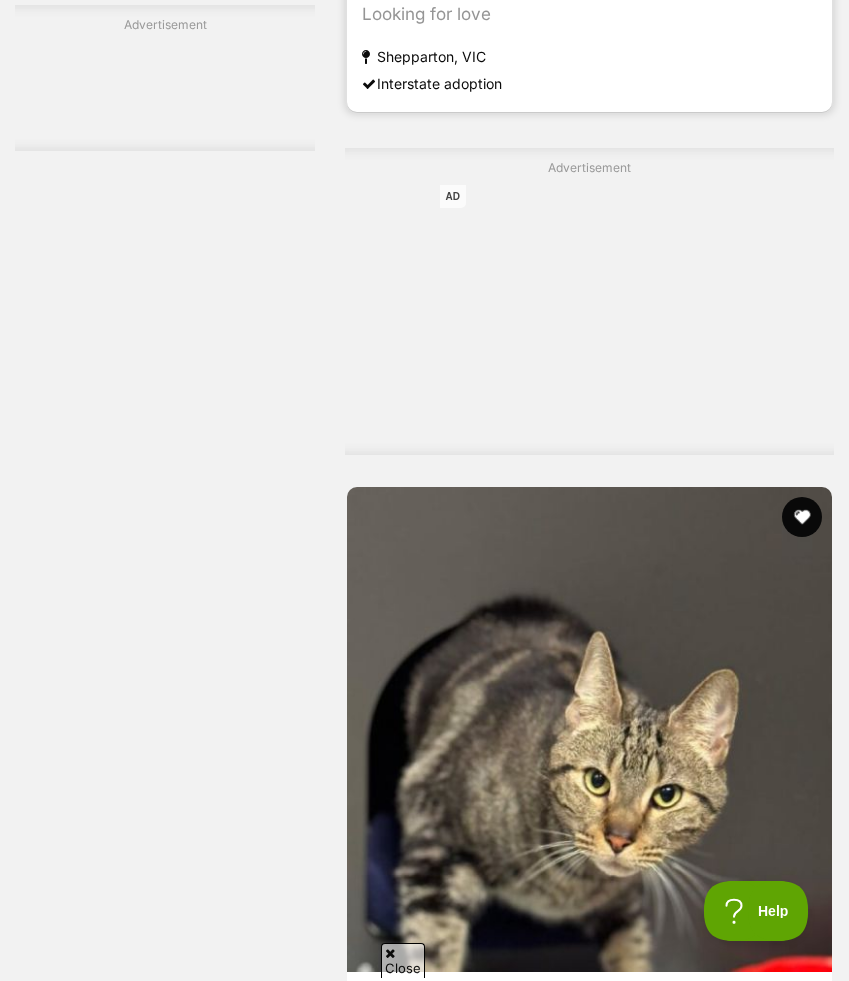 scroll, scrollTop: 14799, scrollLeft: 0, axis: vertical 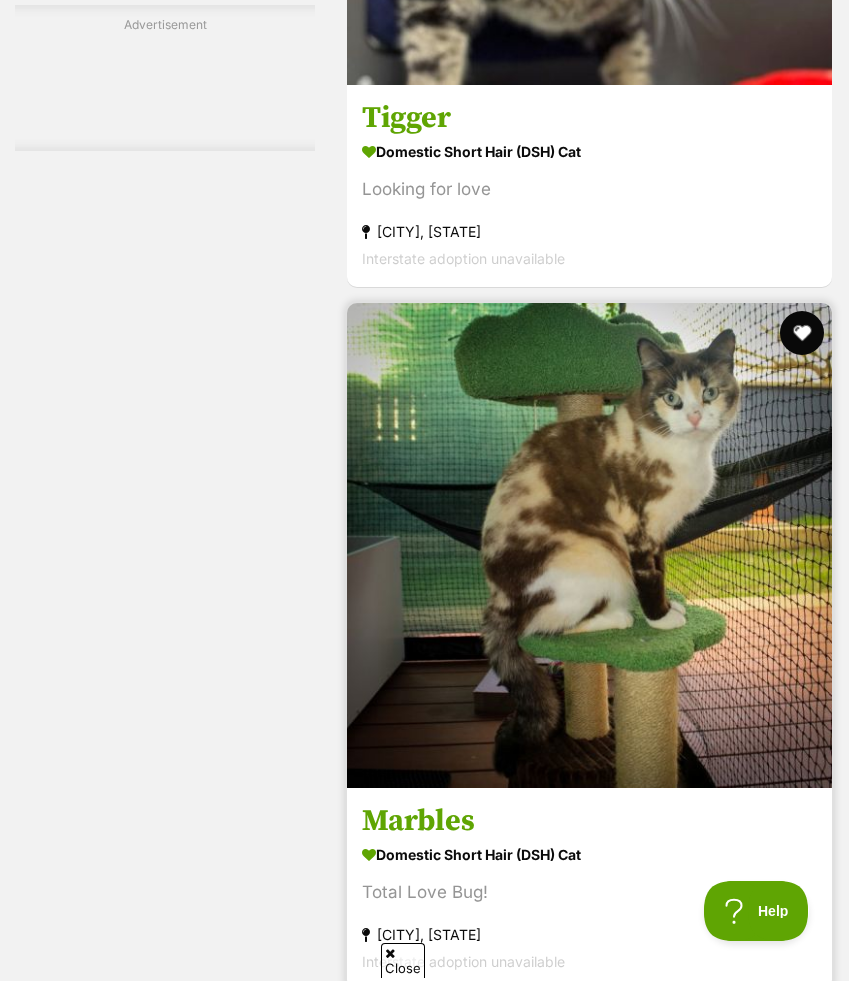 click at bounding box center [802, 333] 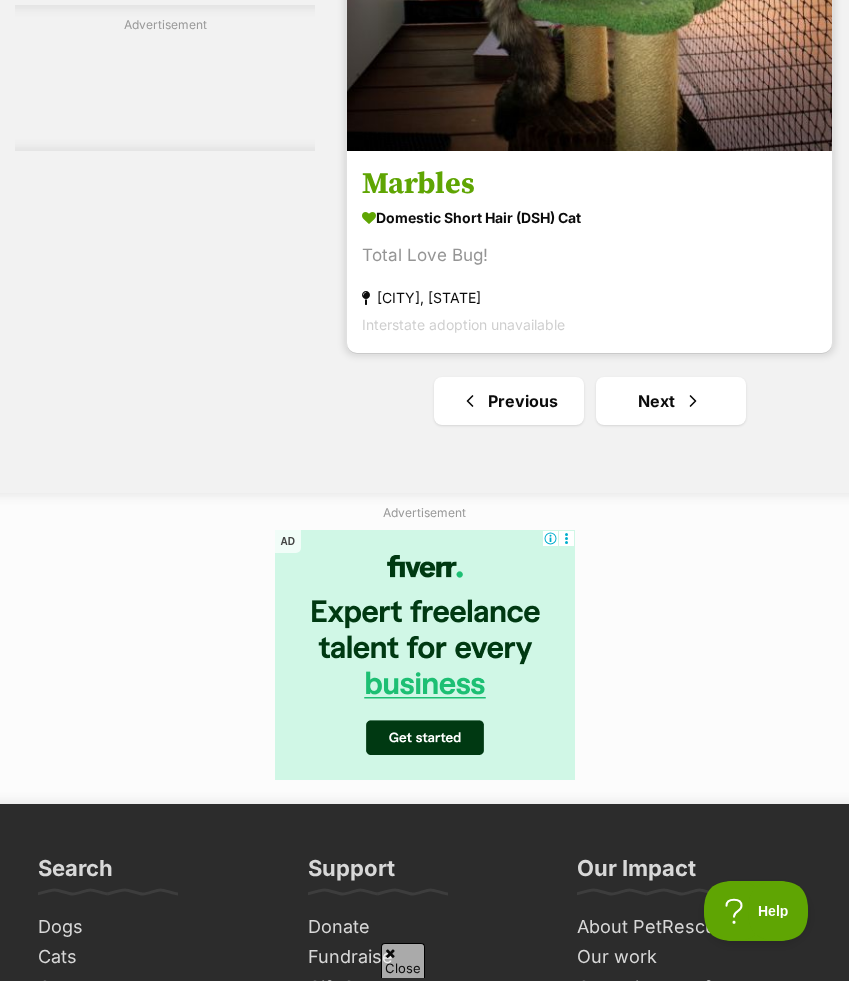 scroll, scrollTop: 15445, scrollLeft: 0, axis: vertical 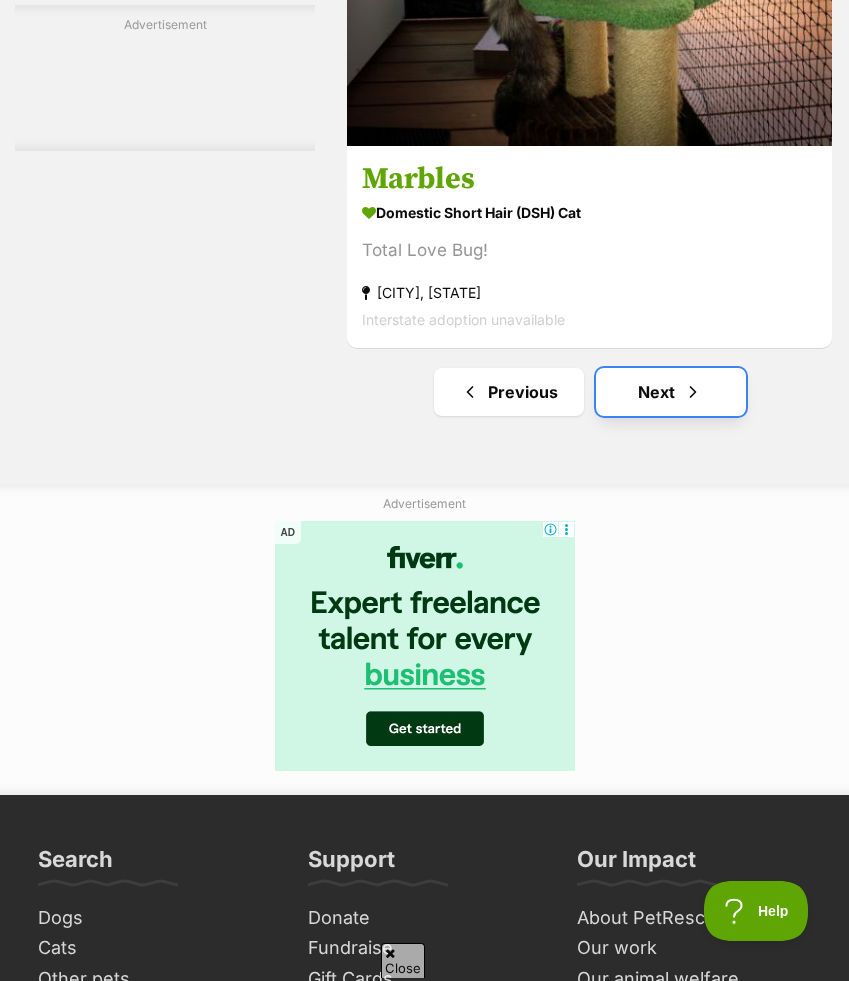 click on "Next" at bounding box center [671, 392] 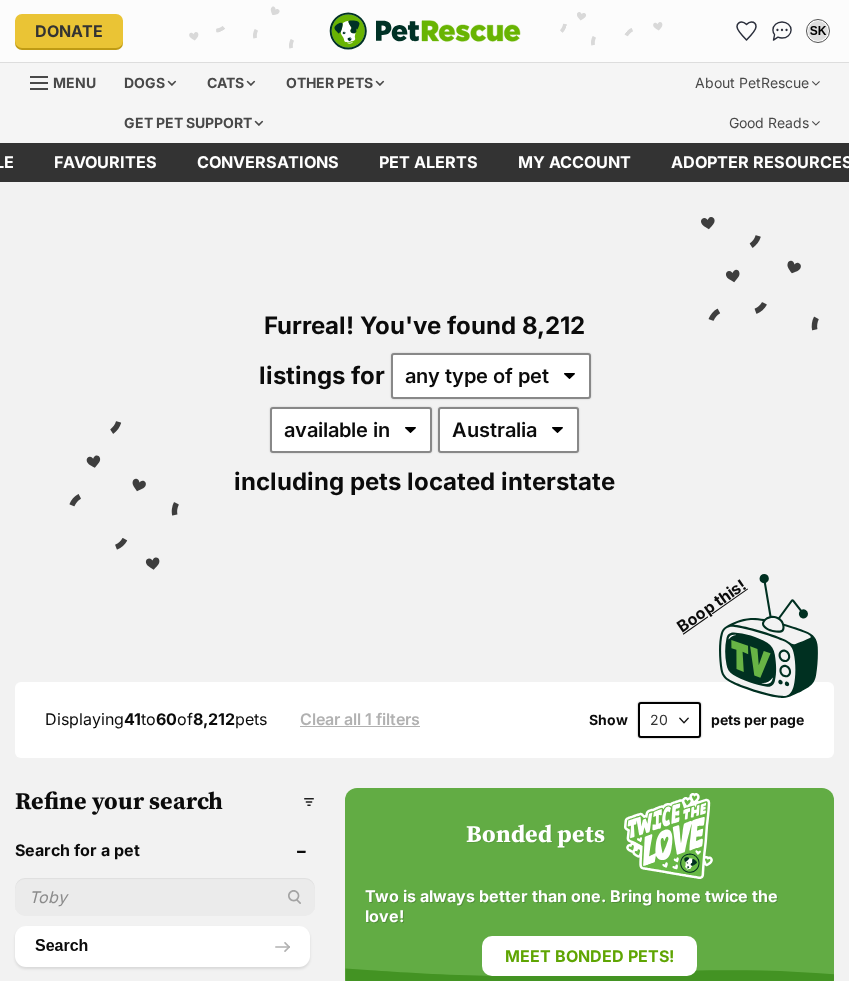 scroll, scrollTop: 731, scrollLeft: 0, axis: vertical 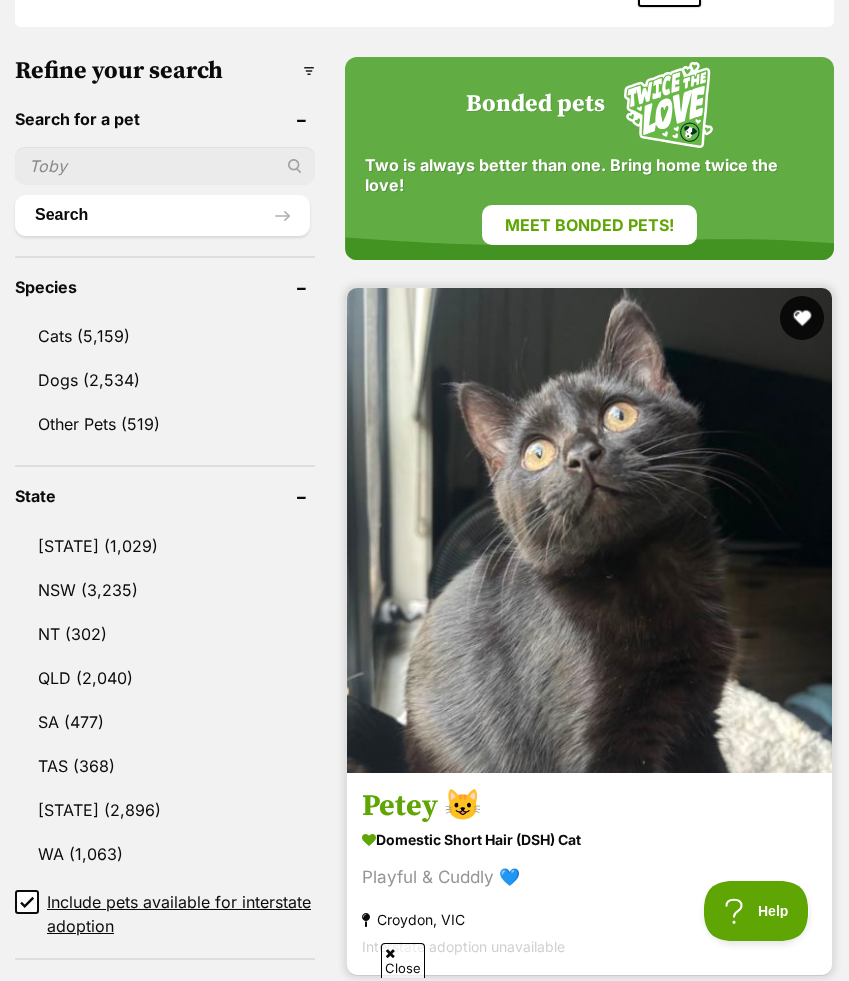 click at bounding box center [802, 318] 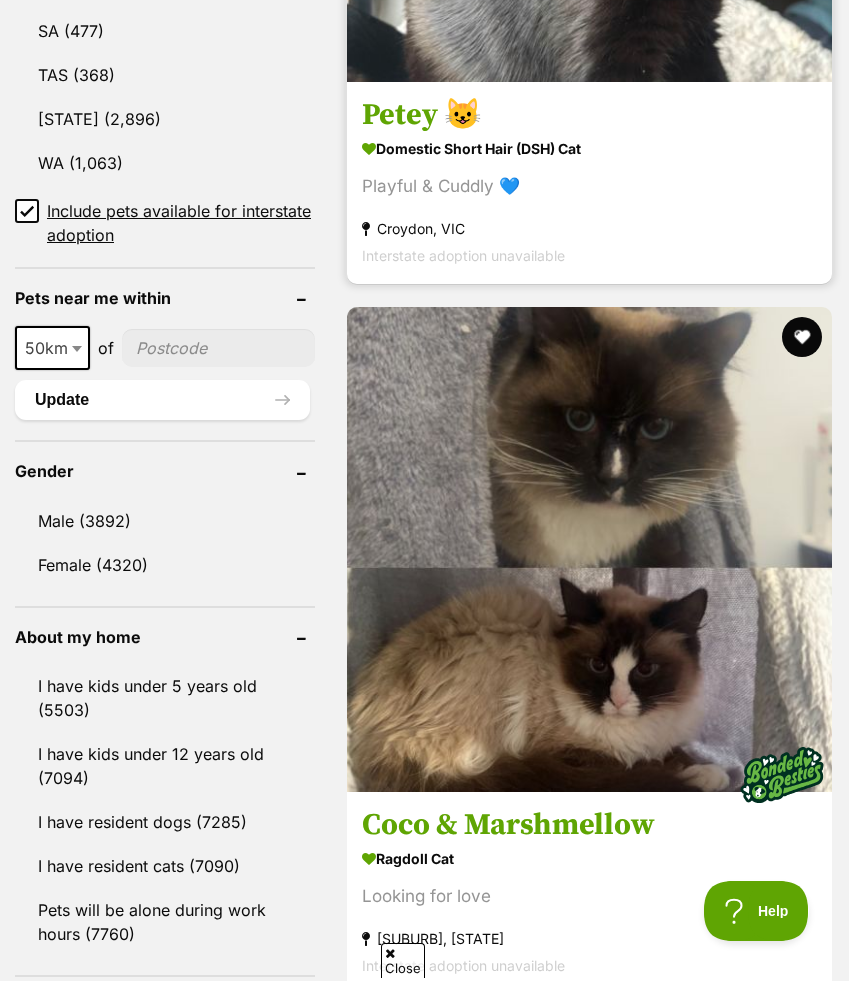 scroll, scrollTop: 1595, scrollLeft: 0, axis: vertical 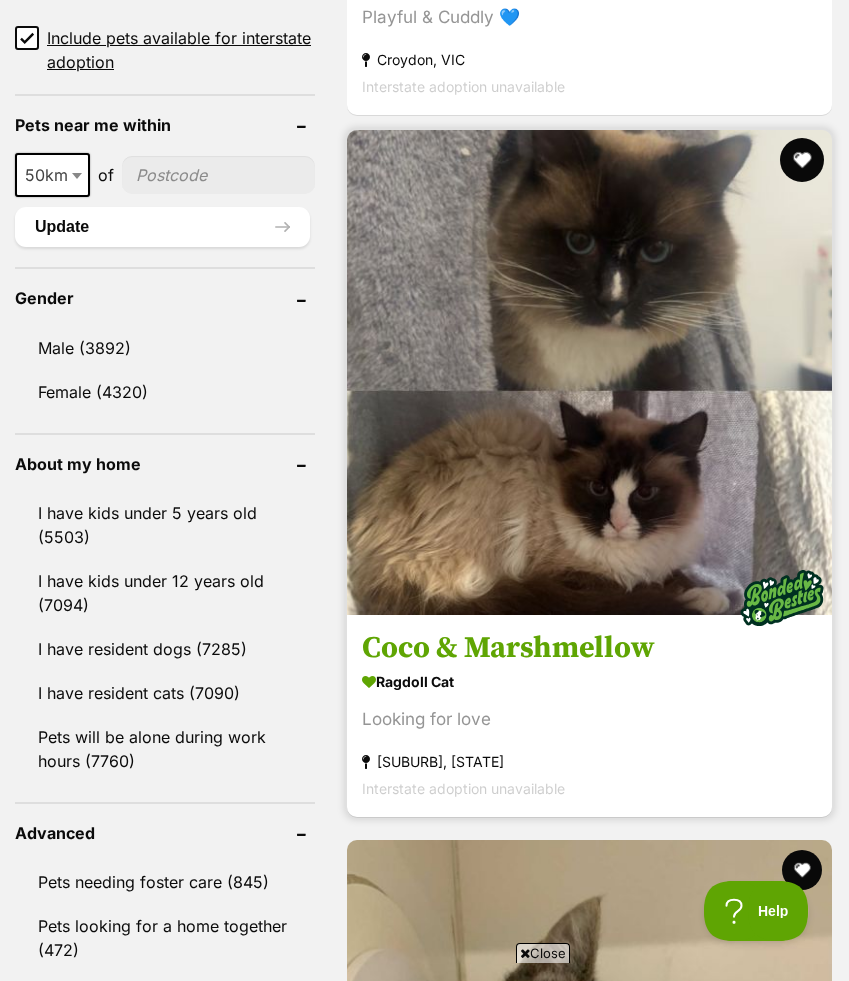 click at bounding box center [802, 160] 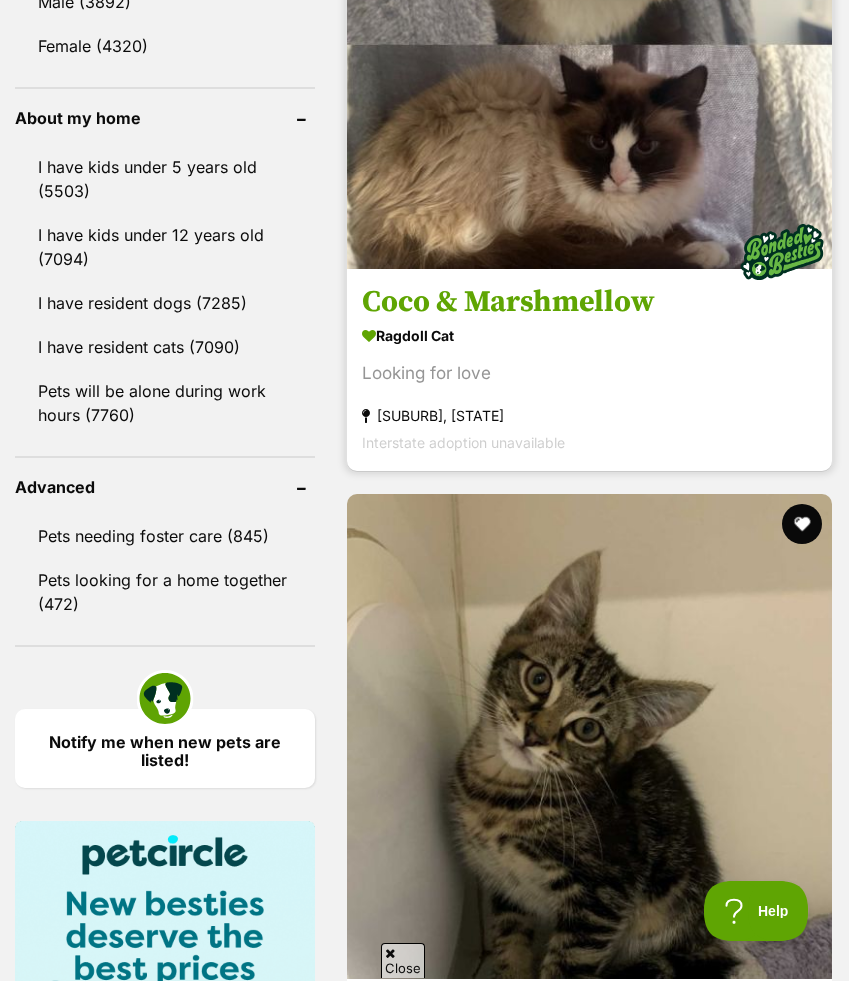 scroll, scrollTop: 2022, scrollLeft: 0, axis: vertical 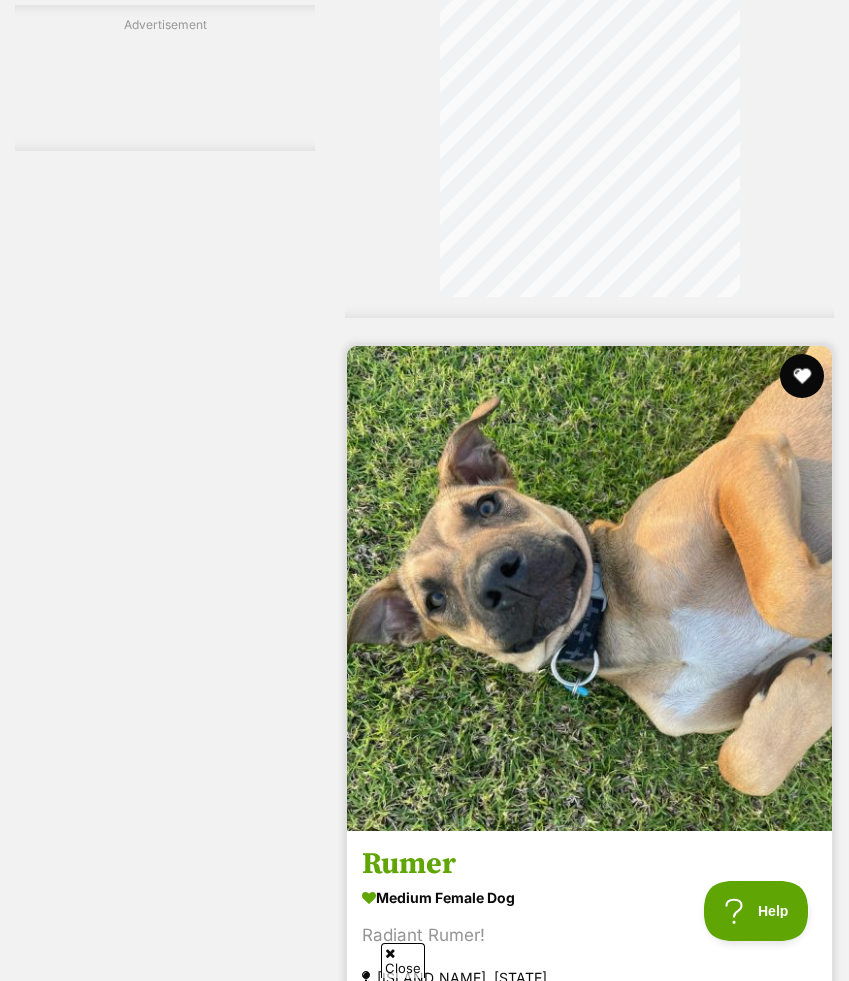 click at bounding box center [802, 376] 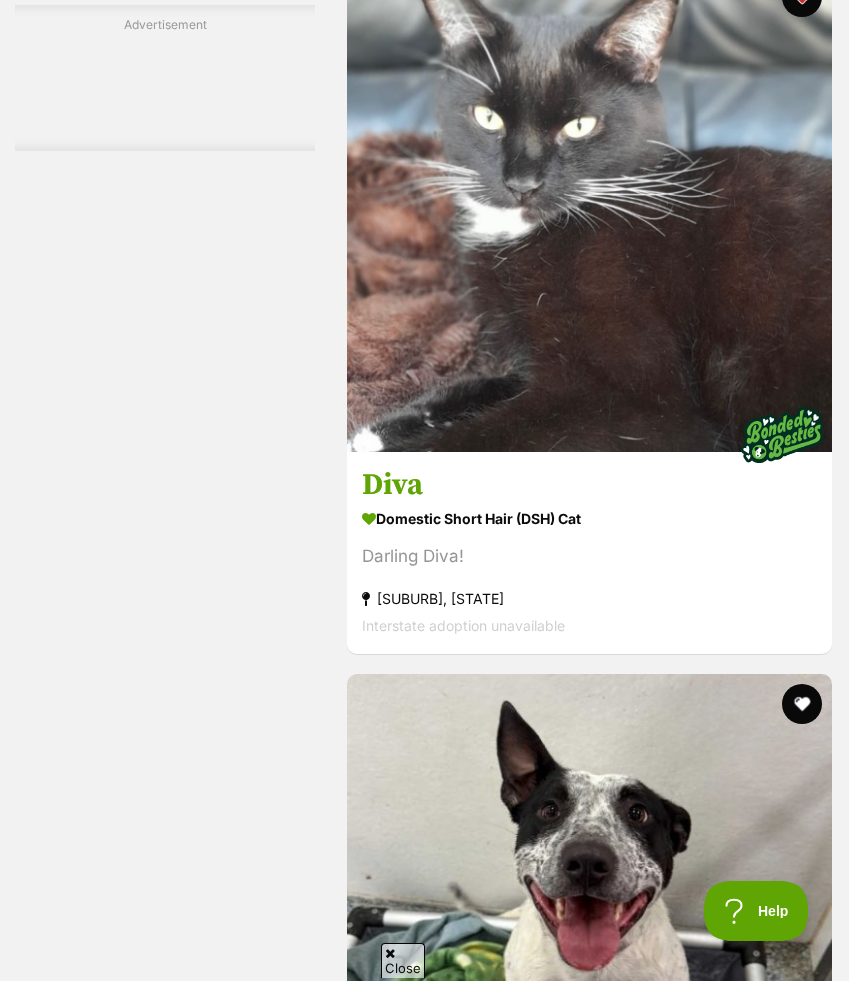 scroll, scrollTop: 11720, scrollLeft: 0, axis: vertical 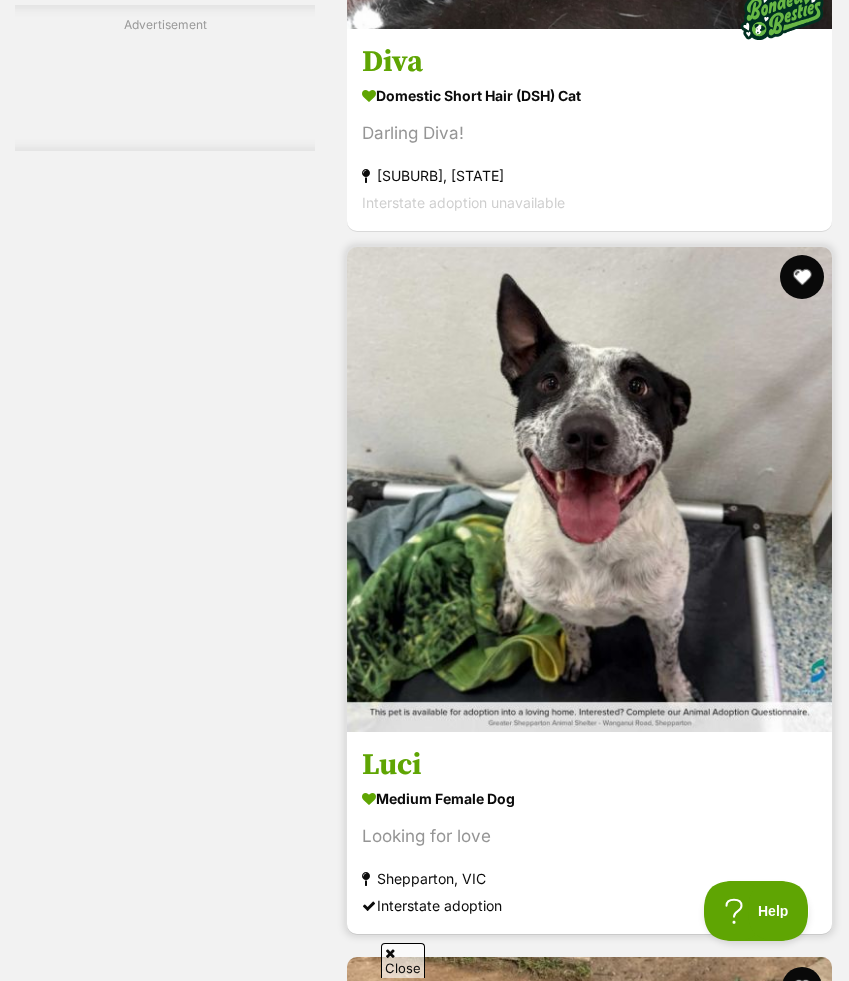 click at bounding box center [802, 277] 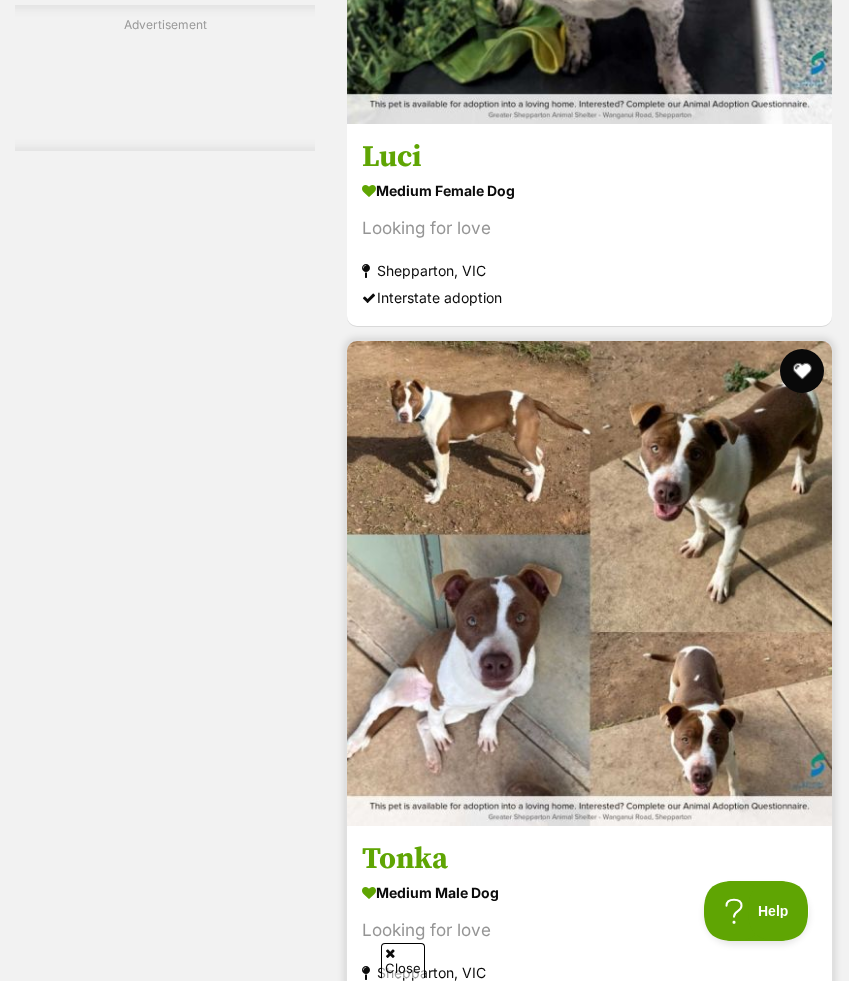 click at bounding box center (802, 371) 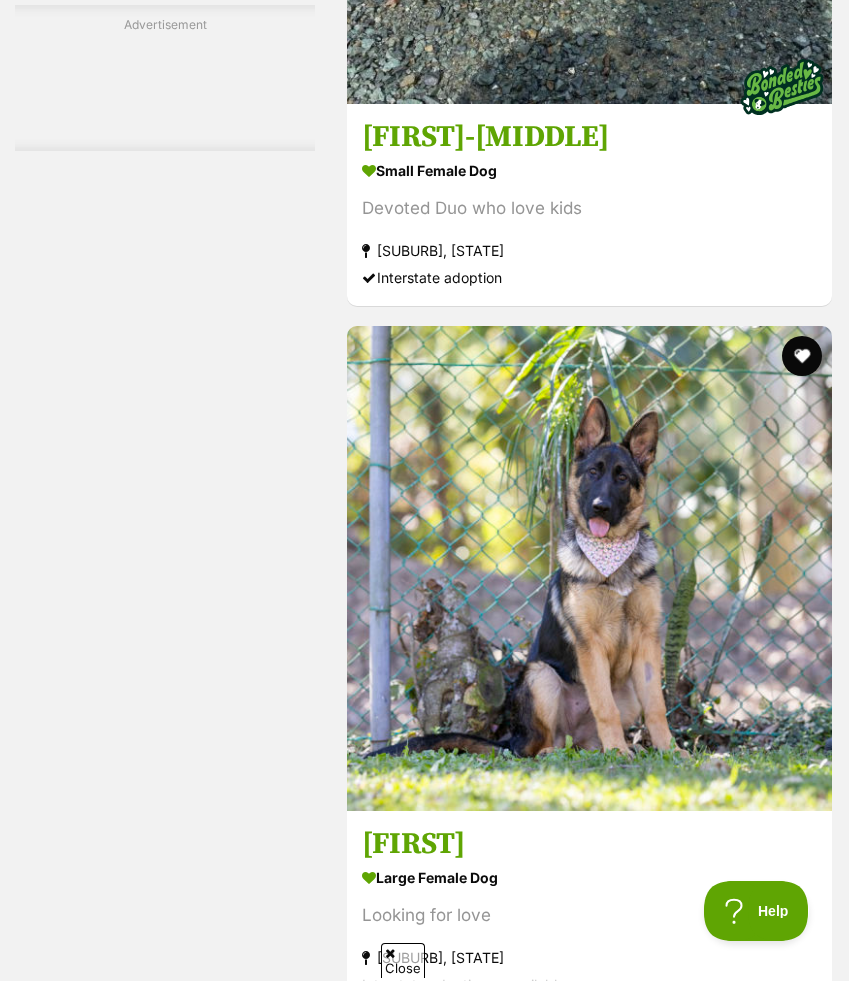 scroll, scrollTop: 13834, scrollLeft: 0, axis: vertical 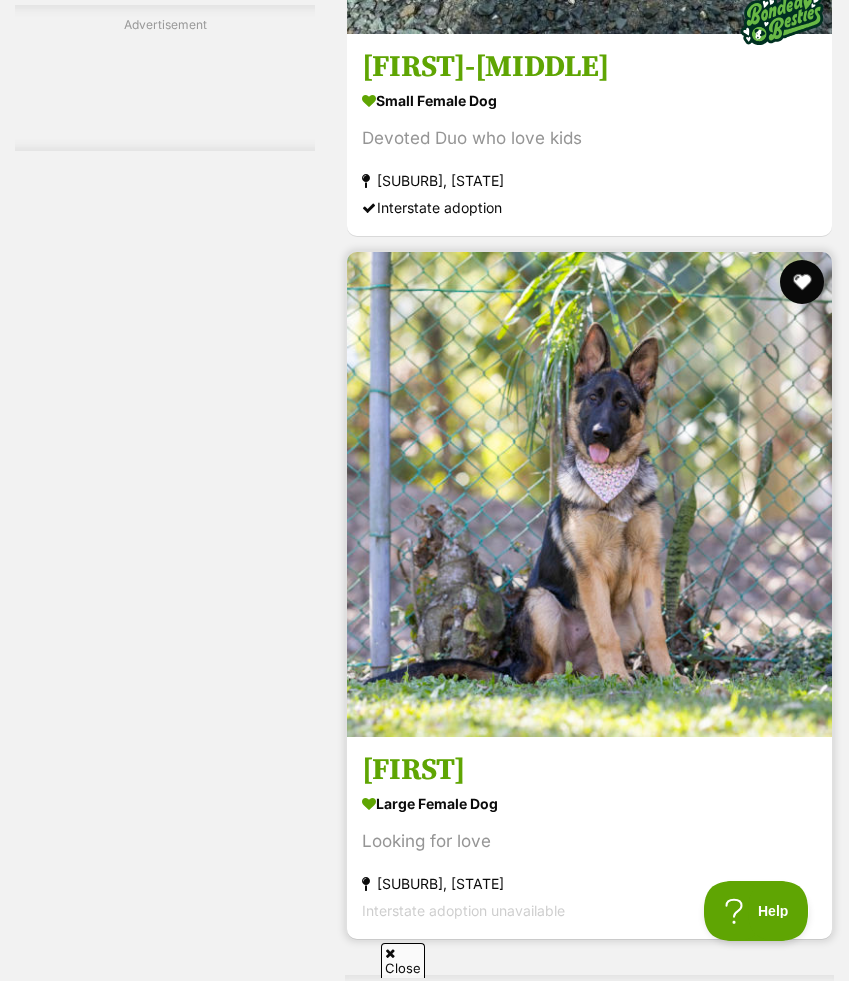 click at bounding box center [802, 282] 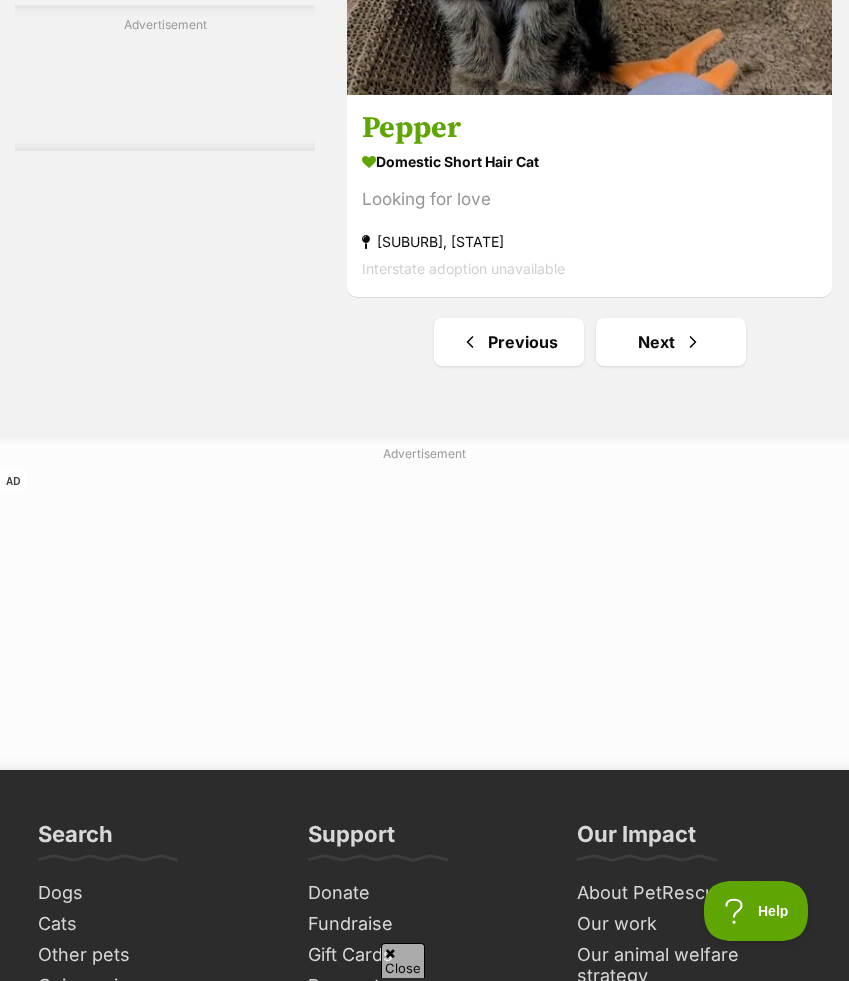 scroll, scrollTop: 16607, scrollLeft: 0, axis: vertical 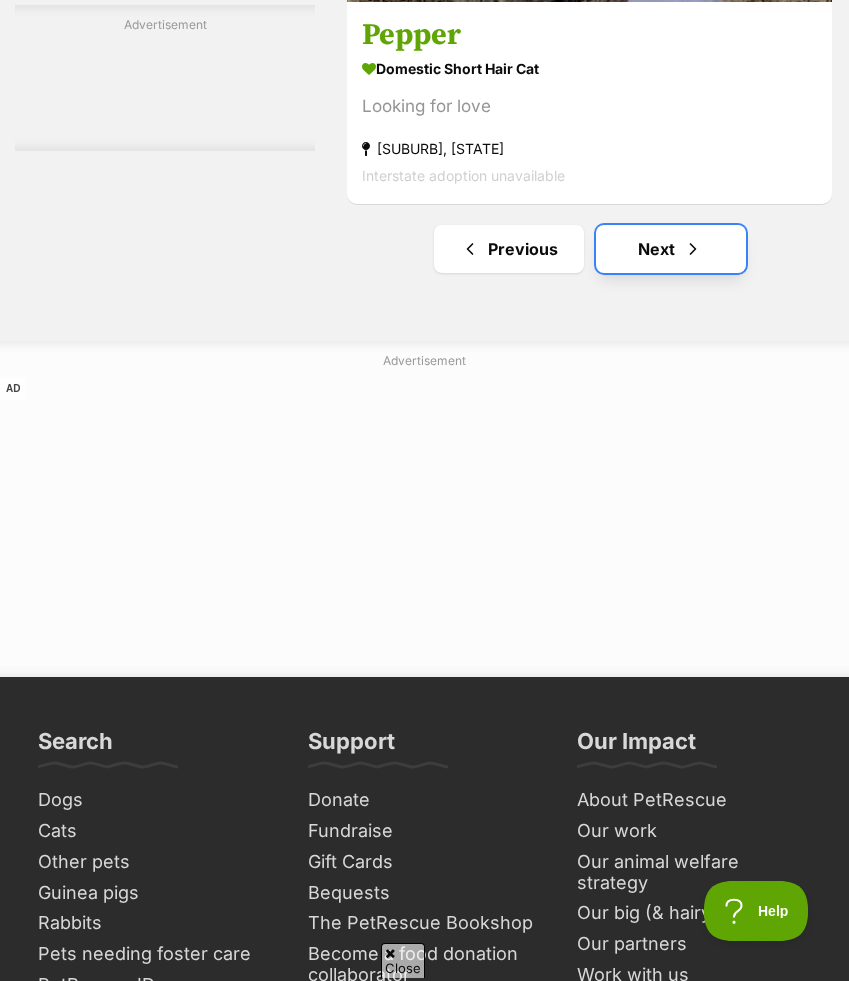 click on "Next" at bounding box center [671, 249] 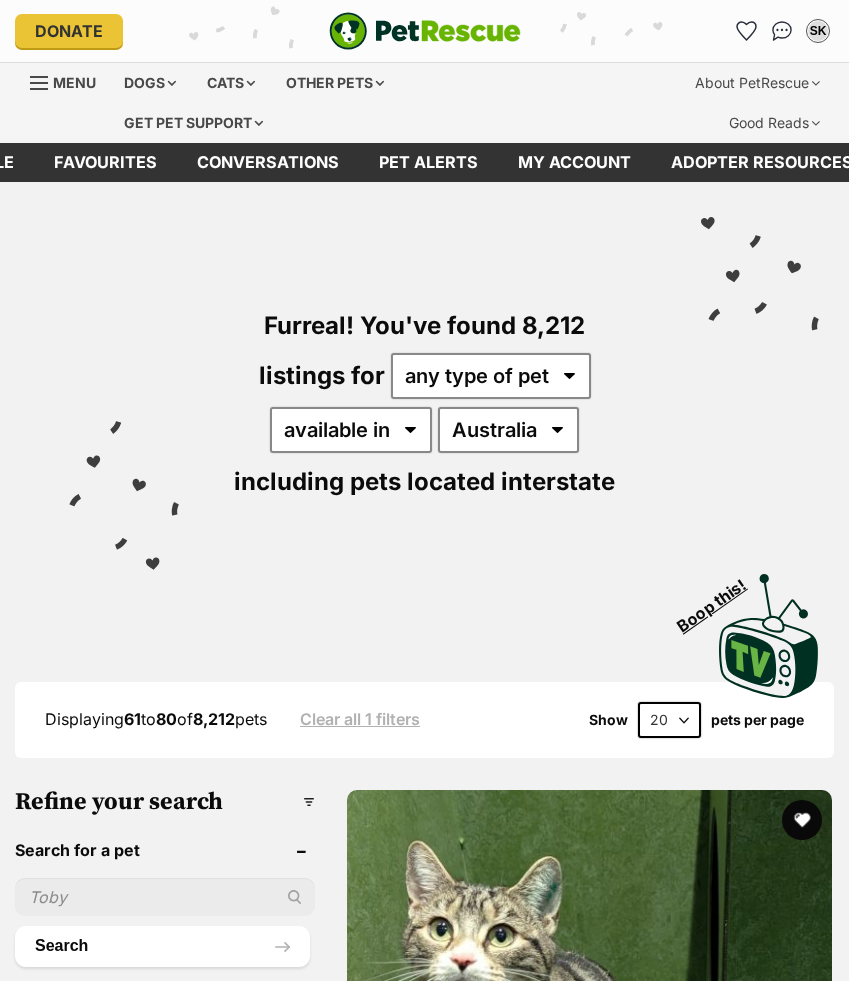 scroll, scrollTop: 0, scrollLeft: 0, axis: both 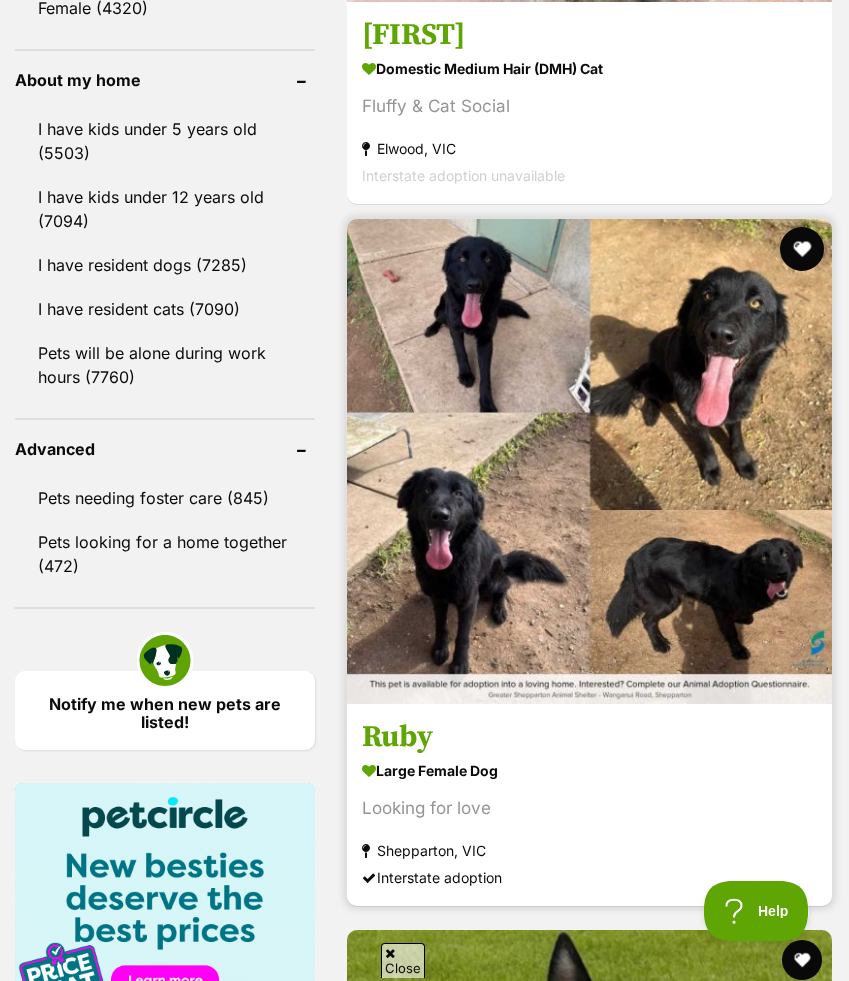 click at bounding box center (802, 249) 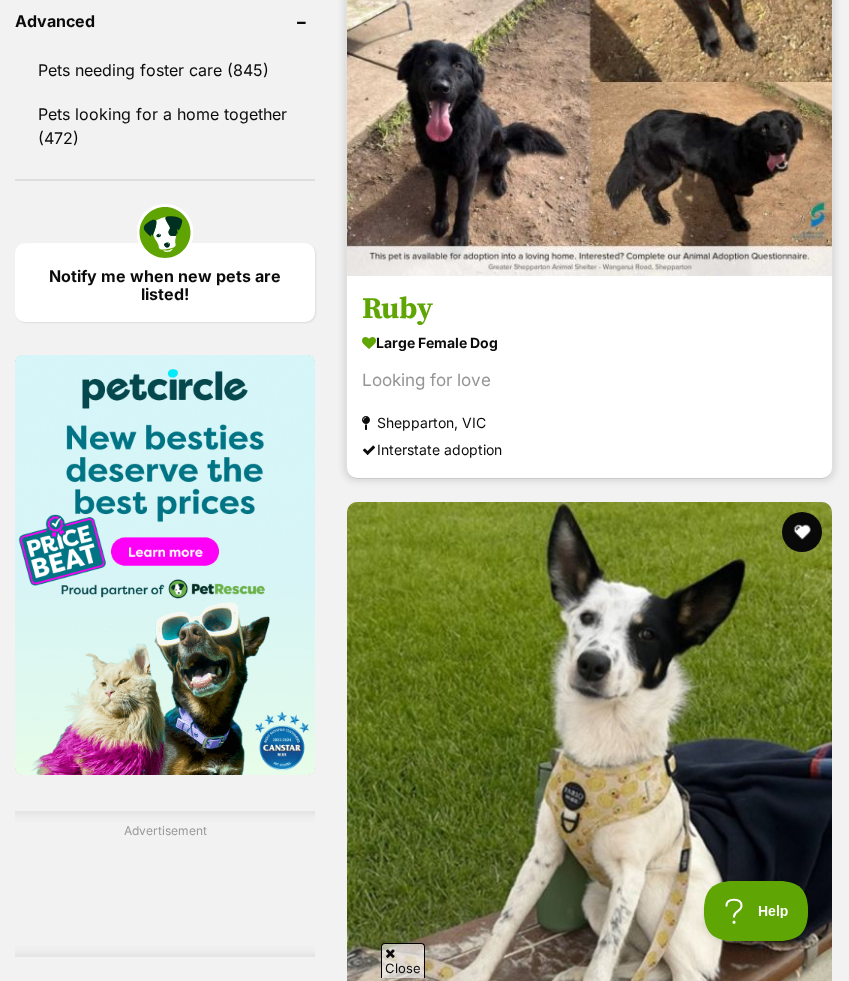 scroll, scrollTop: 2446, scrollLeft: 0, axis: vertical 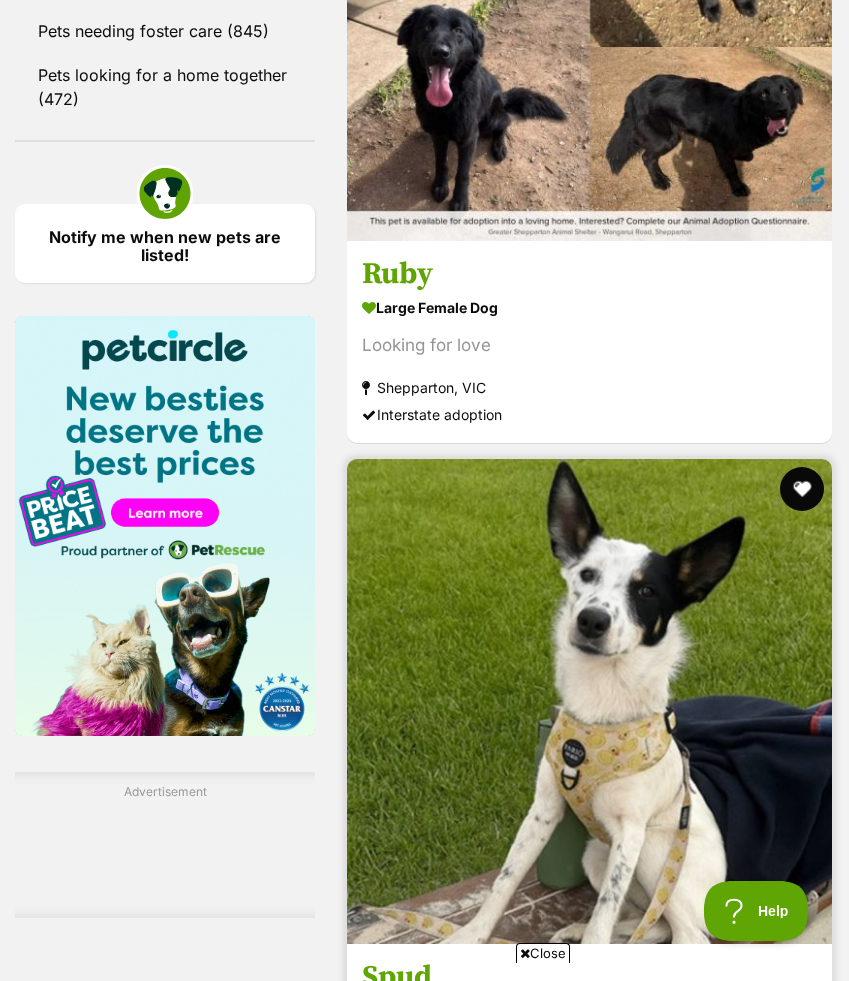 click at bounding box center (802, 489) 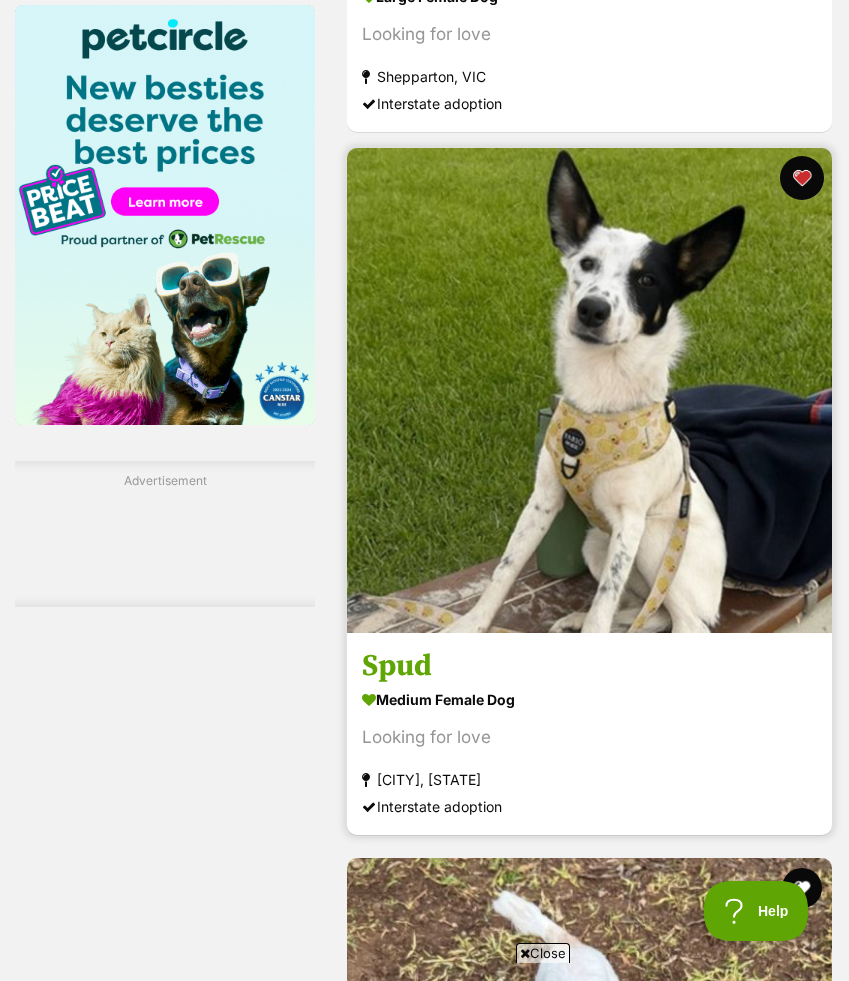 scroll, scrollTop: 2996, scrollLeft: 0, axis: vertical 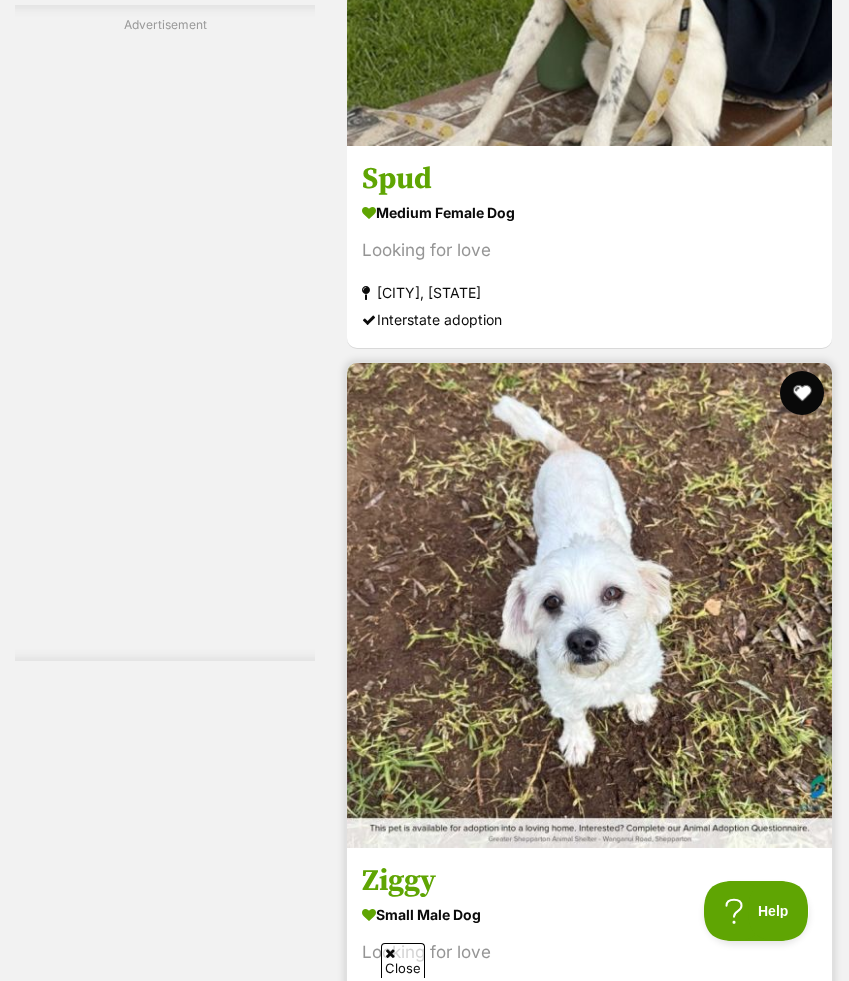 click at bounding box center [802, 393] 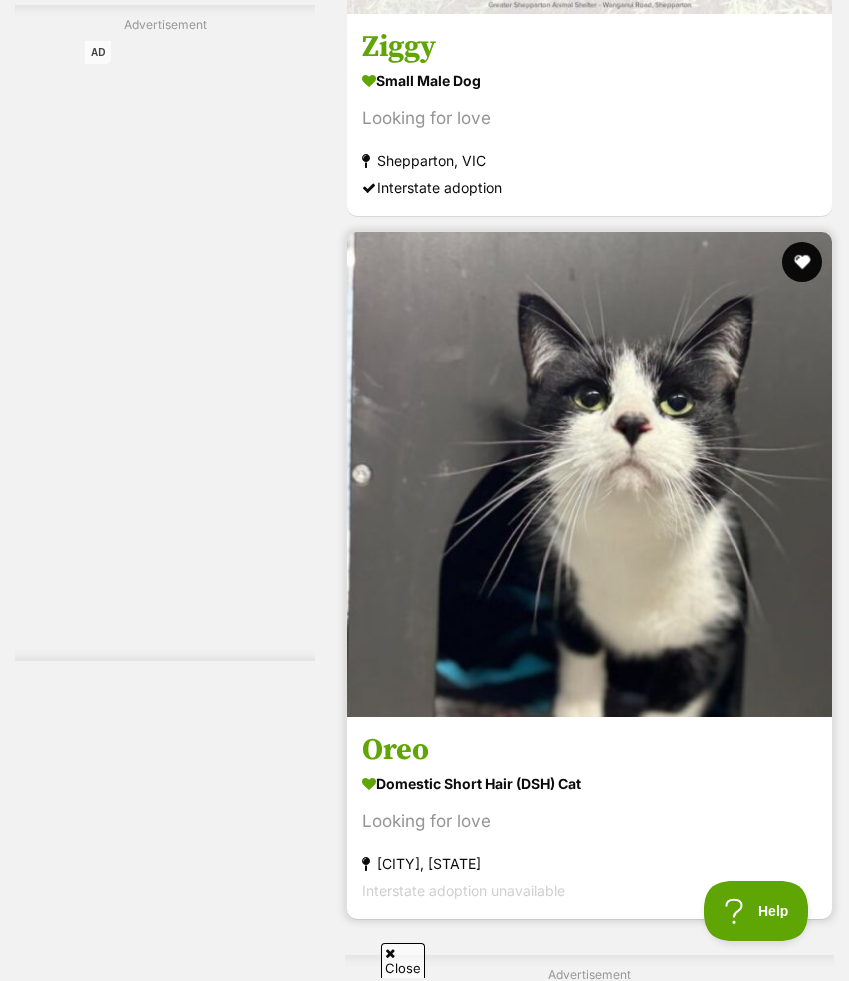 scroll, scrollTop: 4099, scrollLeft: 0, axis: vertical 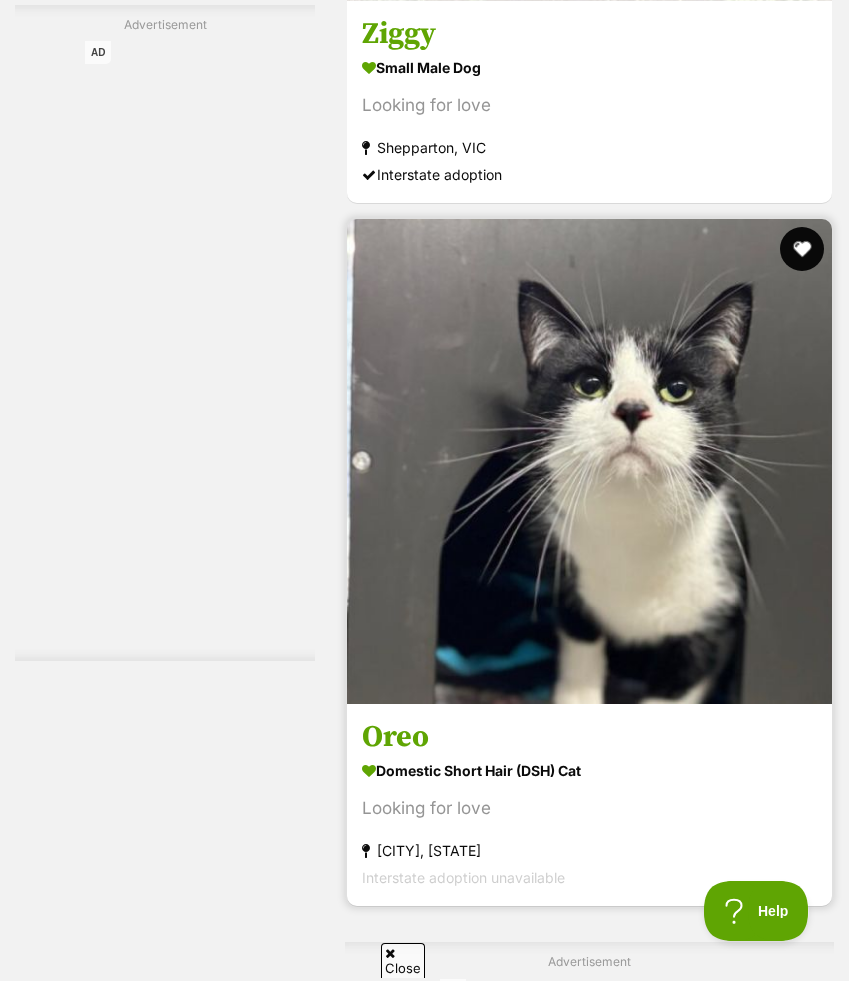 click at bounding box center [802, 249] 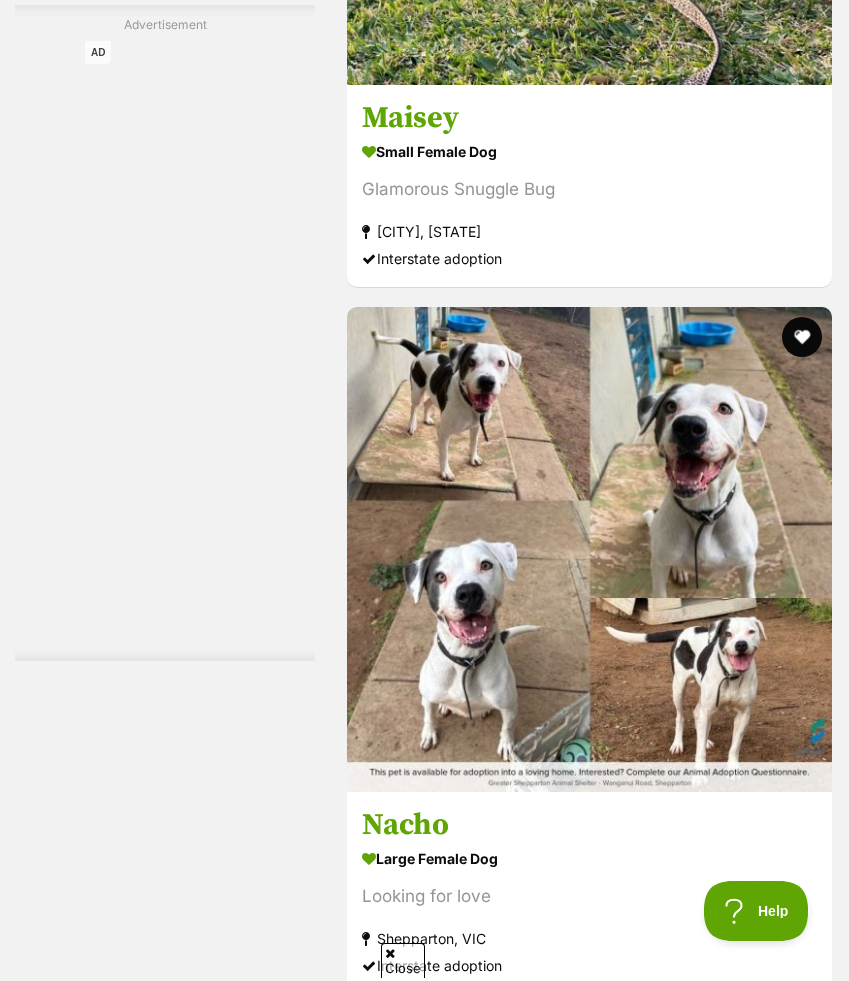 scroll, scrollTop: 6649, scrollLeft: 0, axis: vertical 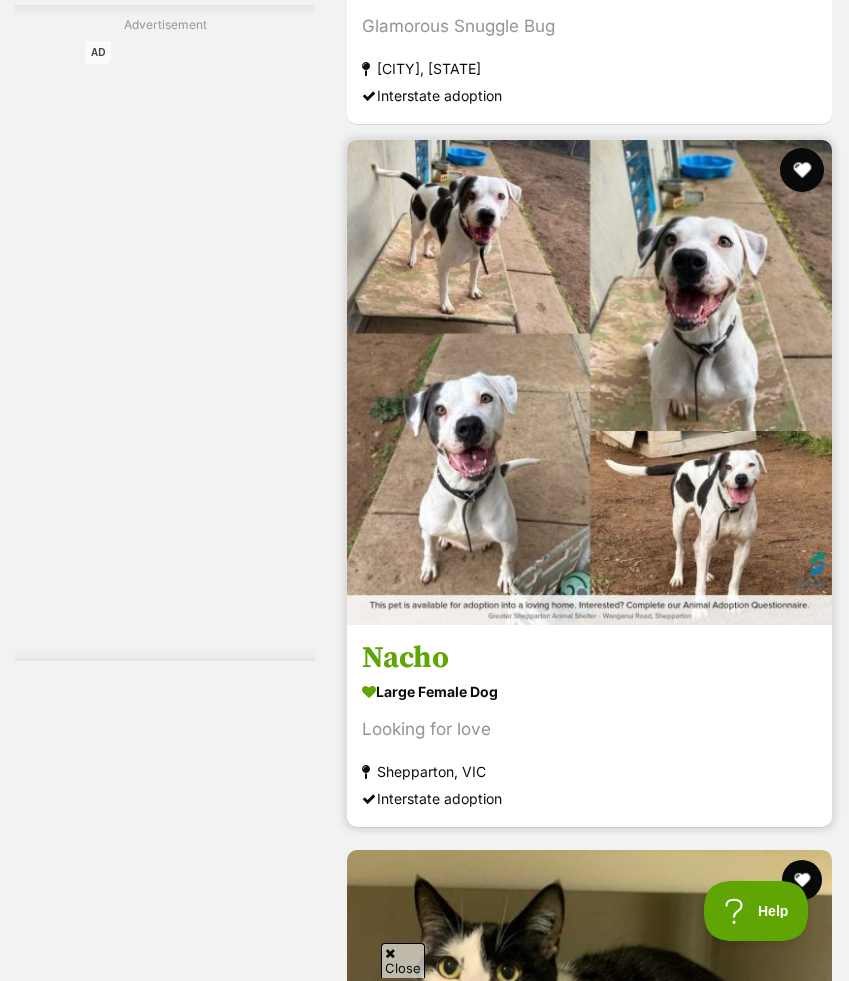 click at bounding box center [802, 170] 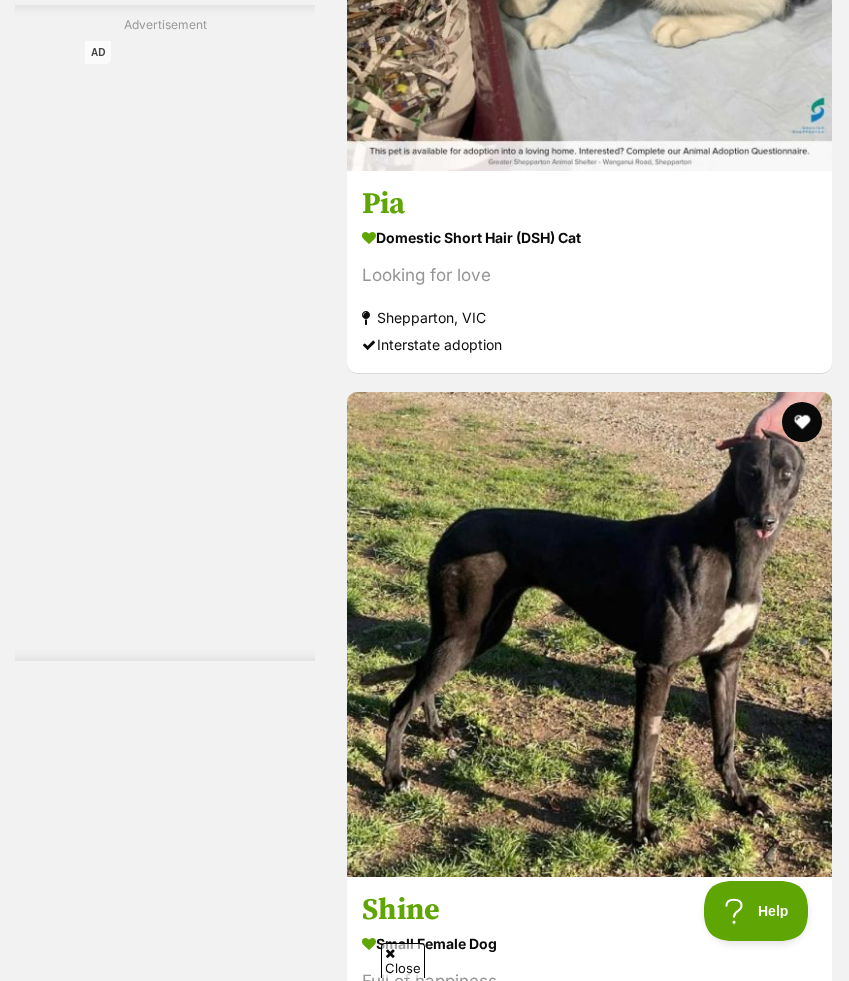 scroll, scrollTop: 7921, scrollLeft: 0, axis: vertical 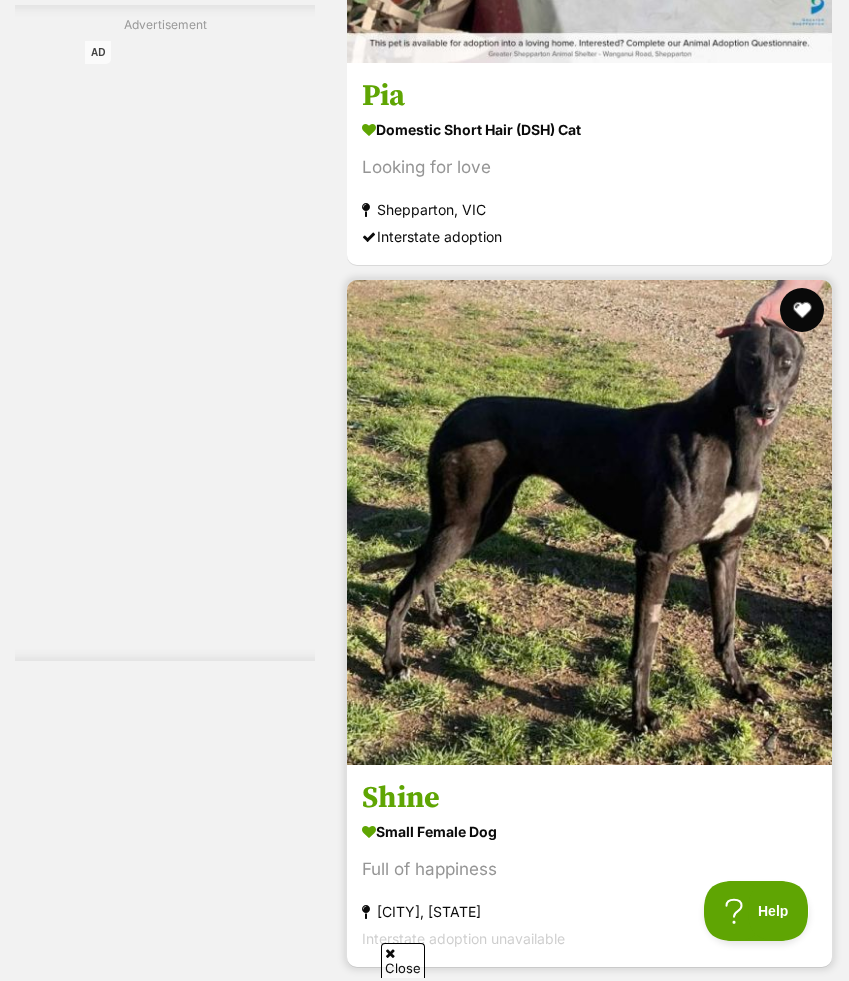 click at bounding box center (802, 310) 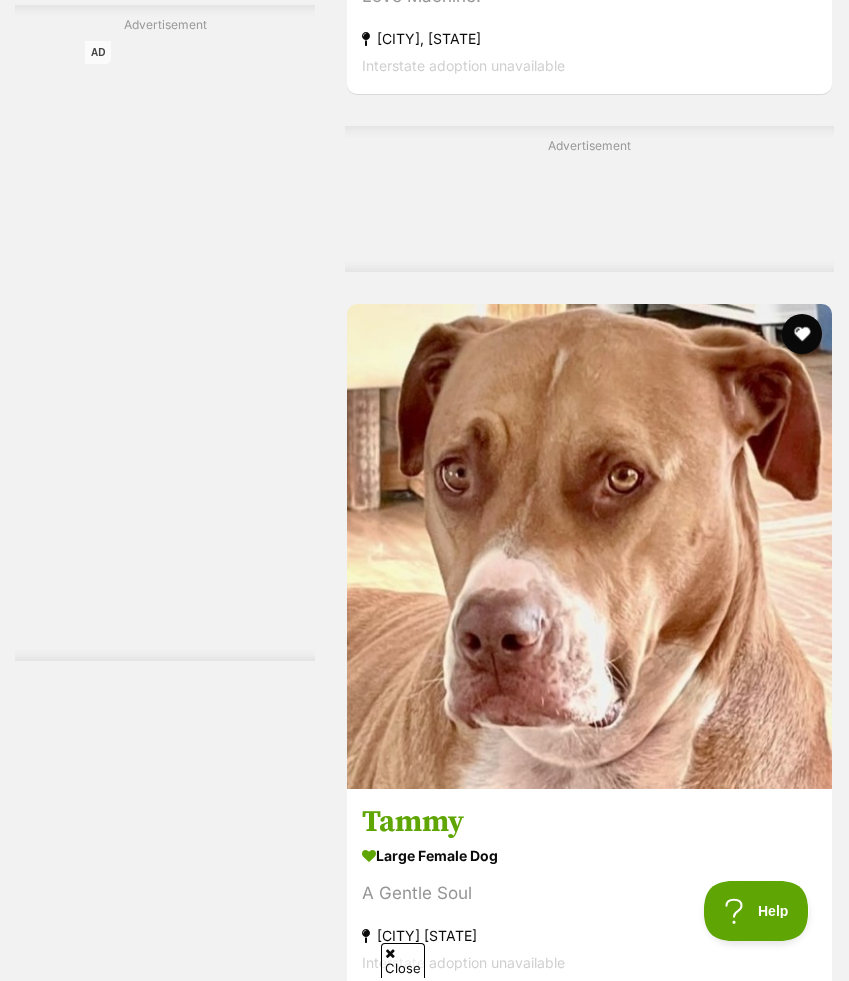 scroll, scrollTop: 14210, scrollLeft: 0, axis: vertical 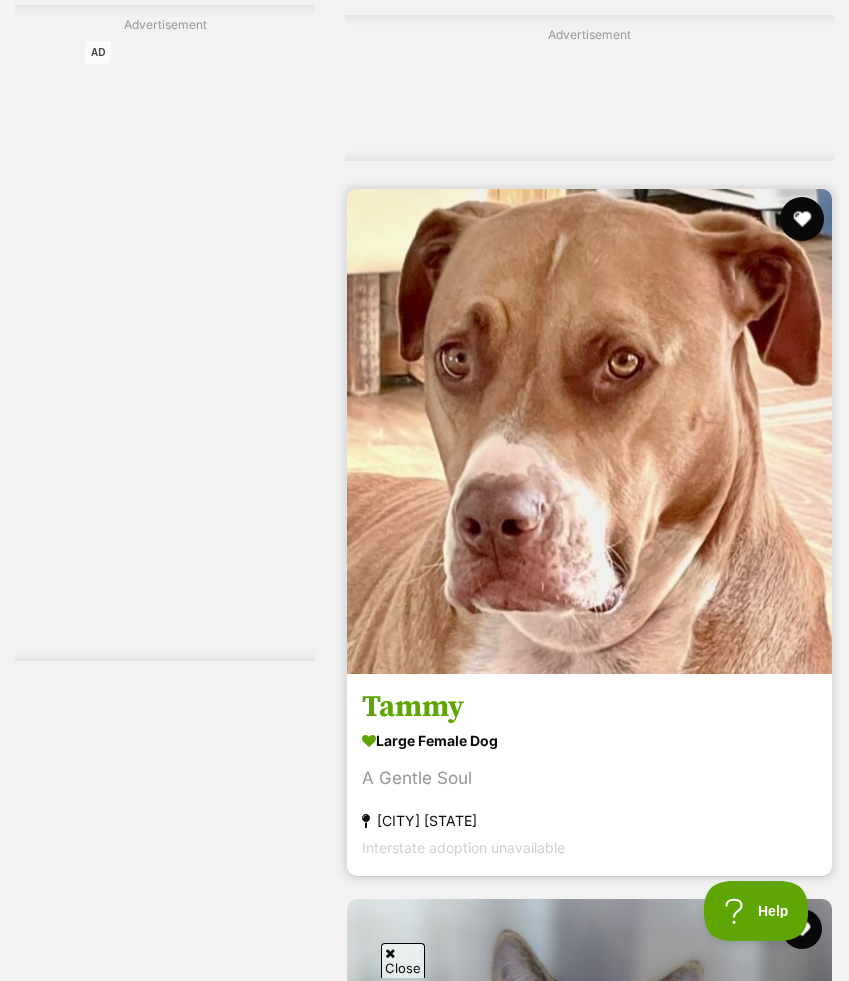 click at bounding box center [802, 219] 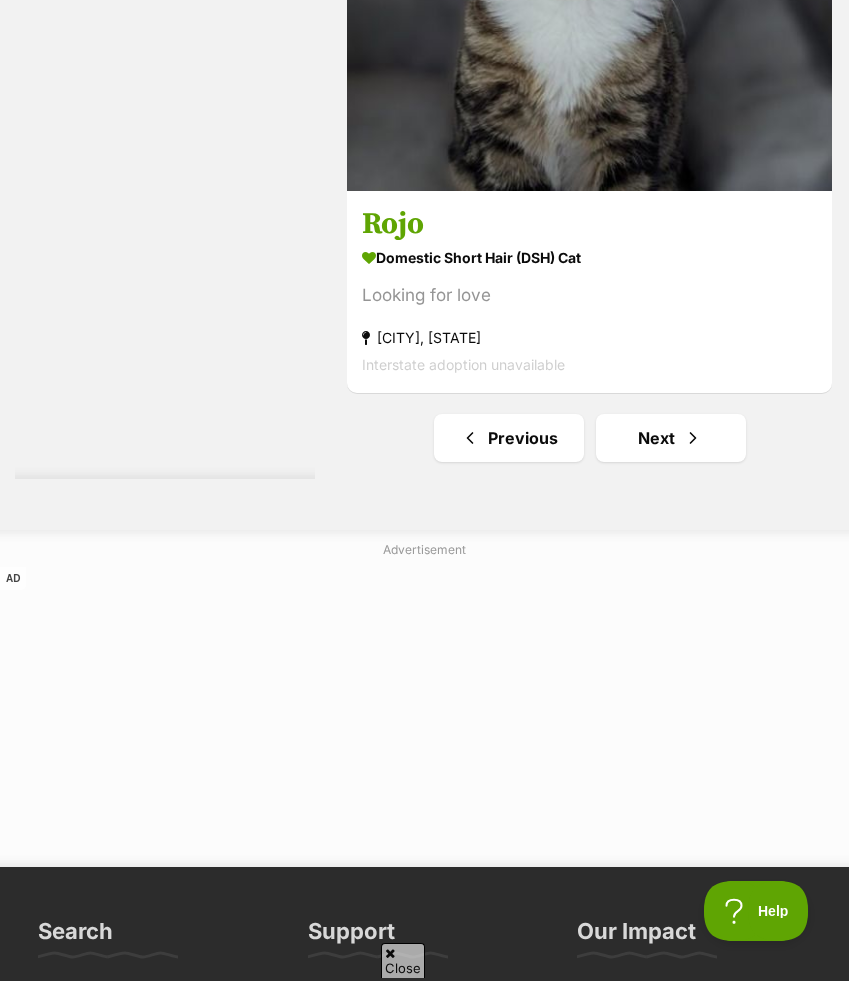 scroll, scrollTop: 15408, scrollLeft: 0, axis: vertical 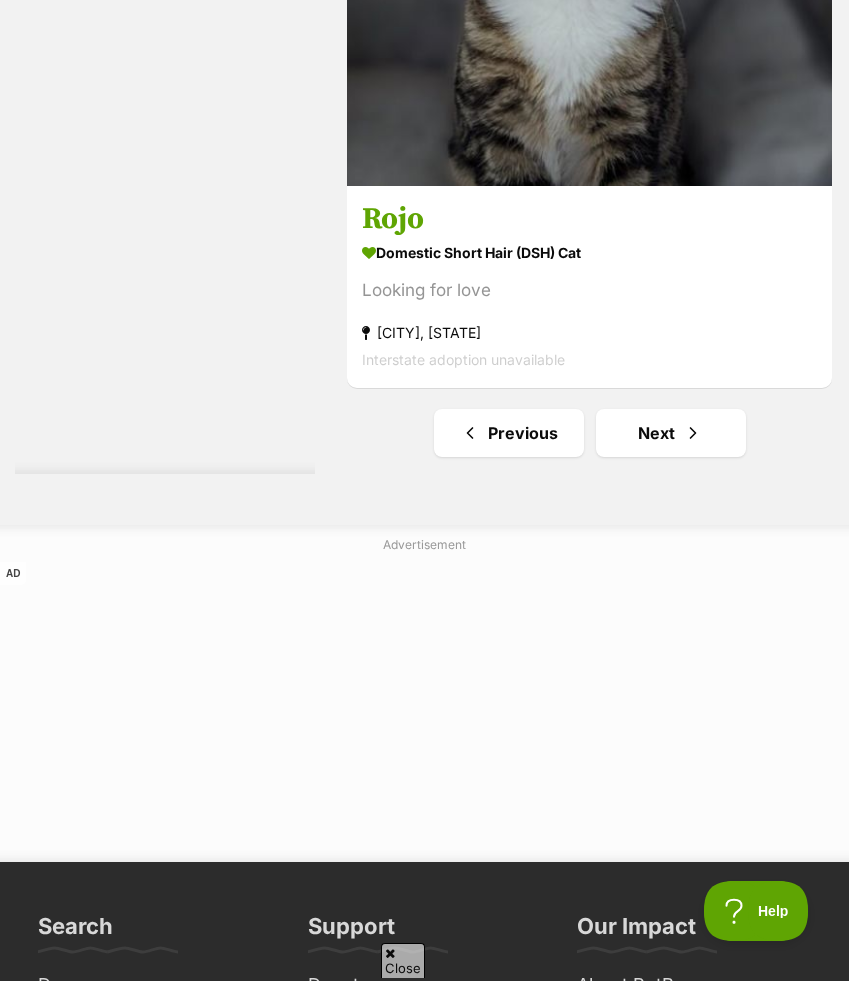 click on "Tammy
Domestic Short Hair Cat
Looking for love
Burwood East, VIC
Interstate adoption unavailable
Dianna
Domestic Medium Hair (DMH) Cat
Fluffy & Cat Social
Elwood, VIC
Interstate adoption unavailable
Ruby
large female Dog
Looking for love
Shepparton, VIC
Interstate adoption
Spud
medium female Dog
Looking for love
Molendinar, QLD
Interstate adoption
Ziggy
small male Dog
Looking for love
Shepparton, VIC
Interstate adoption
Oreo
Domestic Short Hair (DSH) Cat
Looking for love
Yagoona West, NSW
Interstate adoption unavailable
Advertisement
AD
Eddie
Domestic Short Hair (DSH) Cat
Looking for love
Sunbury, VIC" at bounding box center (589, -7073) 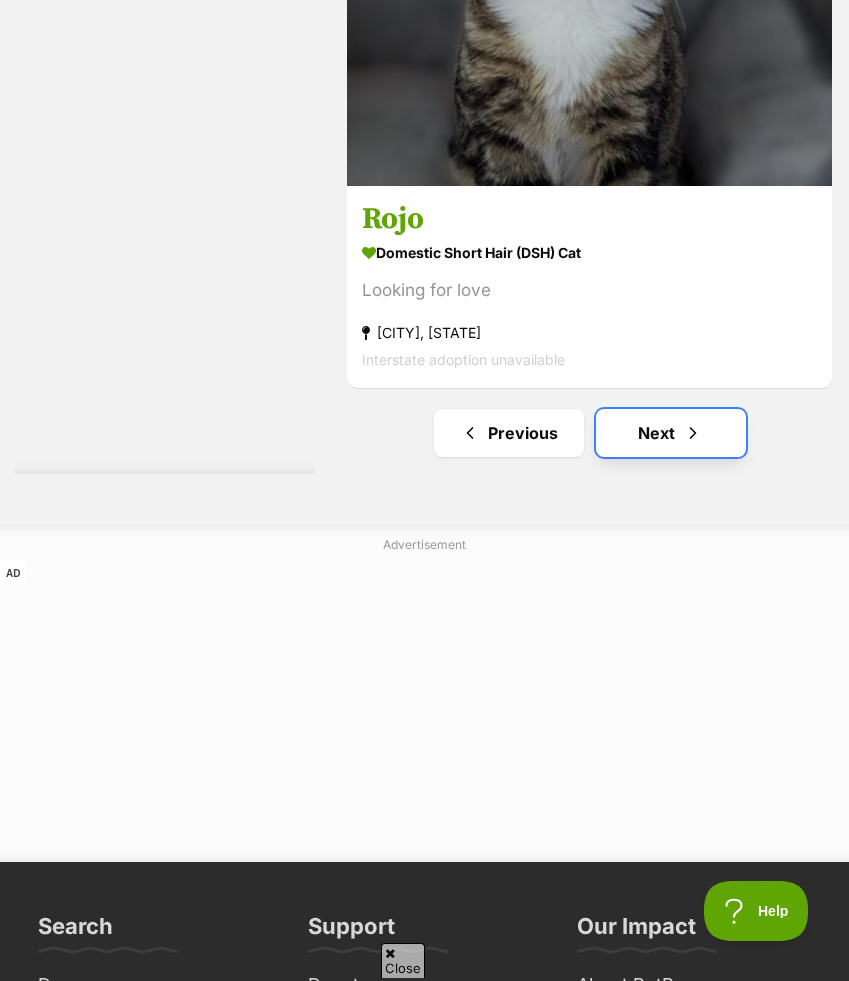 click on "Next" at bounding box center [671, 433] 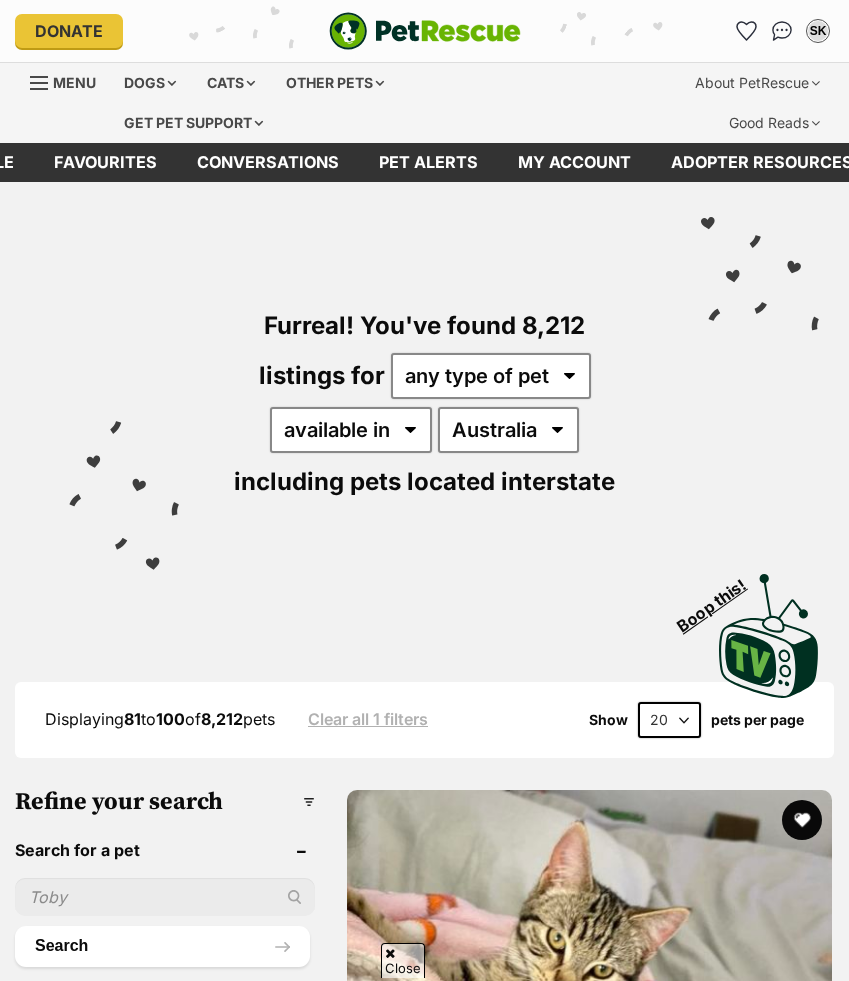 scroll, scrollTop: 1104, scrollLeft: 0, axis: vertical 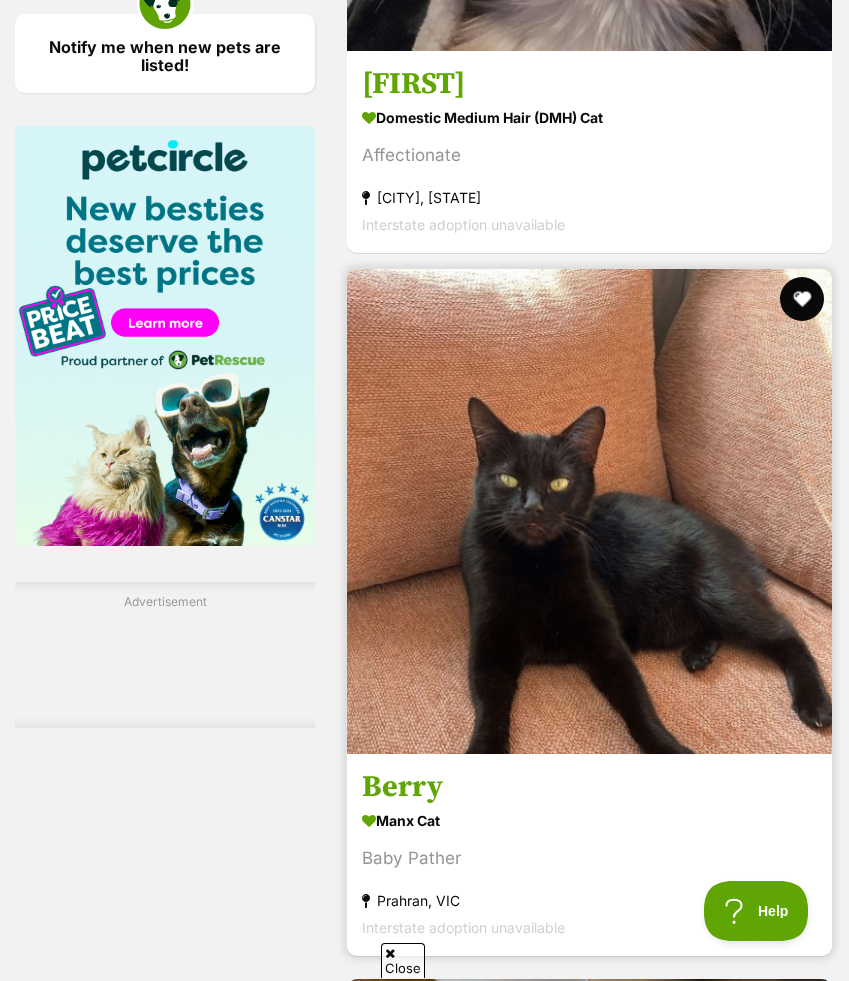 click at bounding box center [802, 299] 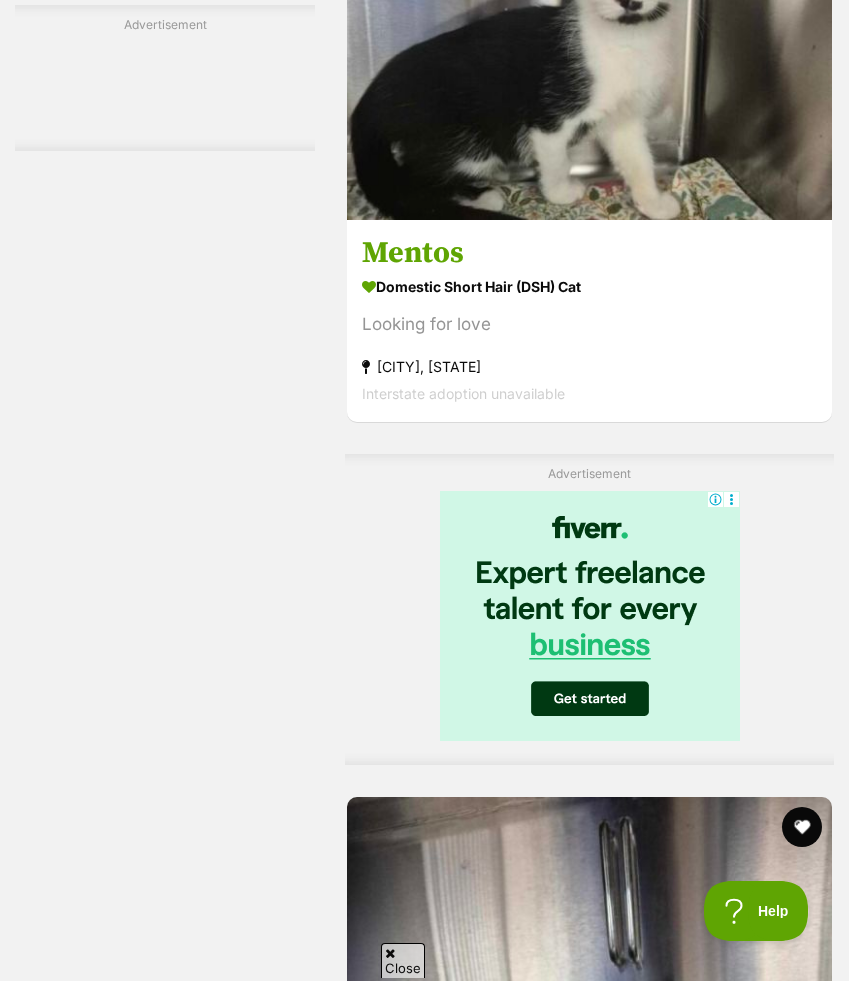 scroll, scrollTop: 0, scrollLeft: 0, axis: both 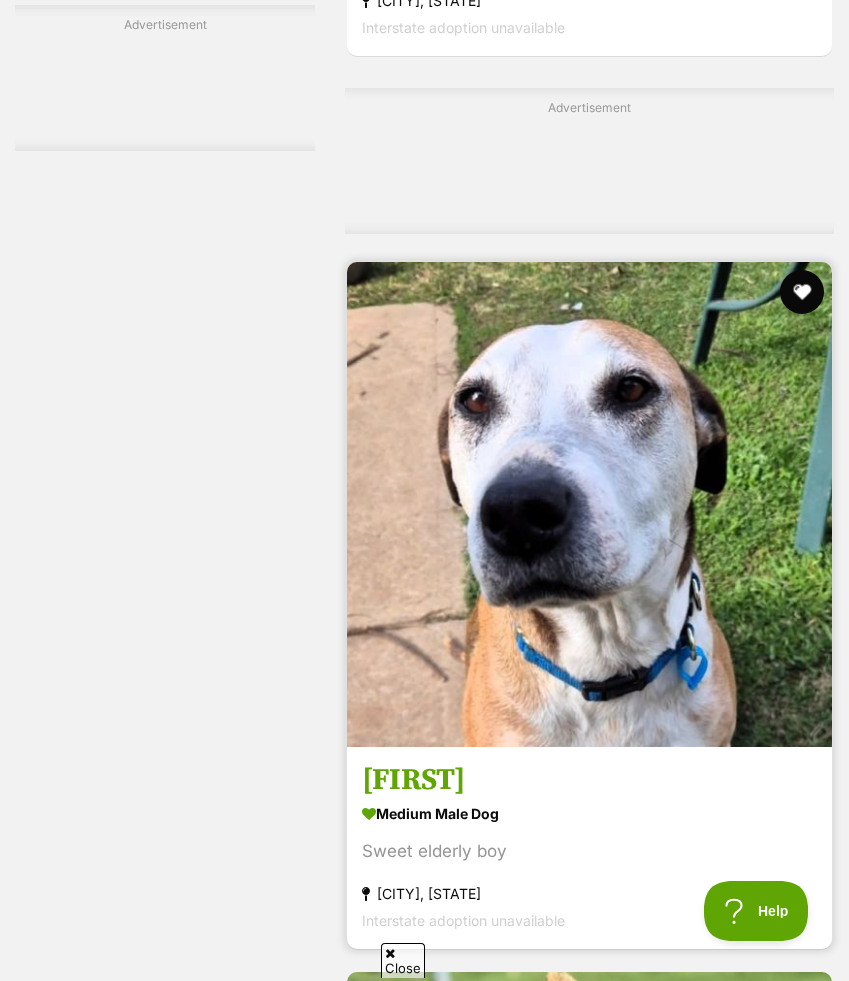 click at bounding box center [802, 292] 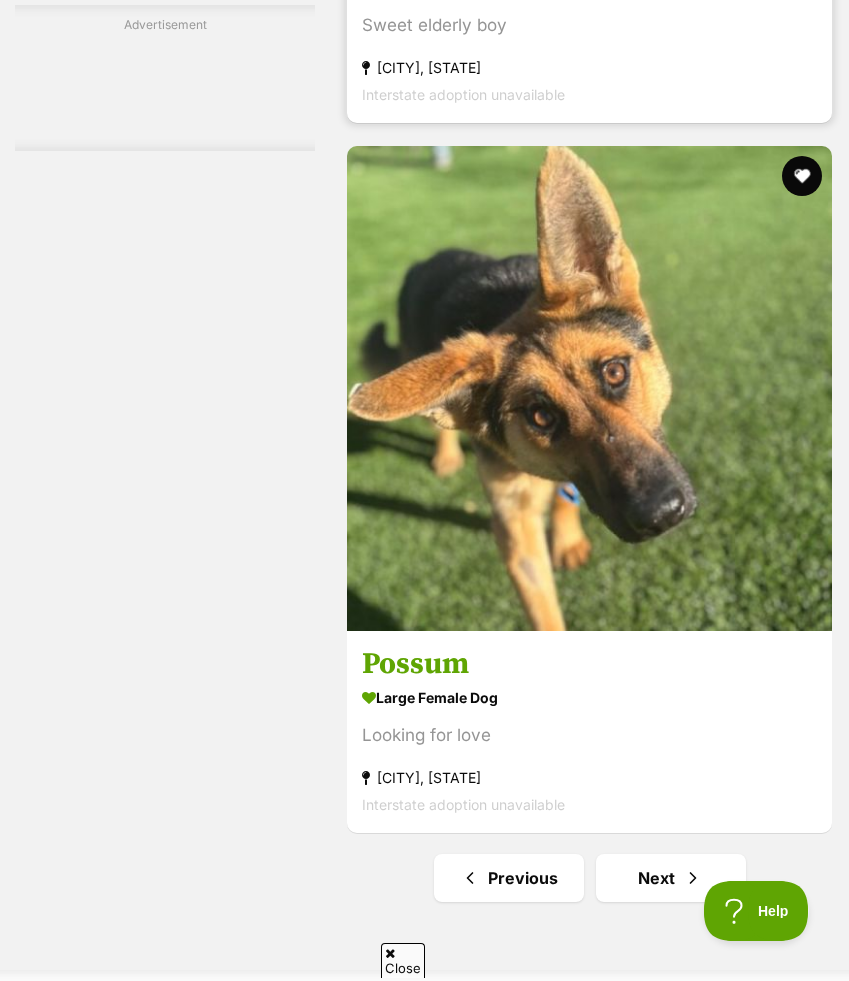 scroll, scrollTop: 15015, scrollLeft: 0, axis: vertical 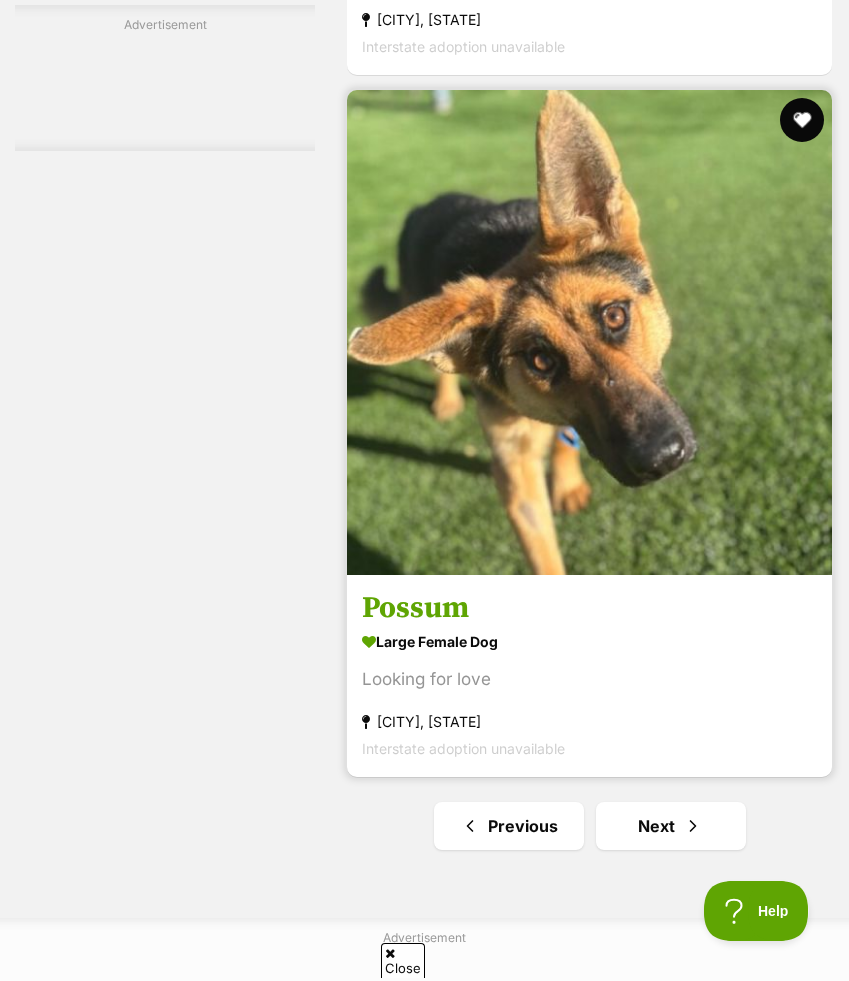 click at bounding box center (802, 120) 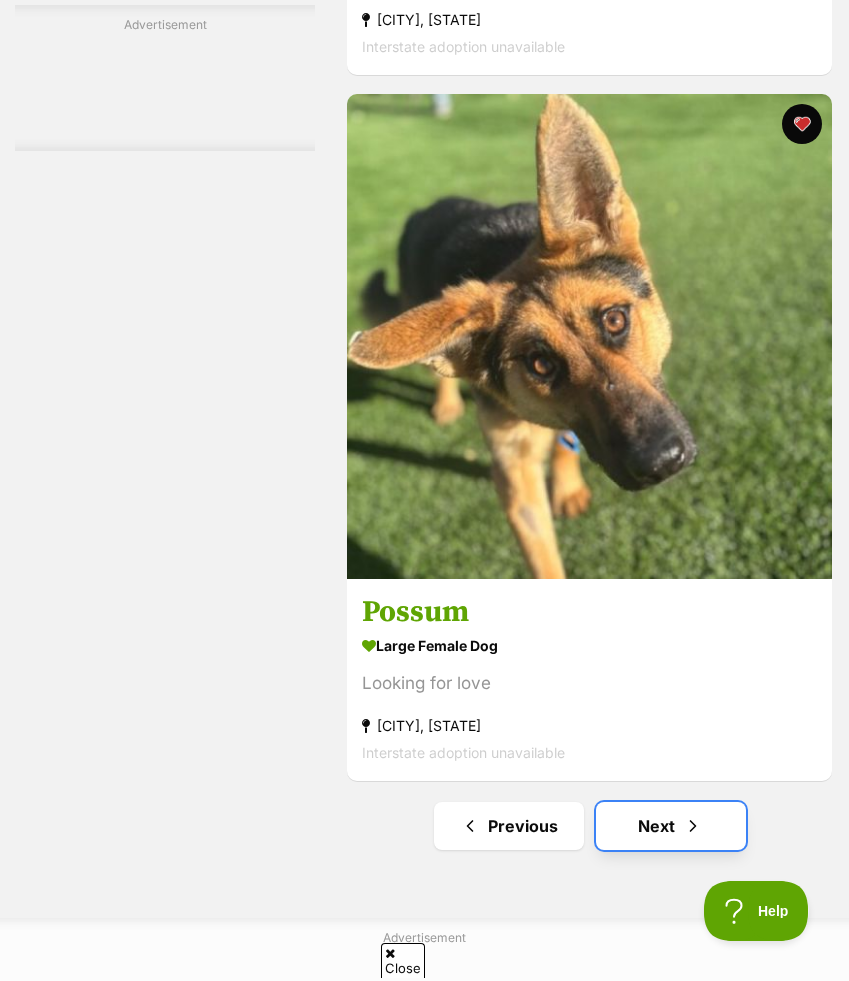 click on "Next" at bounding box center (671, 826) 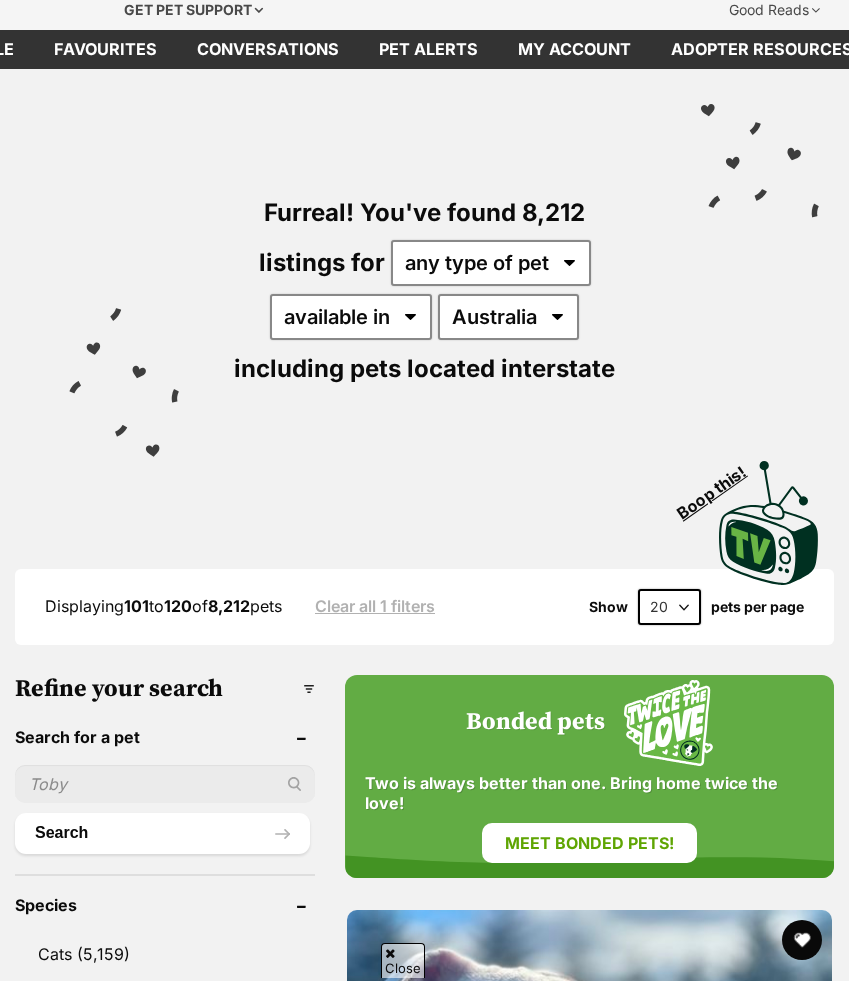 scroll, scrollTop: 651, scrollLeft: 0, axis: vertical 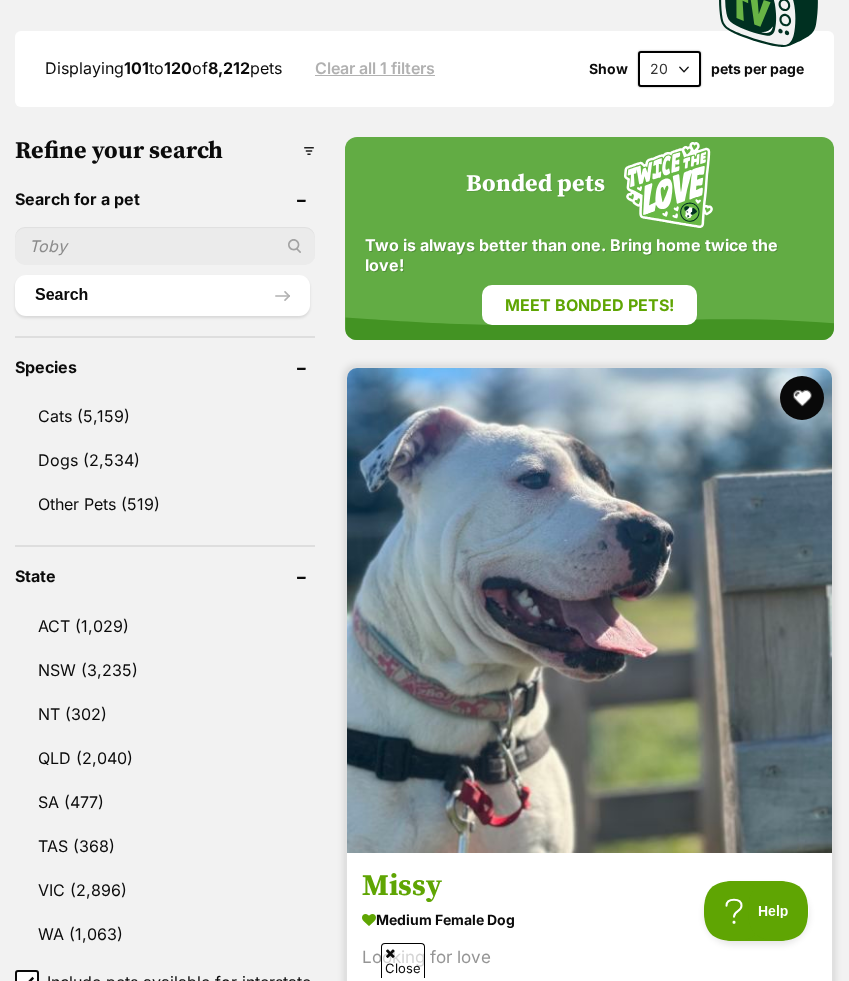 click at bounding box center [802, 398] 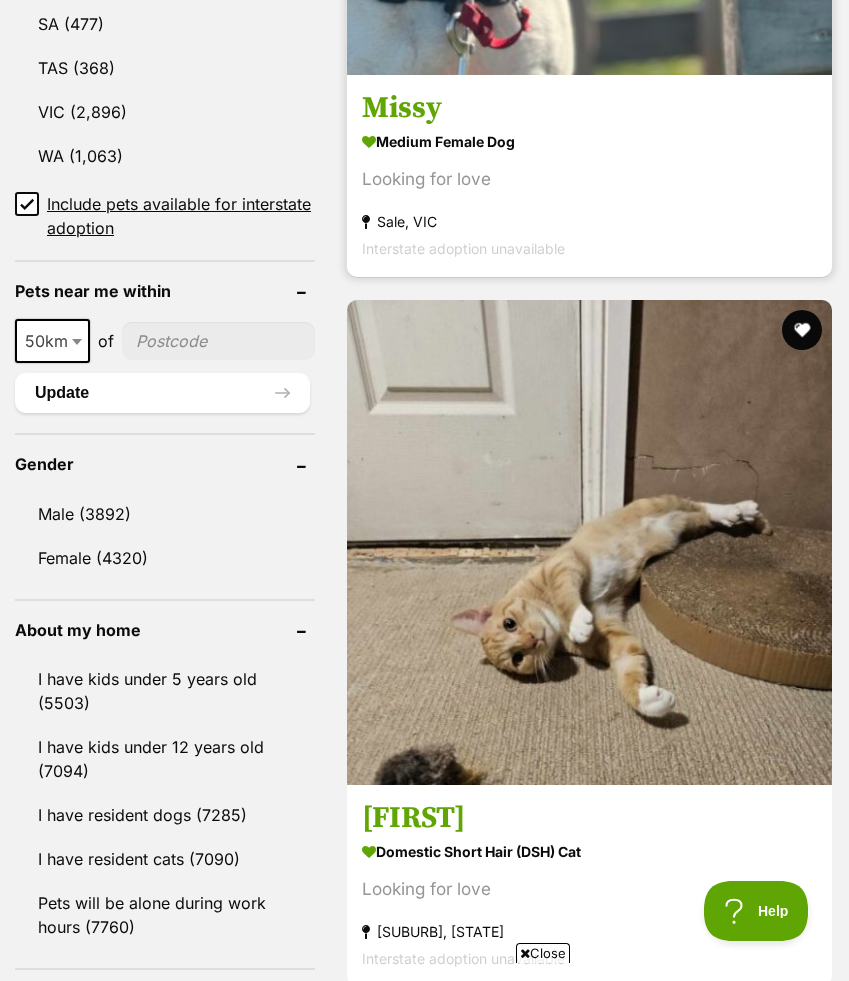 scroll, scrollTop: 2251, scrollLeft: 0, axis: vertical 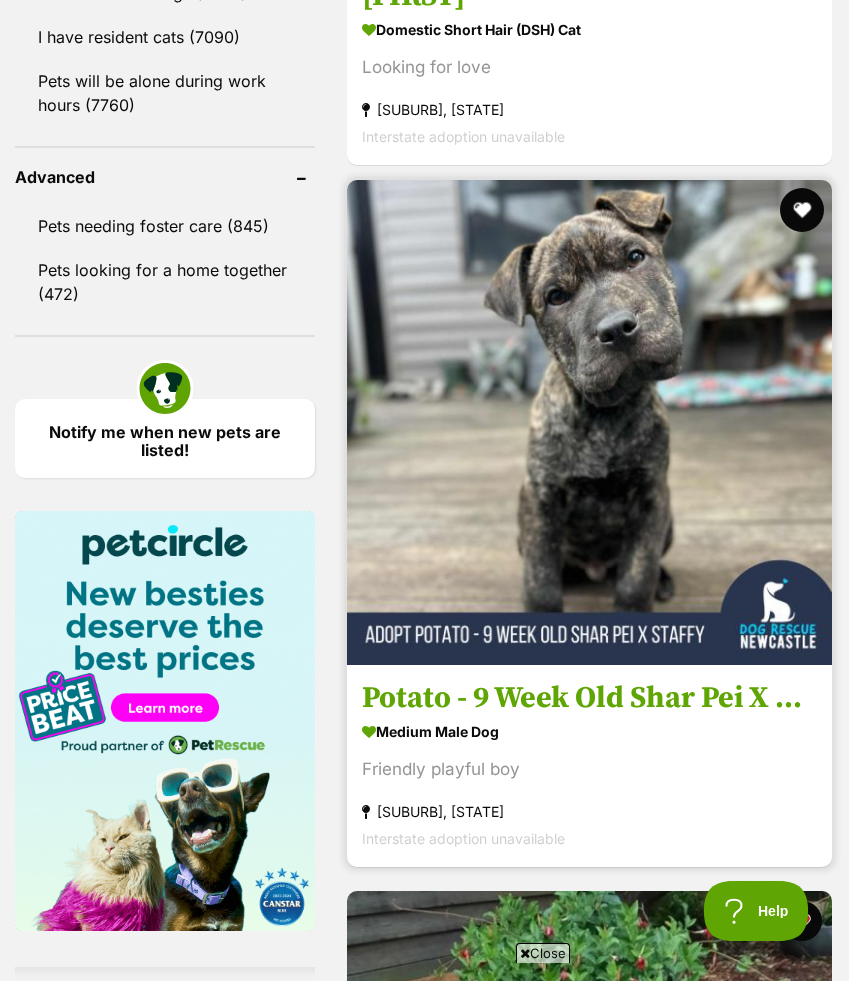 click at bounding box center [802, 210] 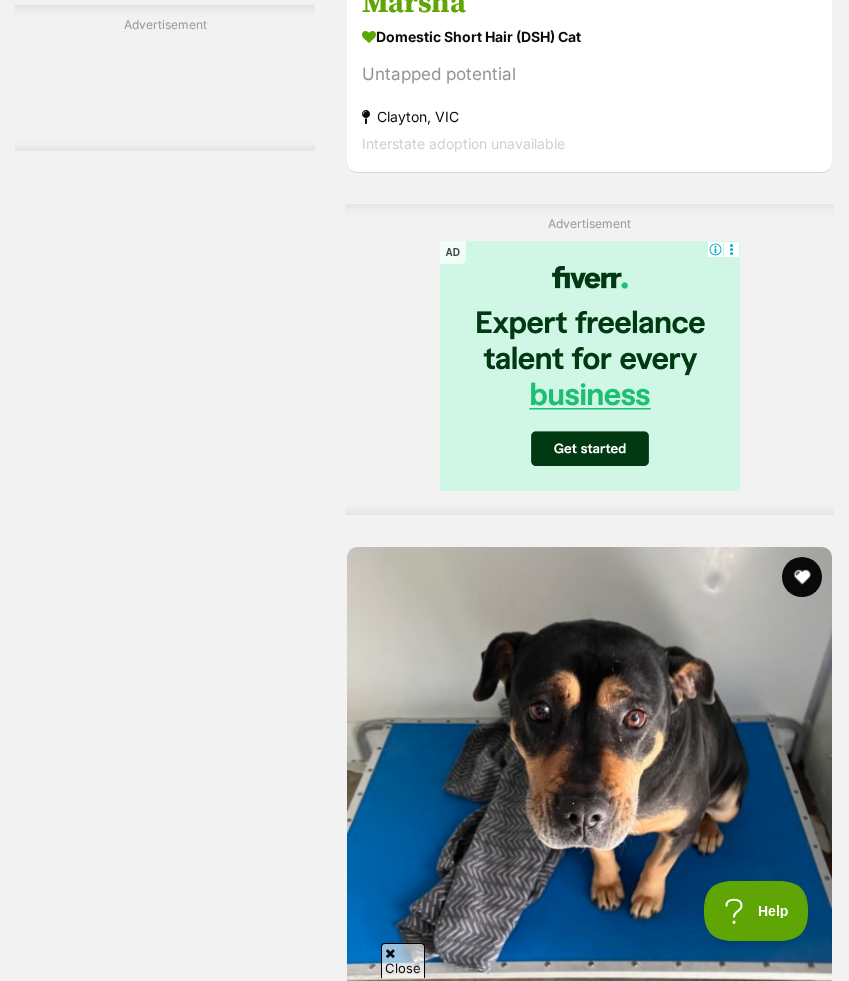 scroll, scrollTop: 13735, scrollLeft: 0, axis: vertical 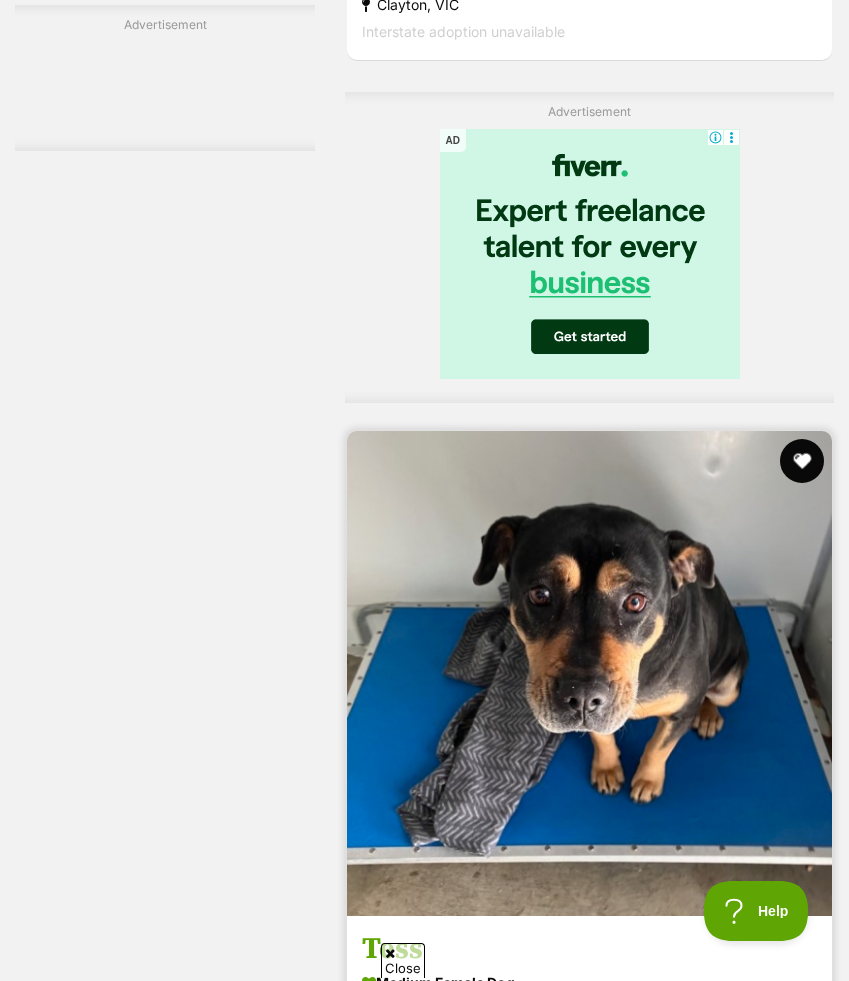 click at bounding box center [802, 461] 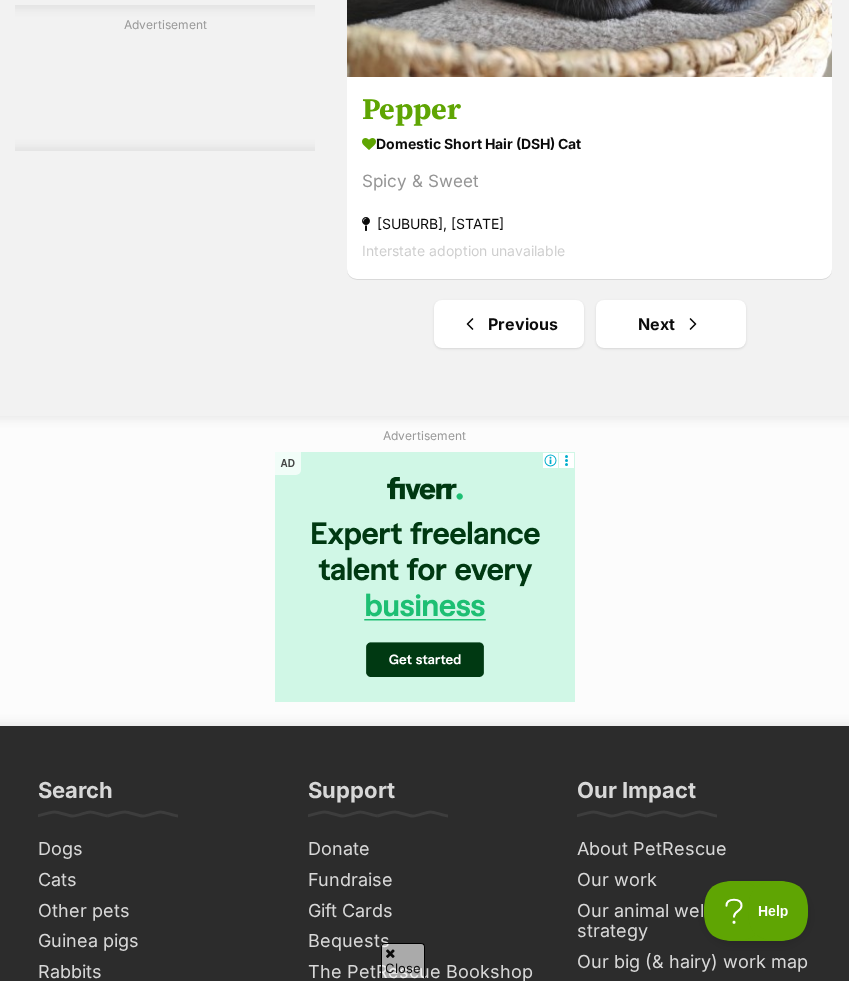 scroll, scrollTop: 15293, scrollLeft: 0, axis: vertical 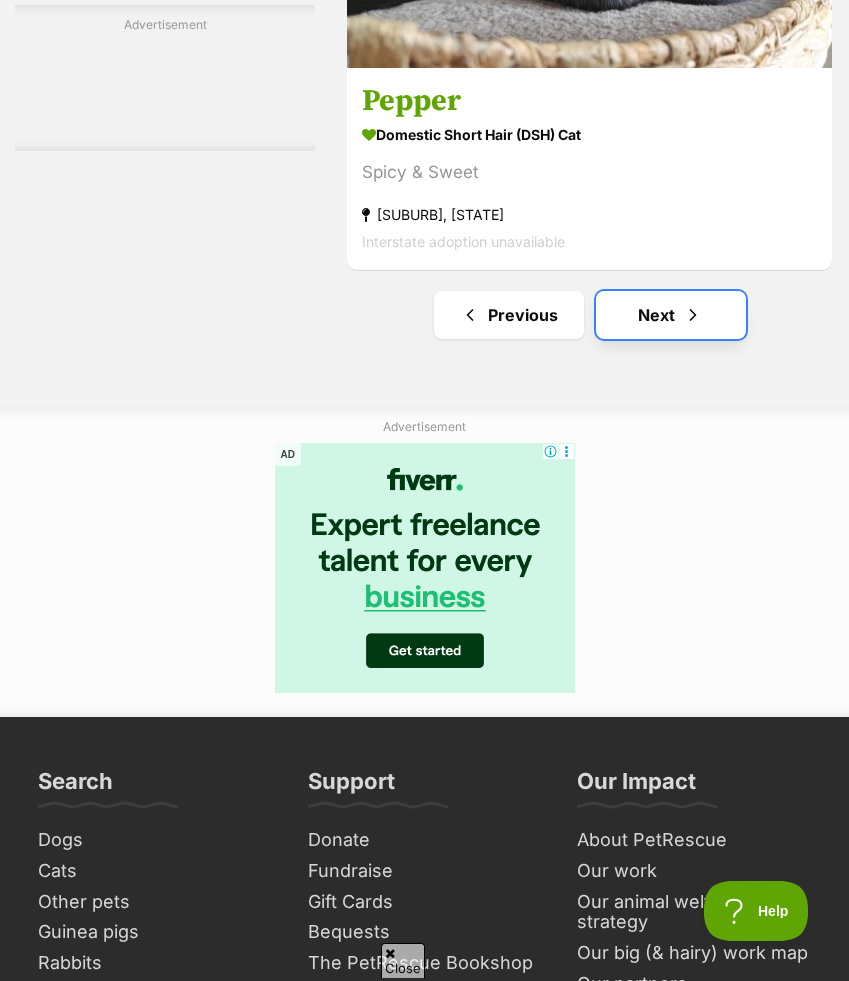 click on "Next" at bounding box center [671, 315] 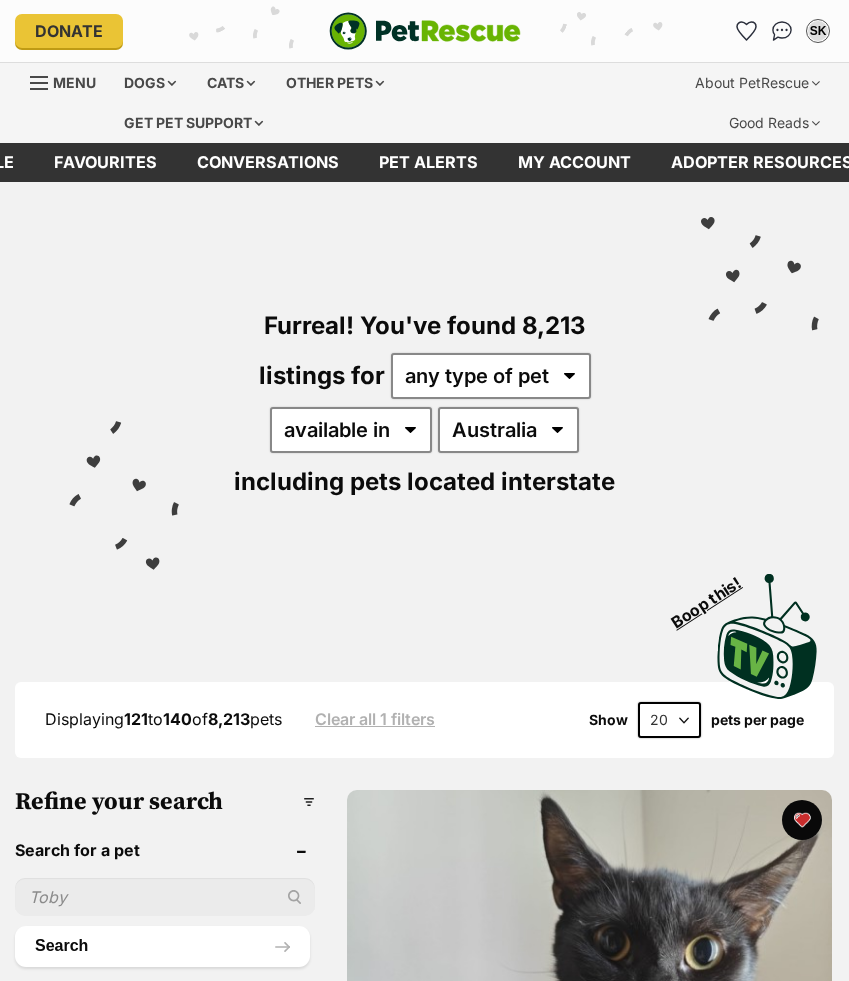 scroll, scrollTop: 0, scrollLeft: 0, axis: both 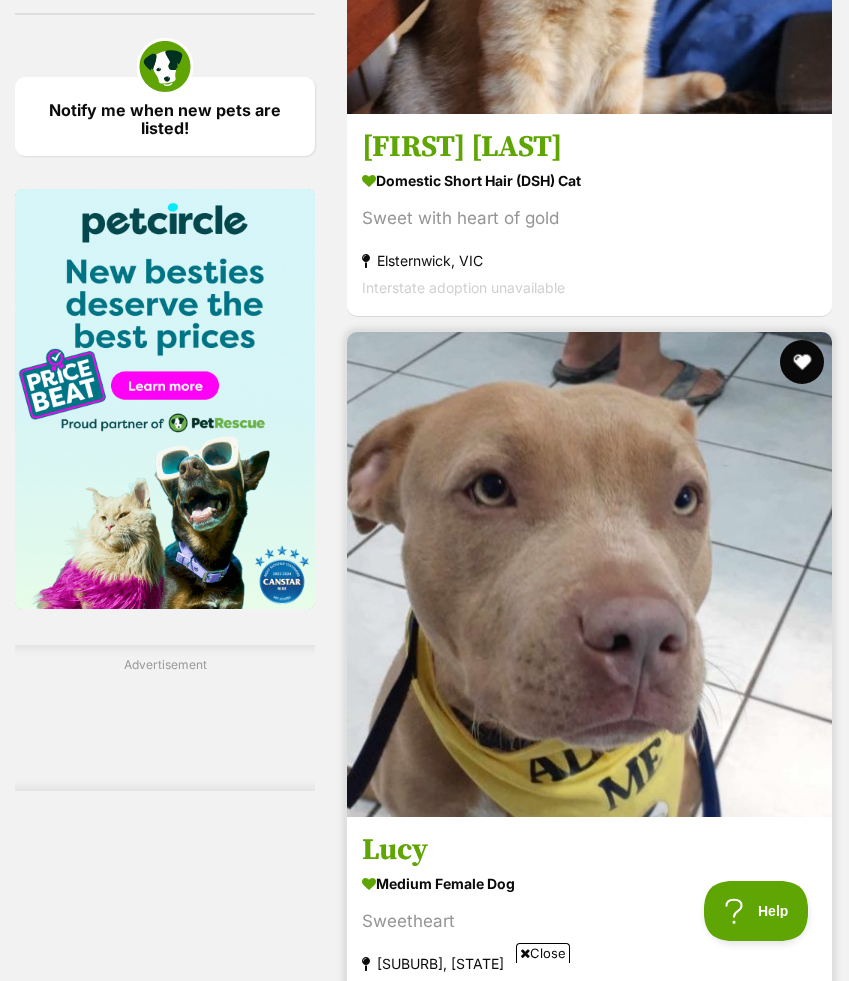 click at bounding box center (802, 362) 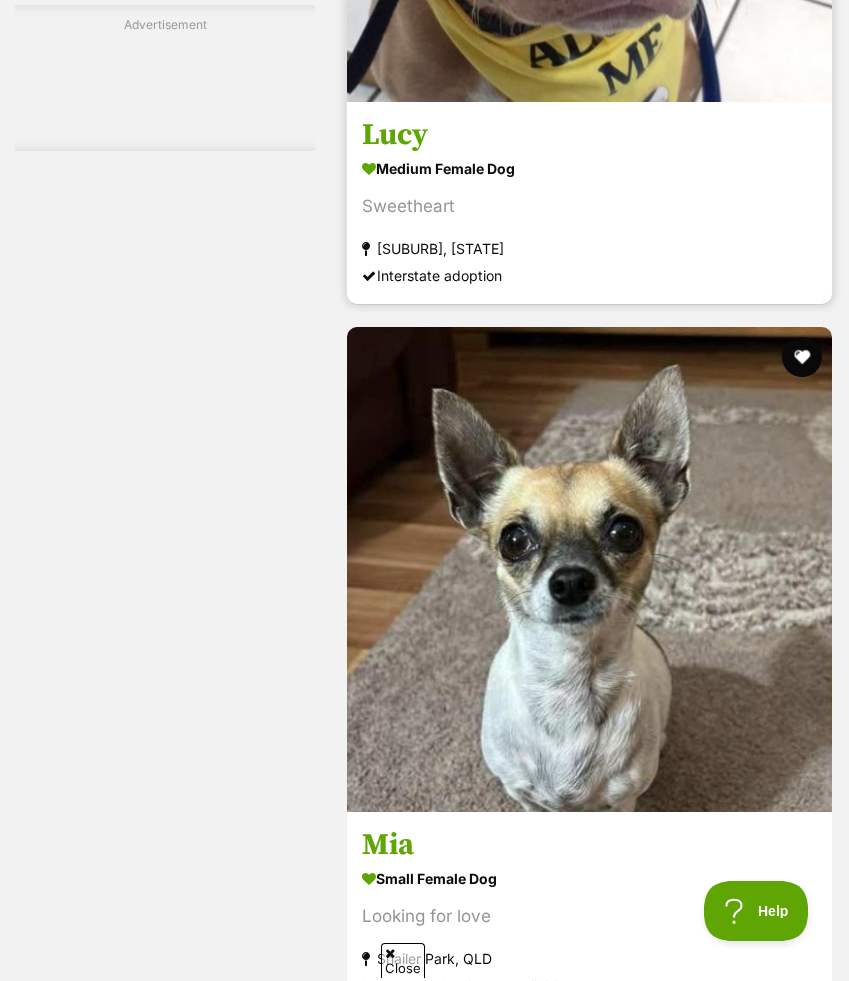 scroll, scrollTop: 3443, scrollLeft: 0, axis: vertical 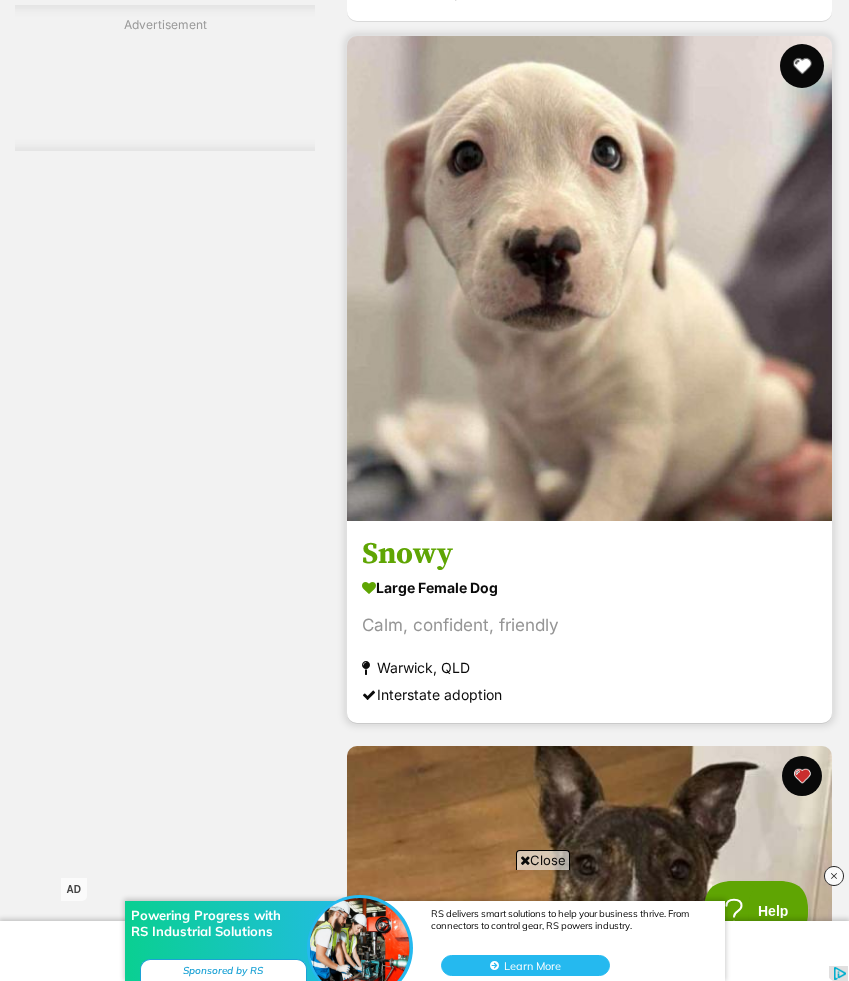 click at bounding box center (802, 66) 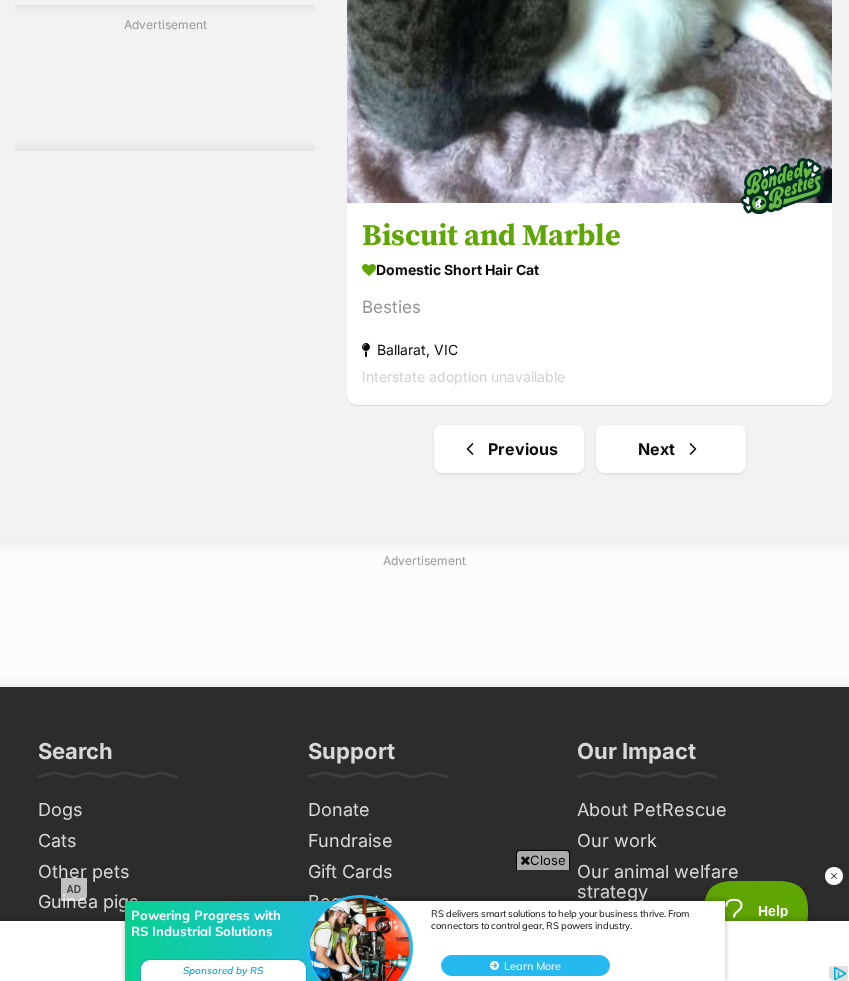 scroll, scrollTop: 15350, scrollLeft: 0, axis: vertical 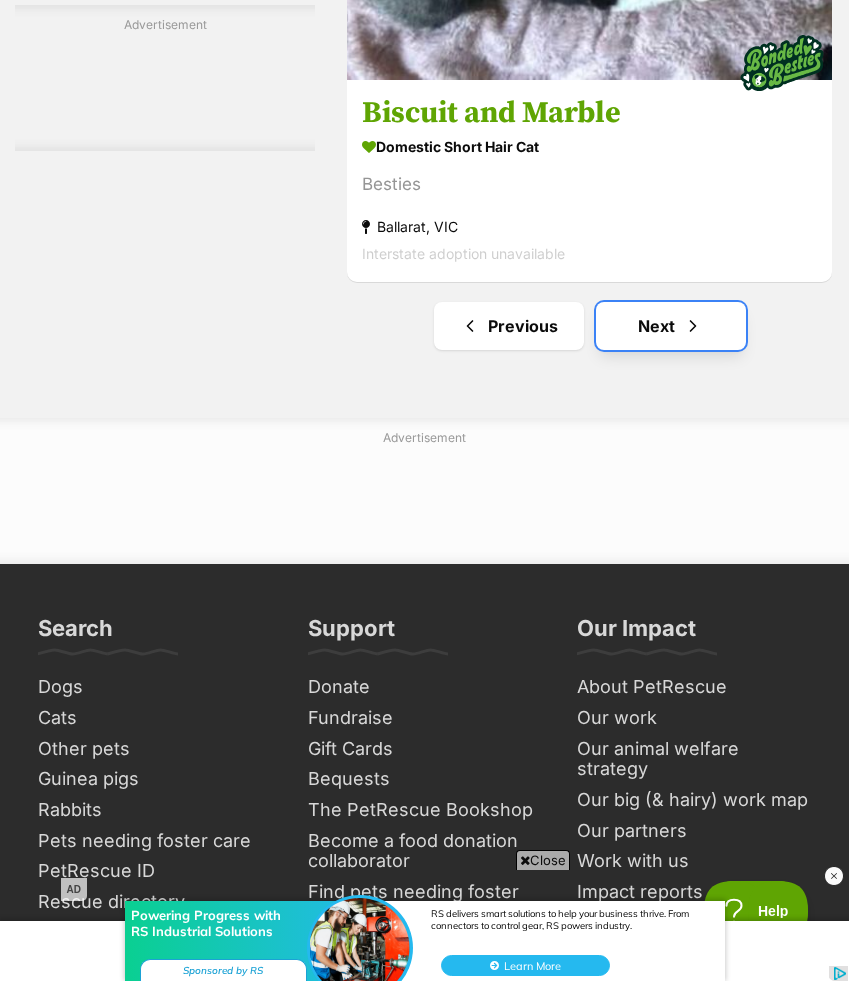 click on "Next" at bounding box center [671, 326] 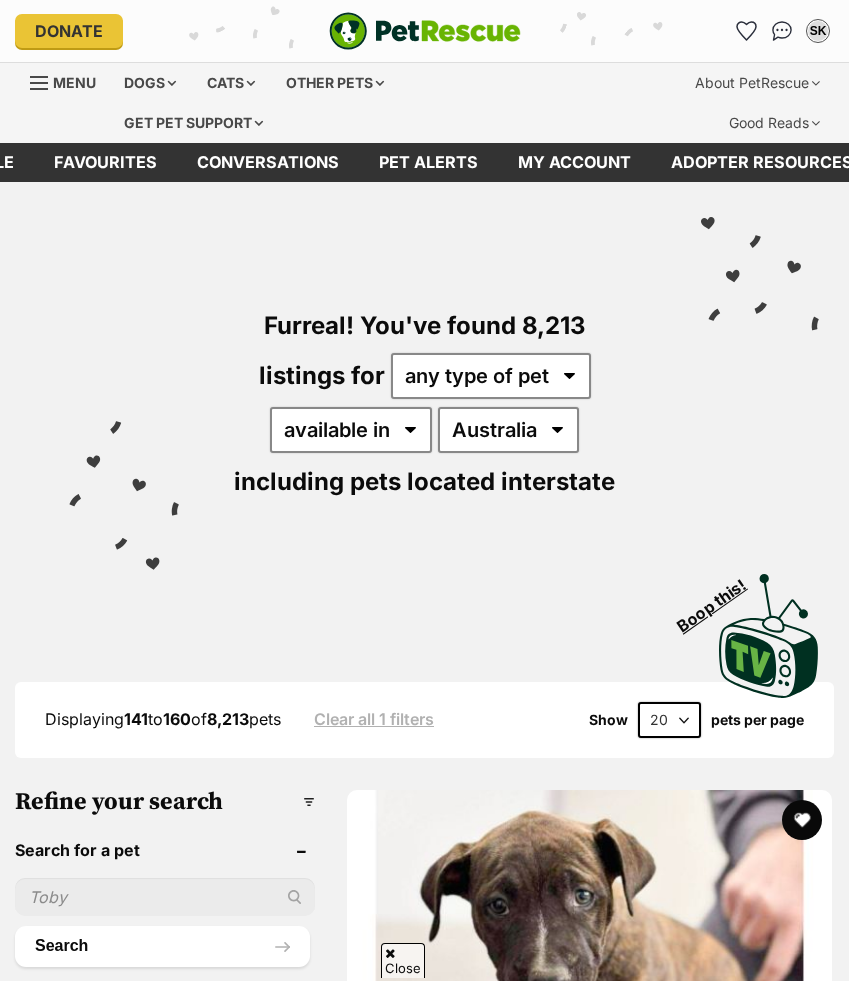 scroll, scrollTop: 604, scrollLeft: 0, axis: vertical 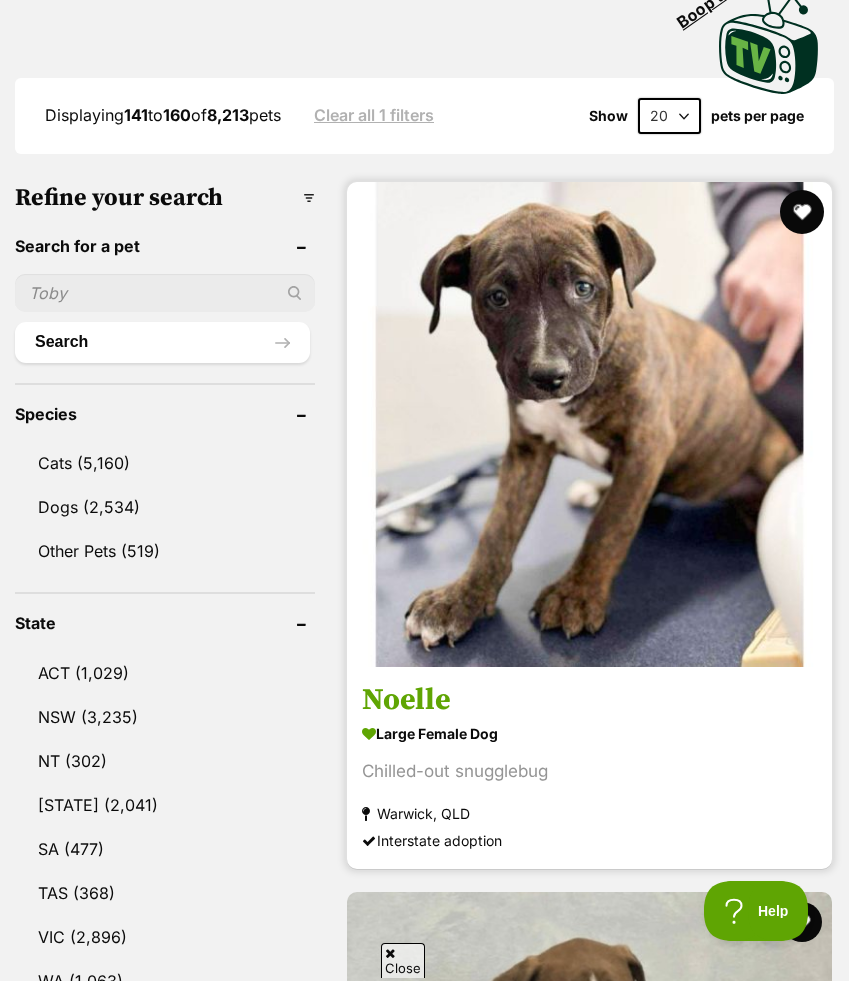 click at bounding box center (802, 212) 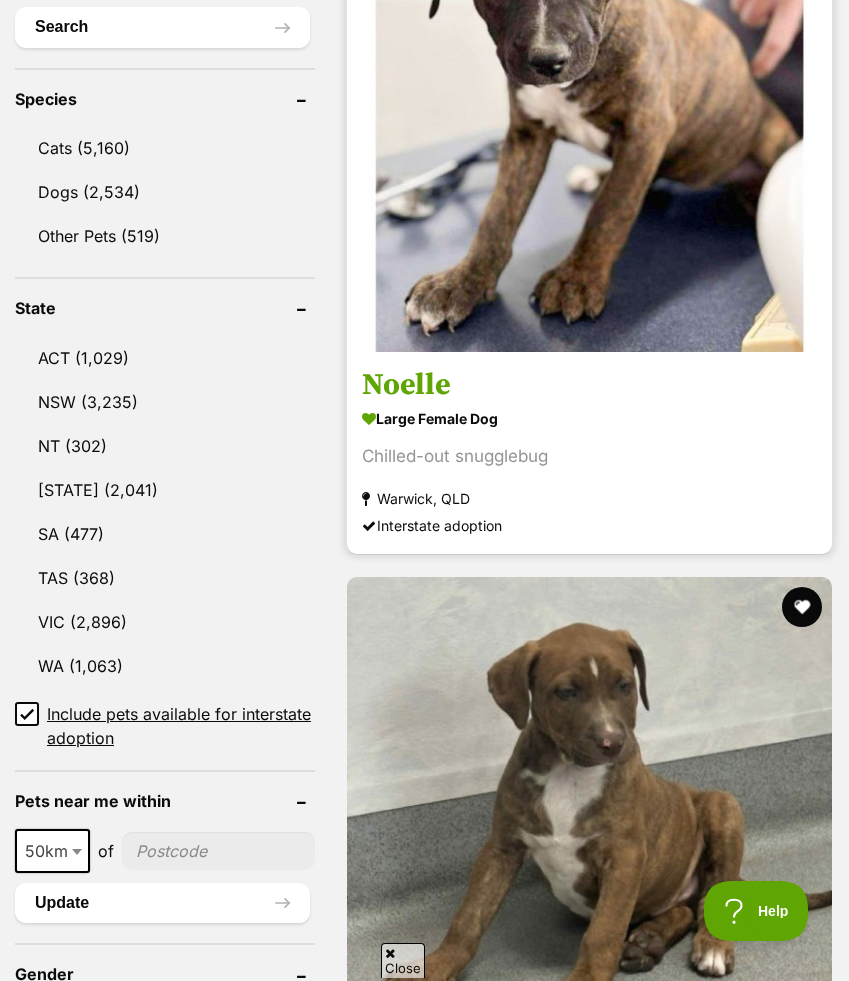 scroll, scrollTop: 1374, scrollLeft: 0, axis: vertical 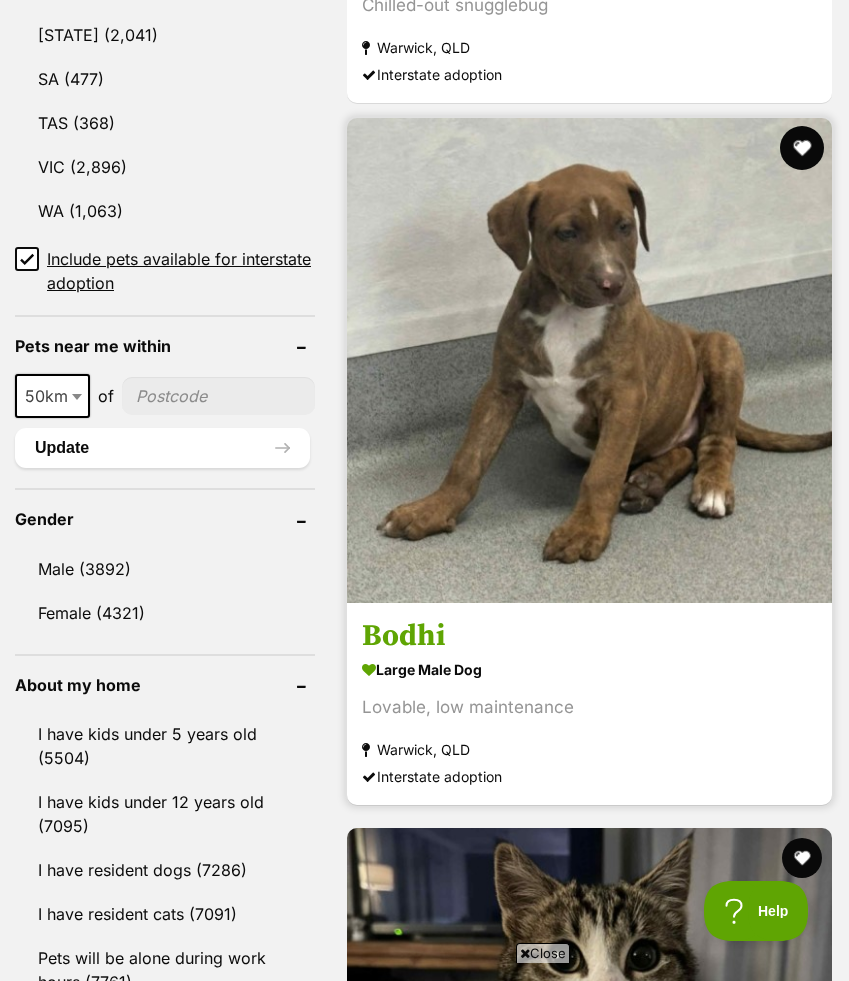click at bounding box center [802, 148] 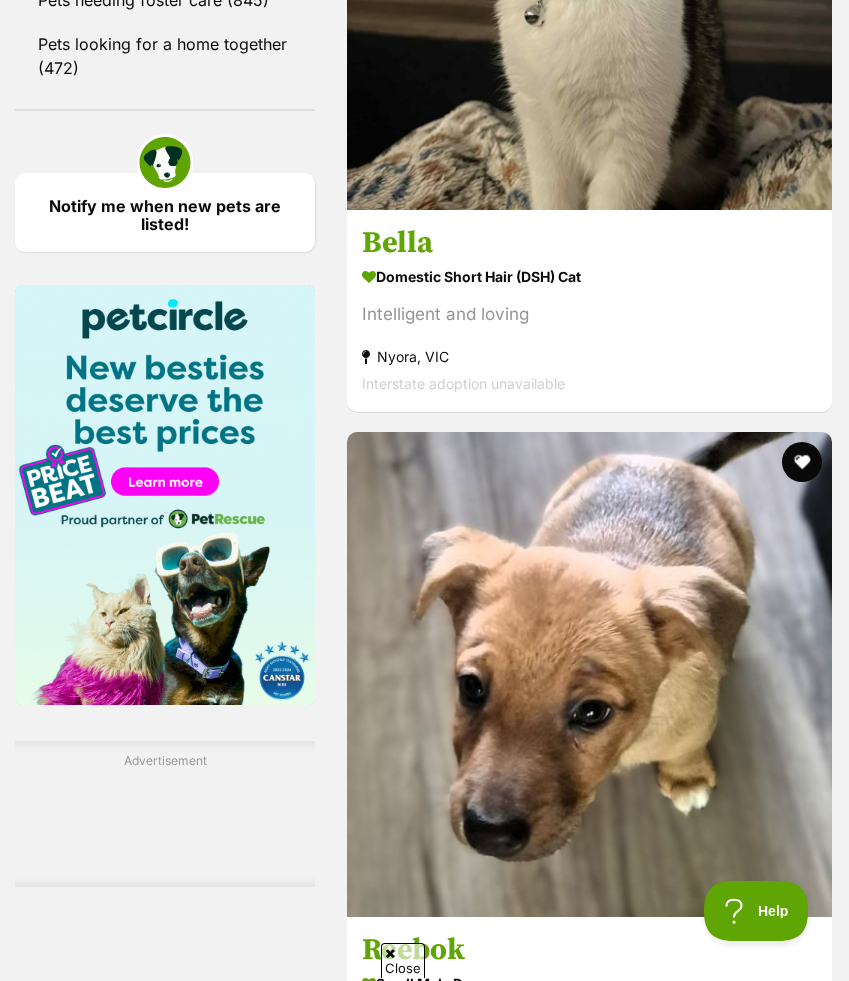 scroll, scrollTop: 2547, scrollLeft: 0, axis: vertical 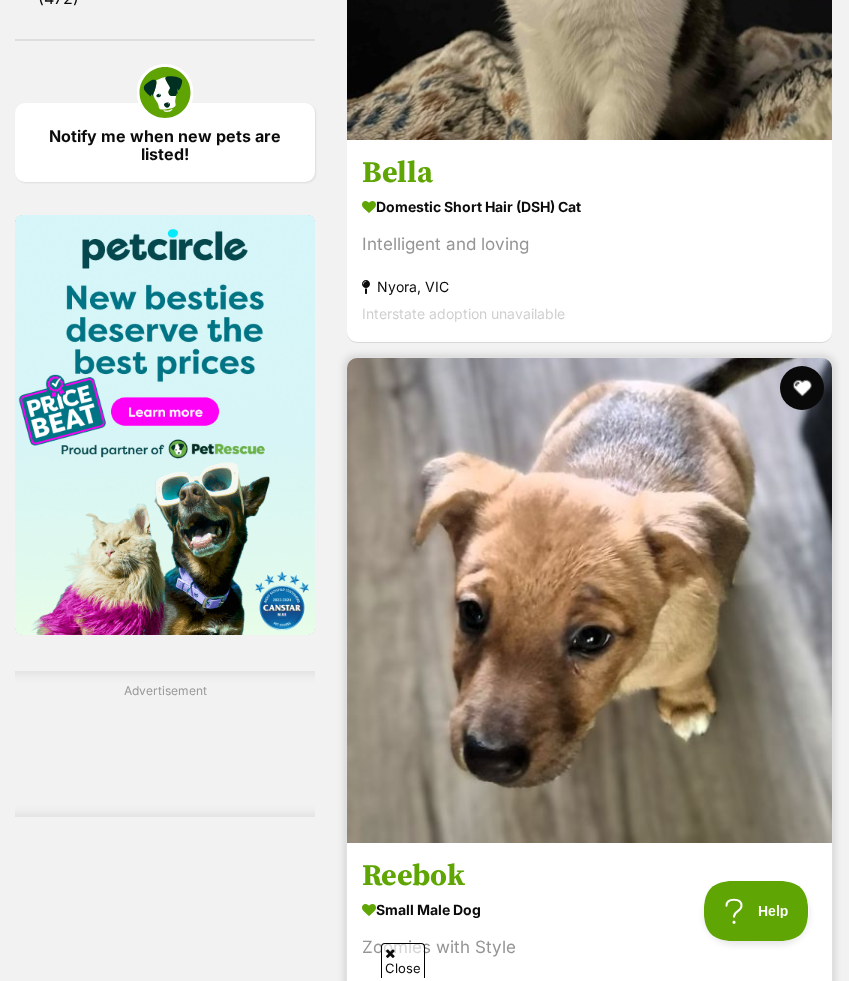 click at bounding box center (802, 388) 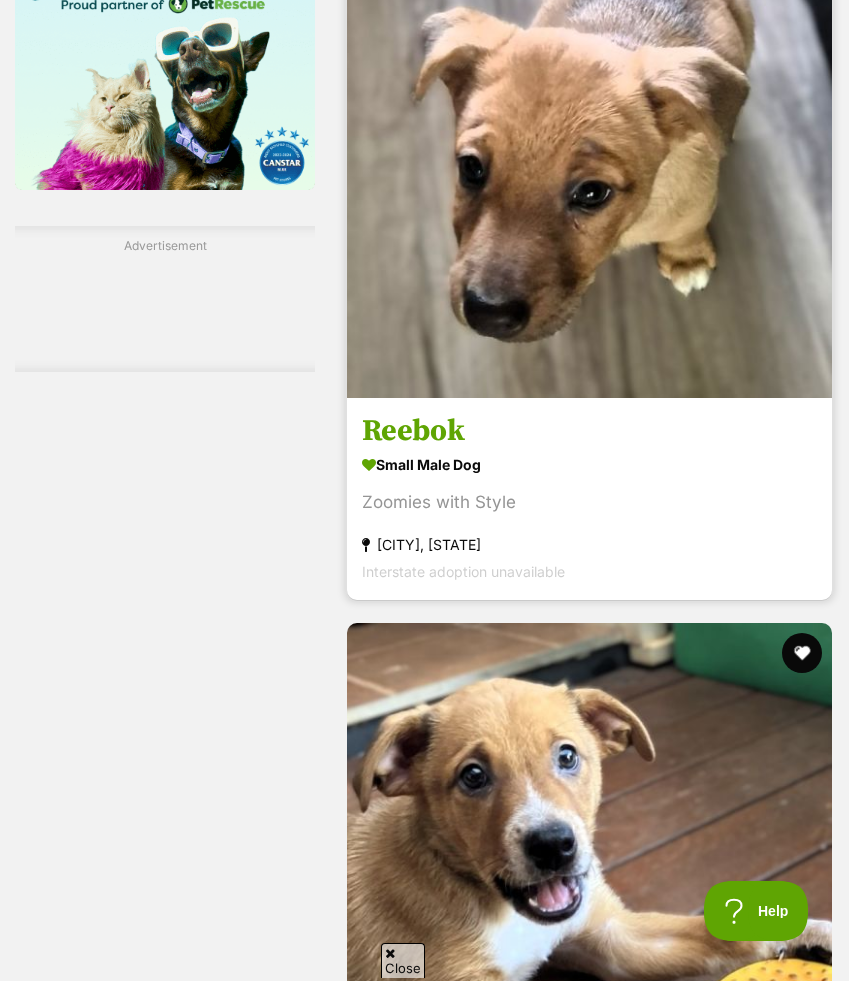 scroll, scrollTop: 3200, scrollLeft: 0, axis: vertical 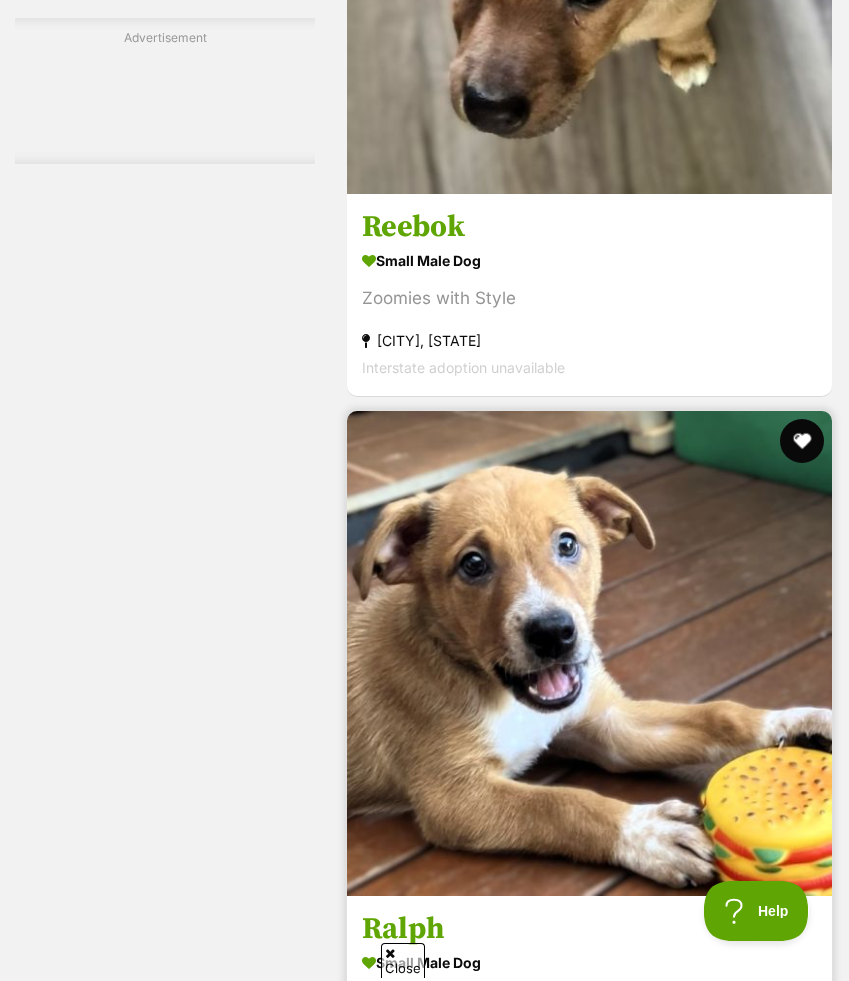 click at bounding box center [802, 441] 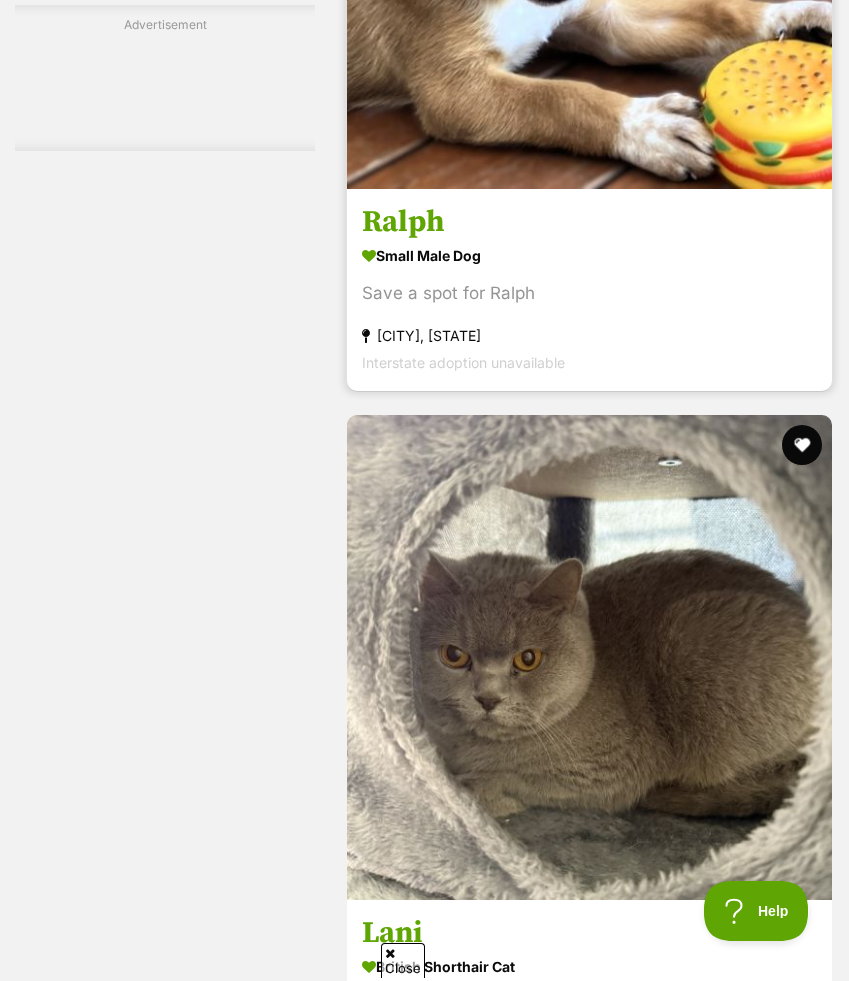 scroll, scrollTop: 4155, scrollLeft: 0, axis: vertical 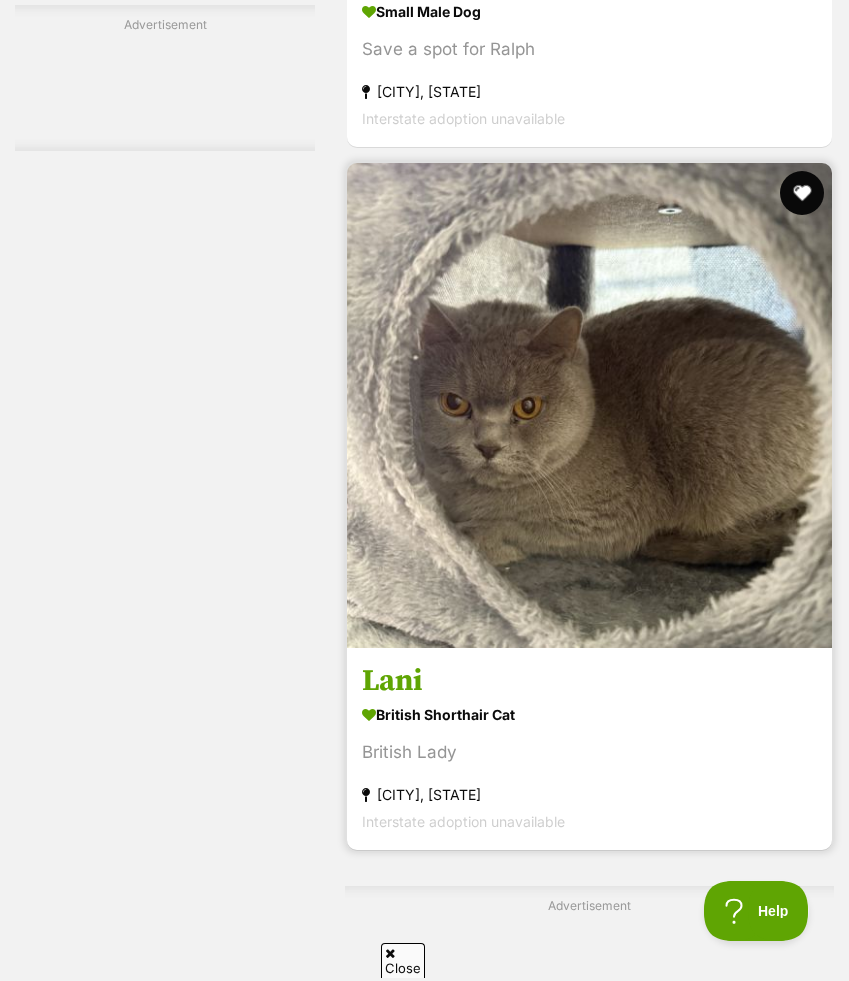 click at bounding box center (802, 193) 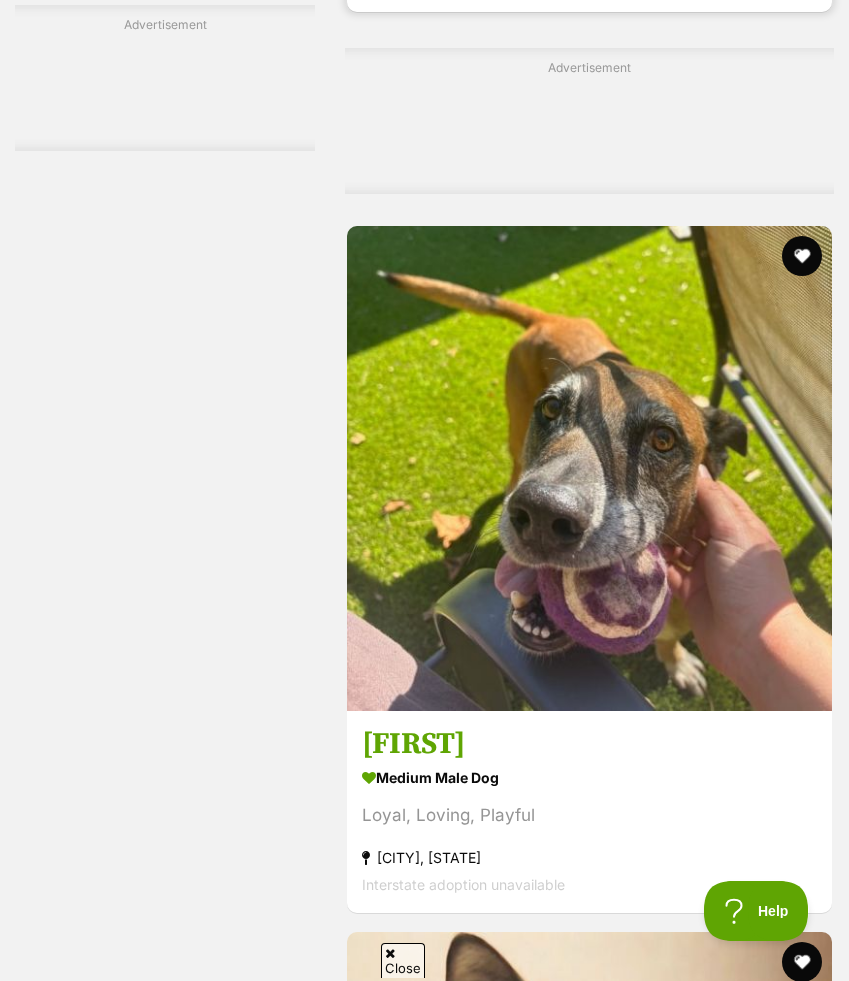 scroll, scrollTop: 5027, scrollLeft: 0, axis: vertical 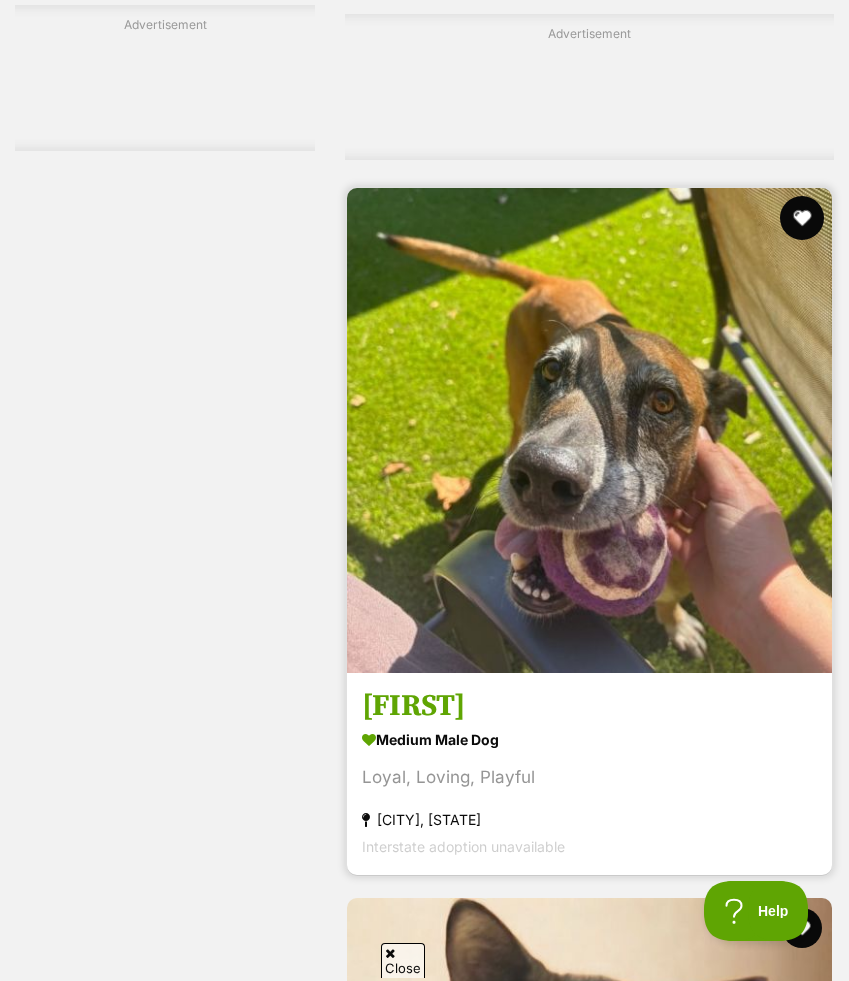 click at bounding box center (802, 218) 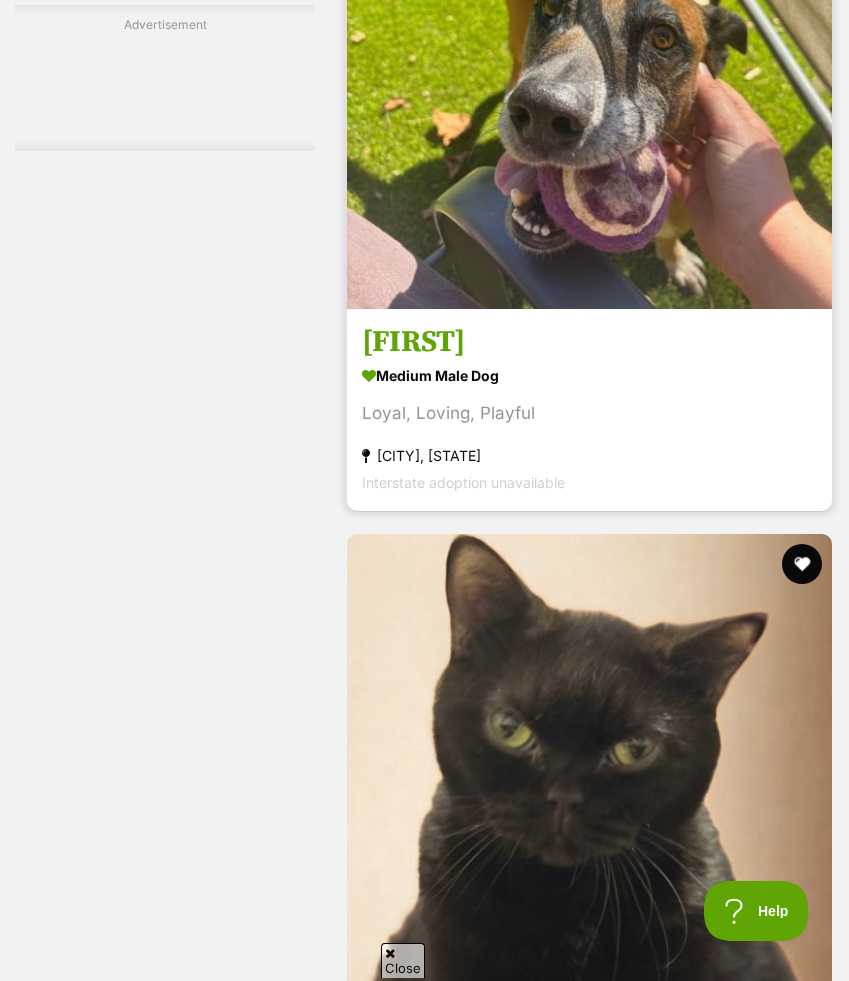 scroll, scrollTop: 5509, scrollLeft: 0, axis: vertical 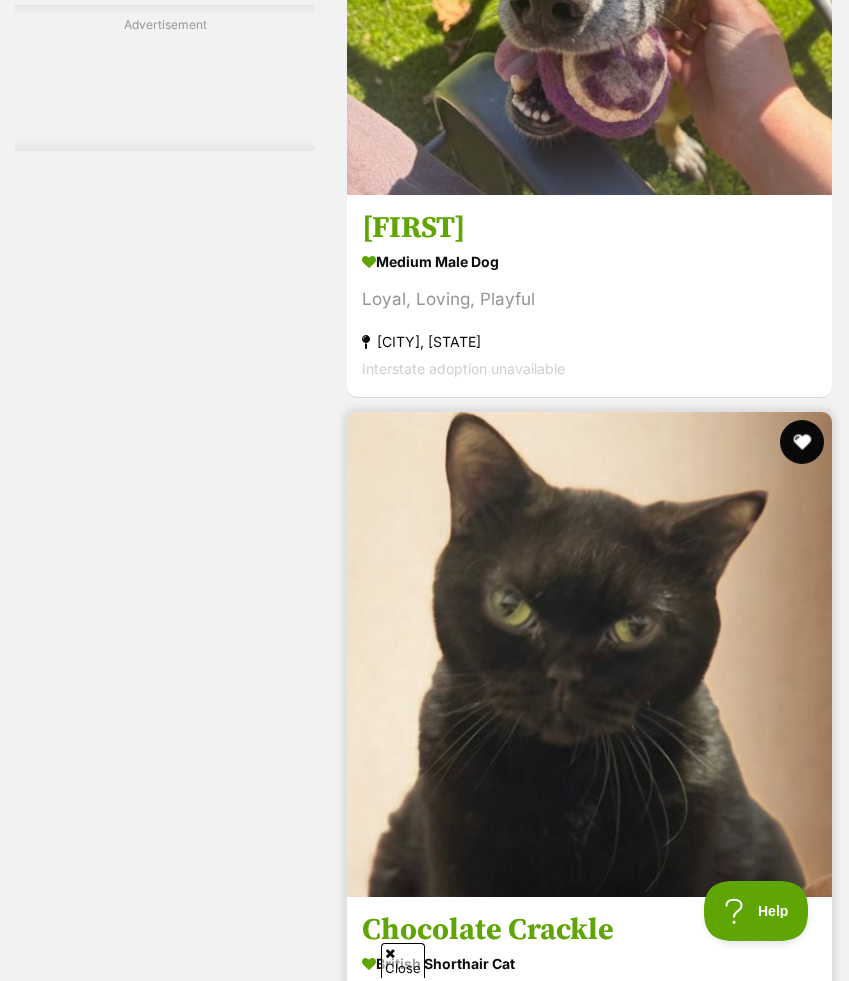click at bounding box center (802, 442) 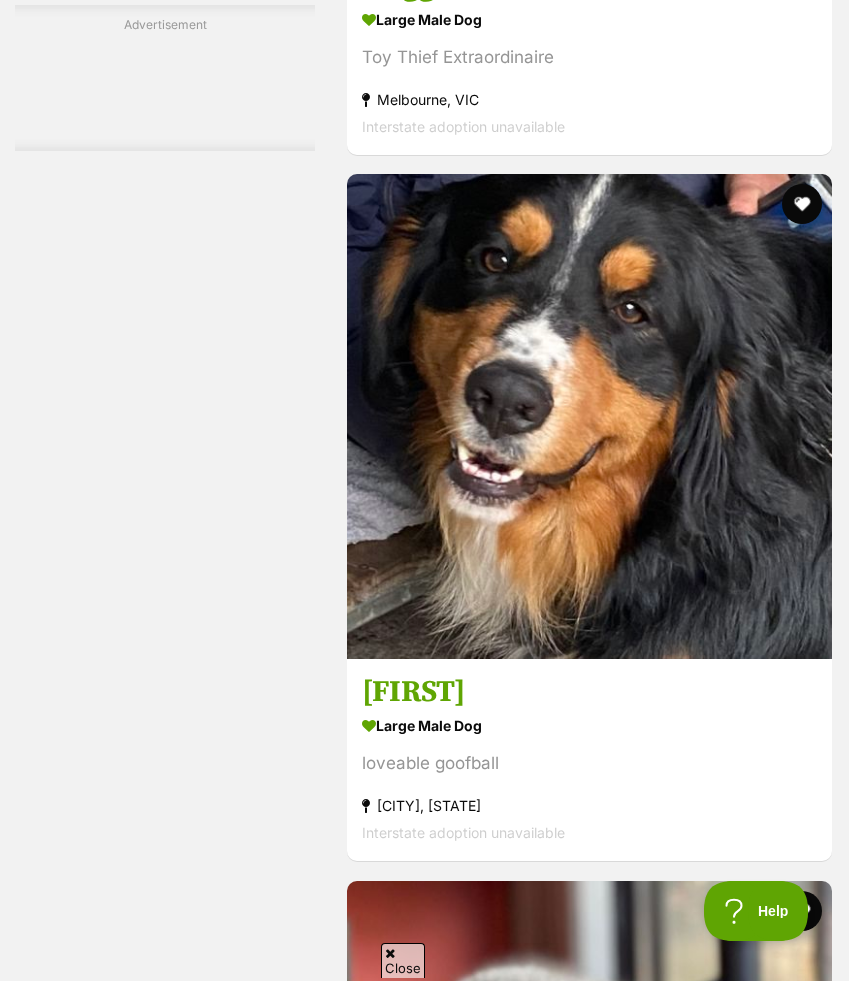 scroll, scrollTop: 11632, scrollLeft: 0, axis: vertical 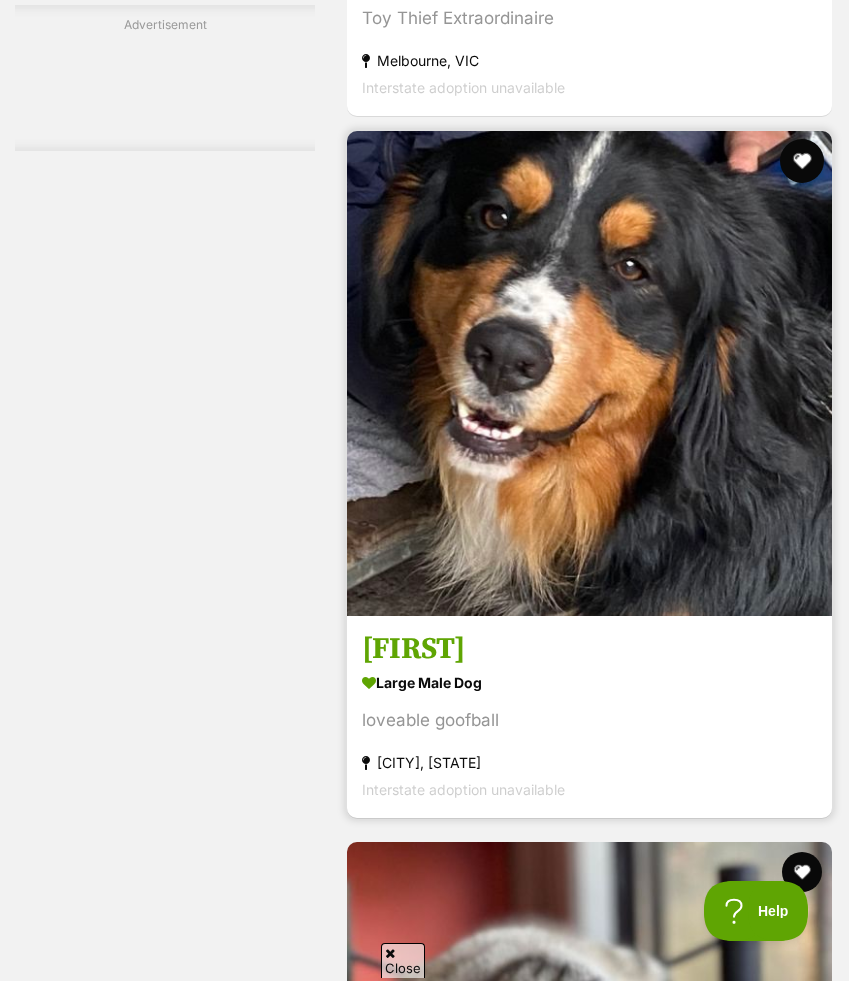 click at bounding box center (802, 161) 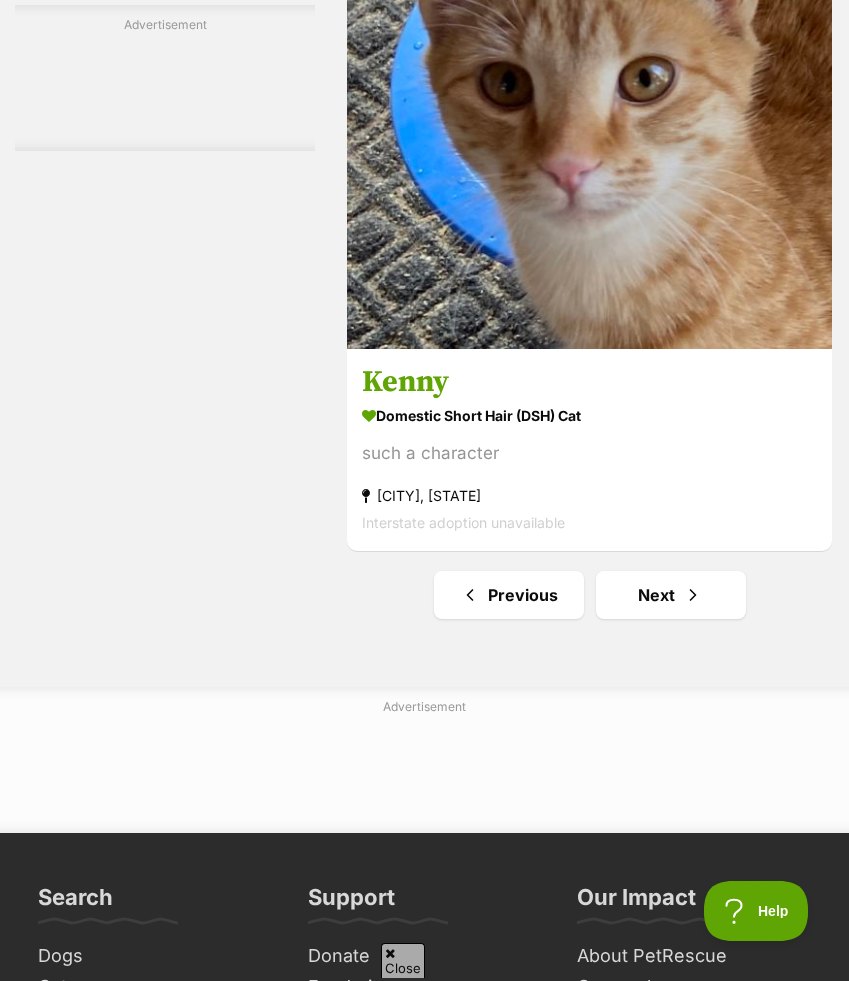 scroll, scrollTop: 15123, scrollLeft: 0, axis: vertical 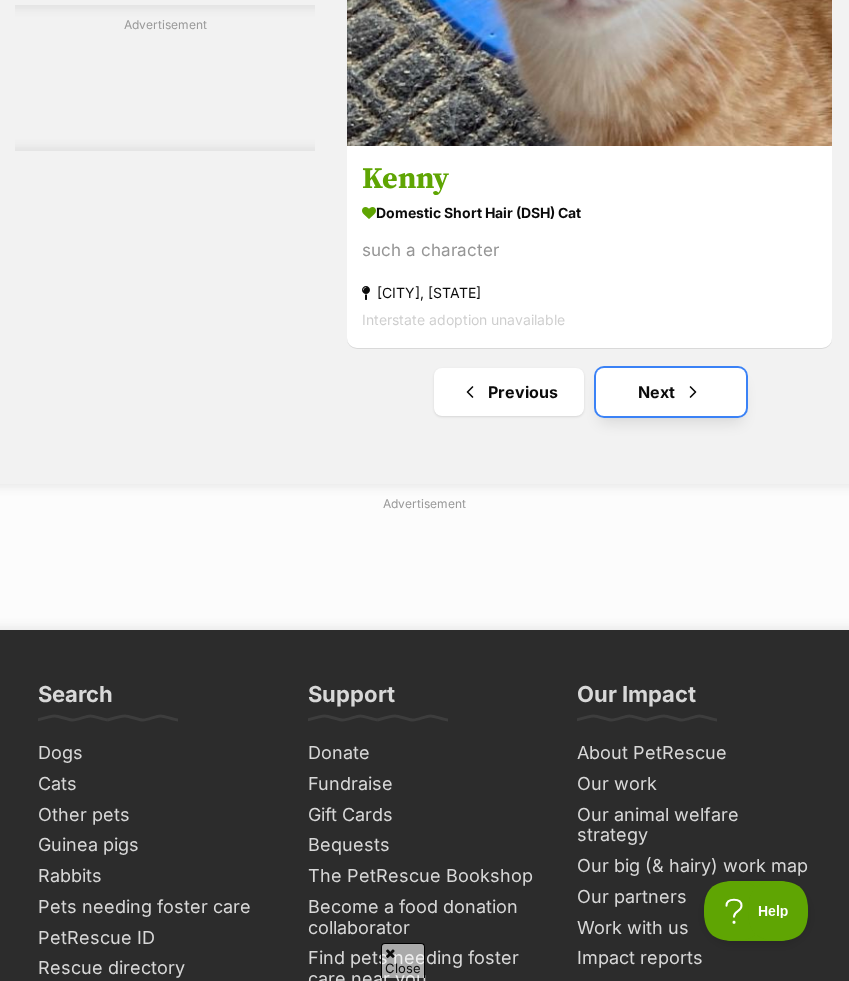 click on "Next" at bounding box center [671, 392] 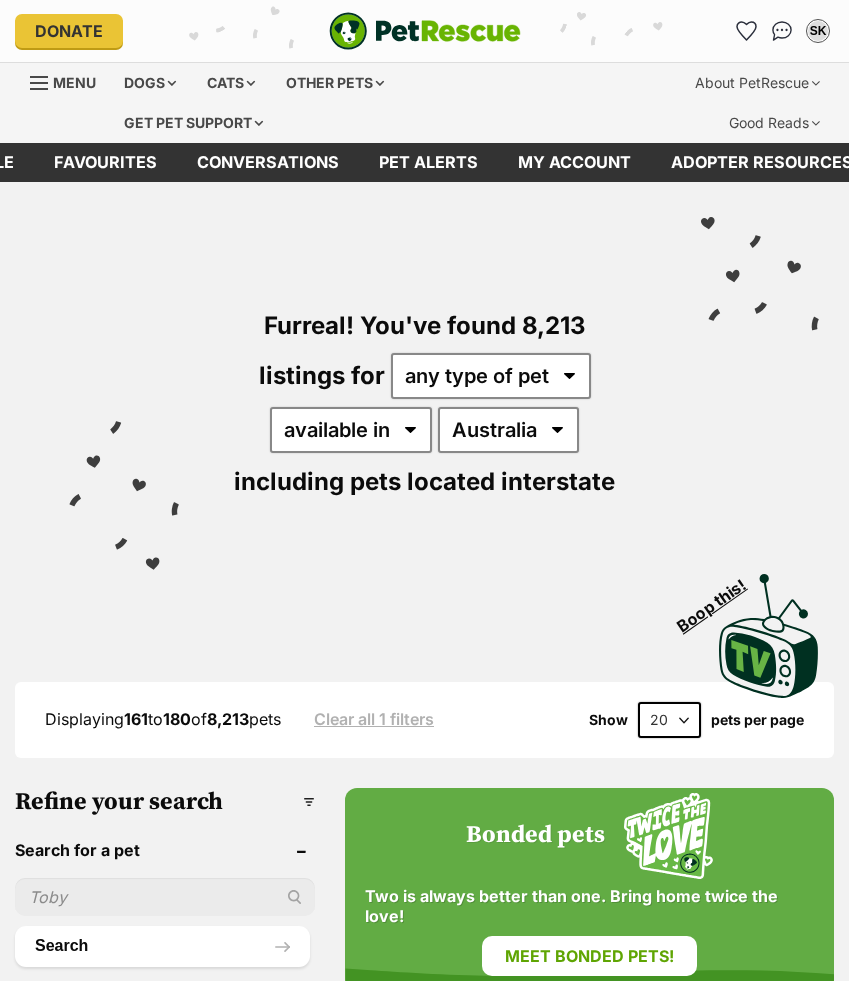 scroll, scrollTop: 0, scrollLeft: 0, axis: both 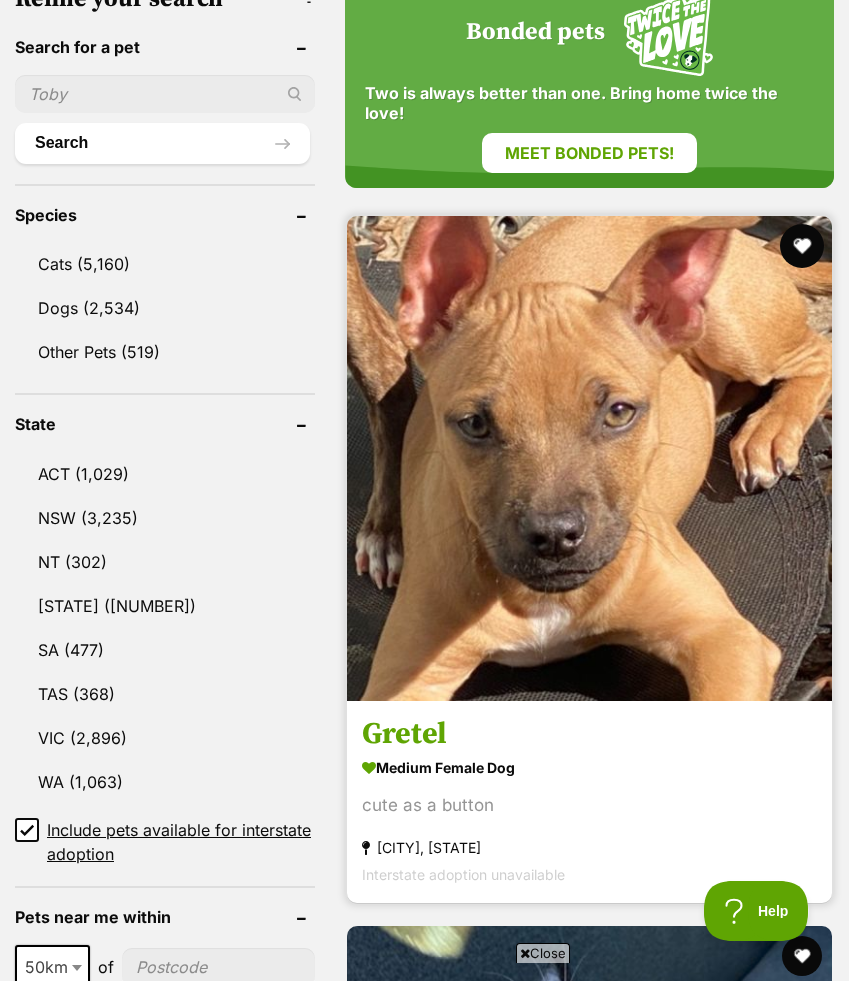 click at bounding box center (802, 246) 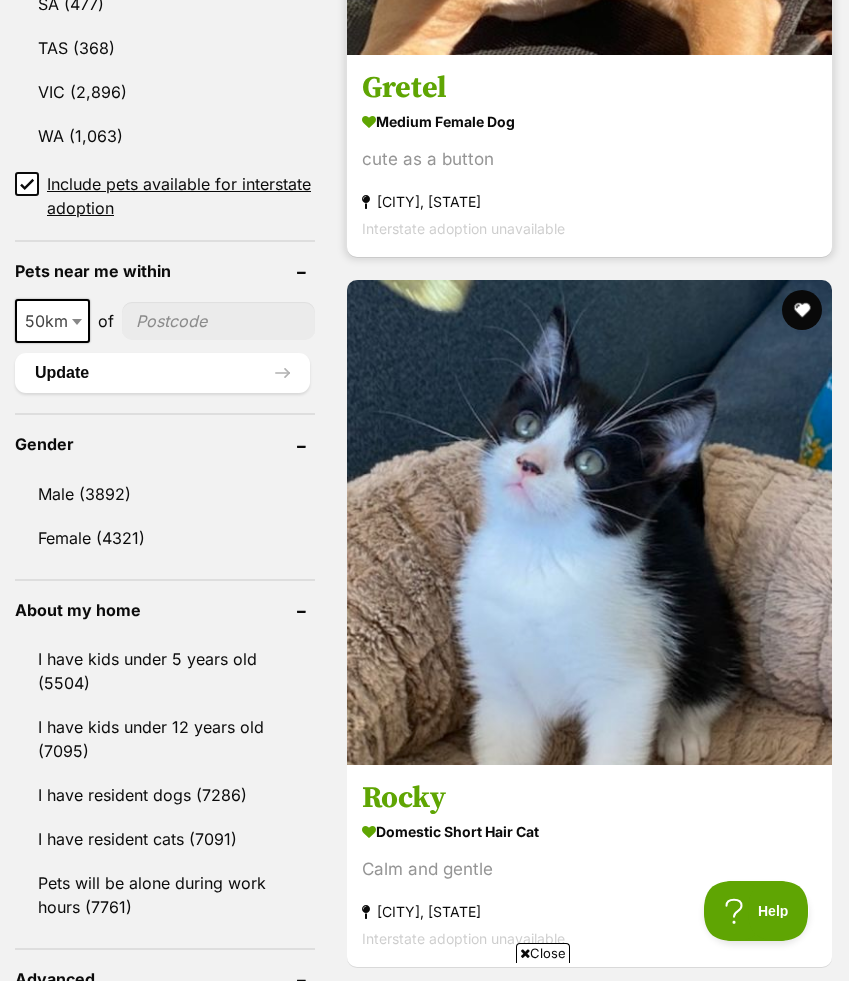 scroll, scrollTop: 1475, scrollLeft: 0, axis: vertical 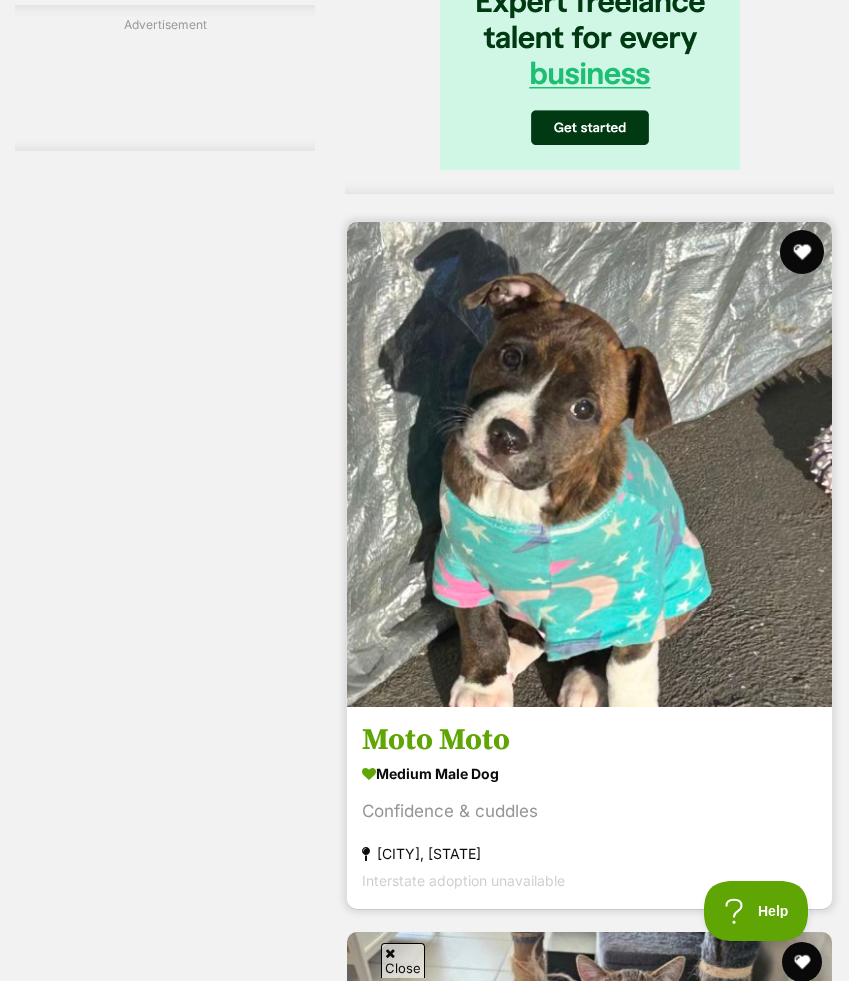 click at bounding box center (802, 252) 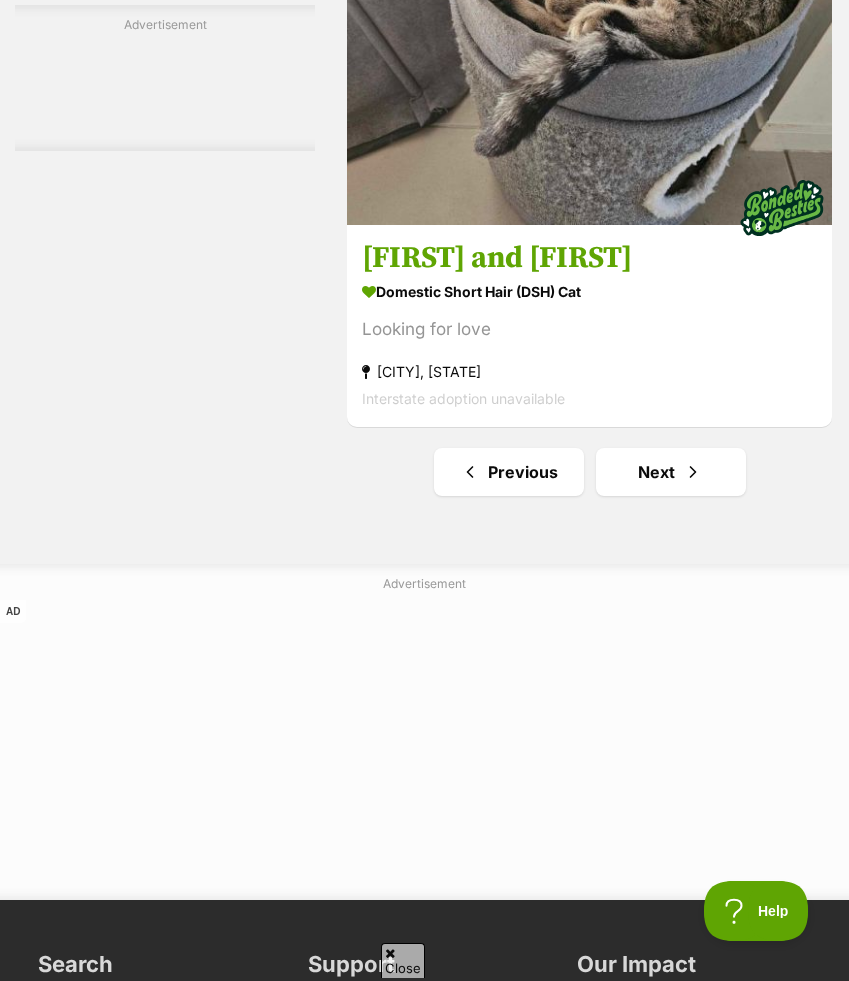 scroll, scrollTop: 15656, scrollLeft: 0, axis: vertical 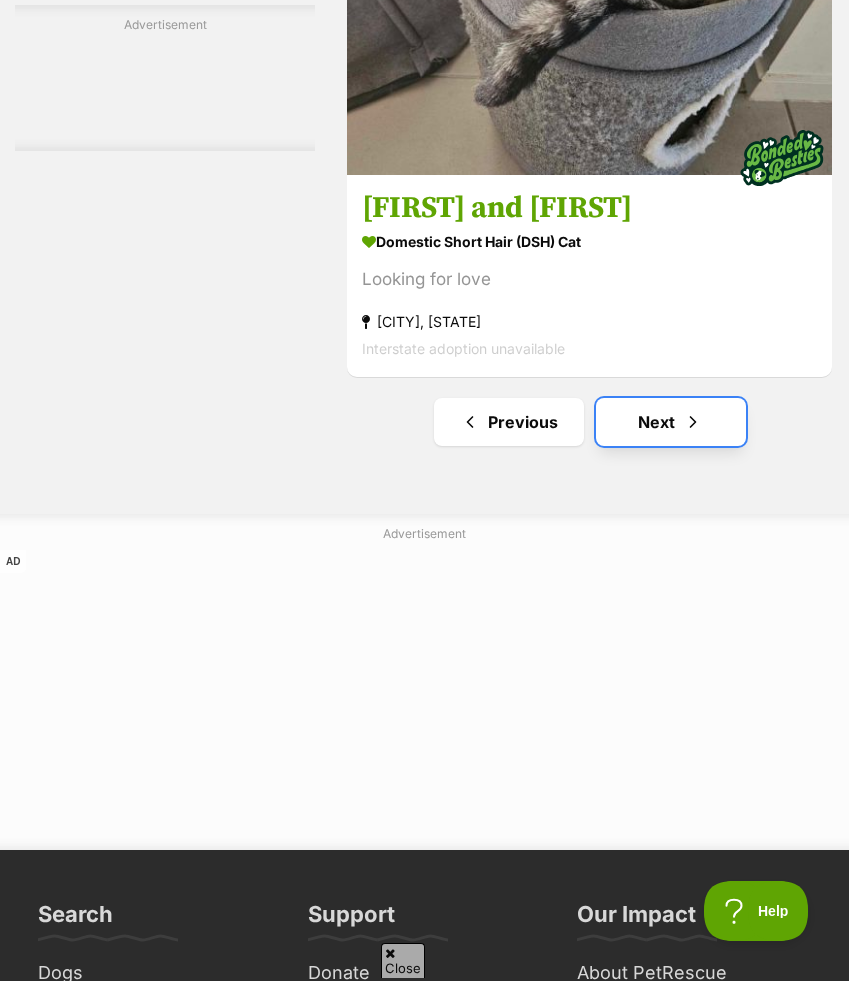 click at bounding box center (693, 422) 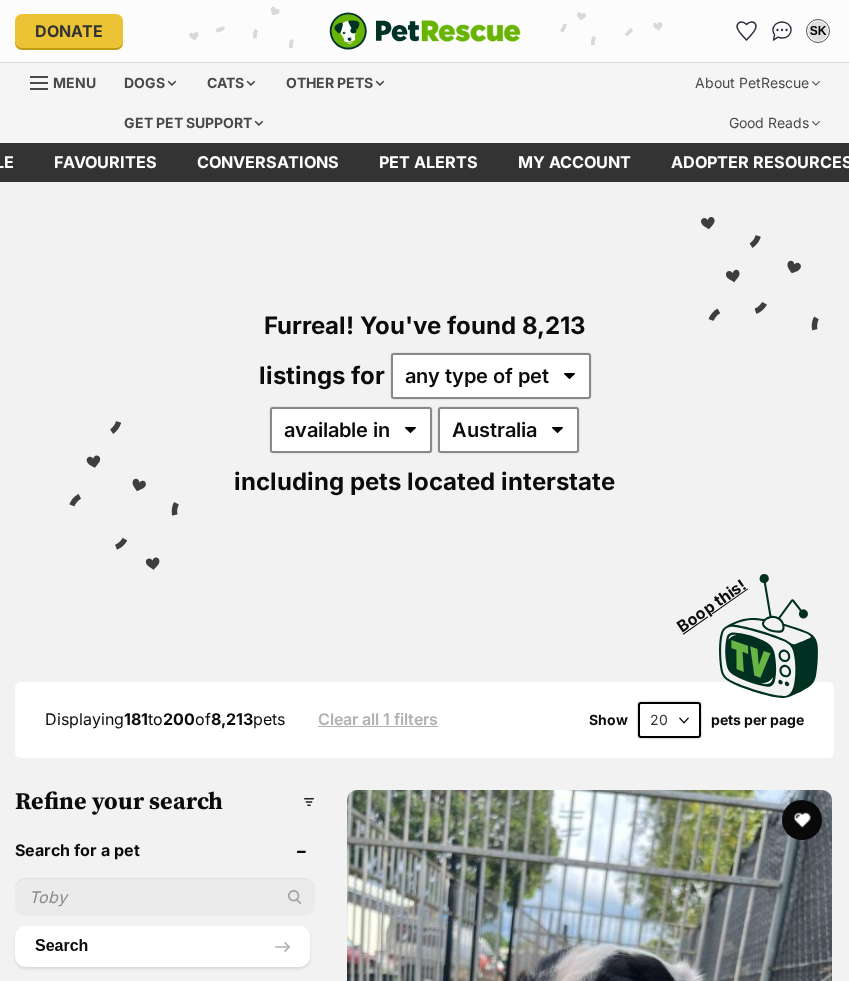 scroll, scrollTop: 431, scrollLeft: 0, axis: vertical 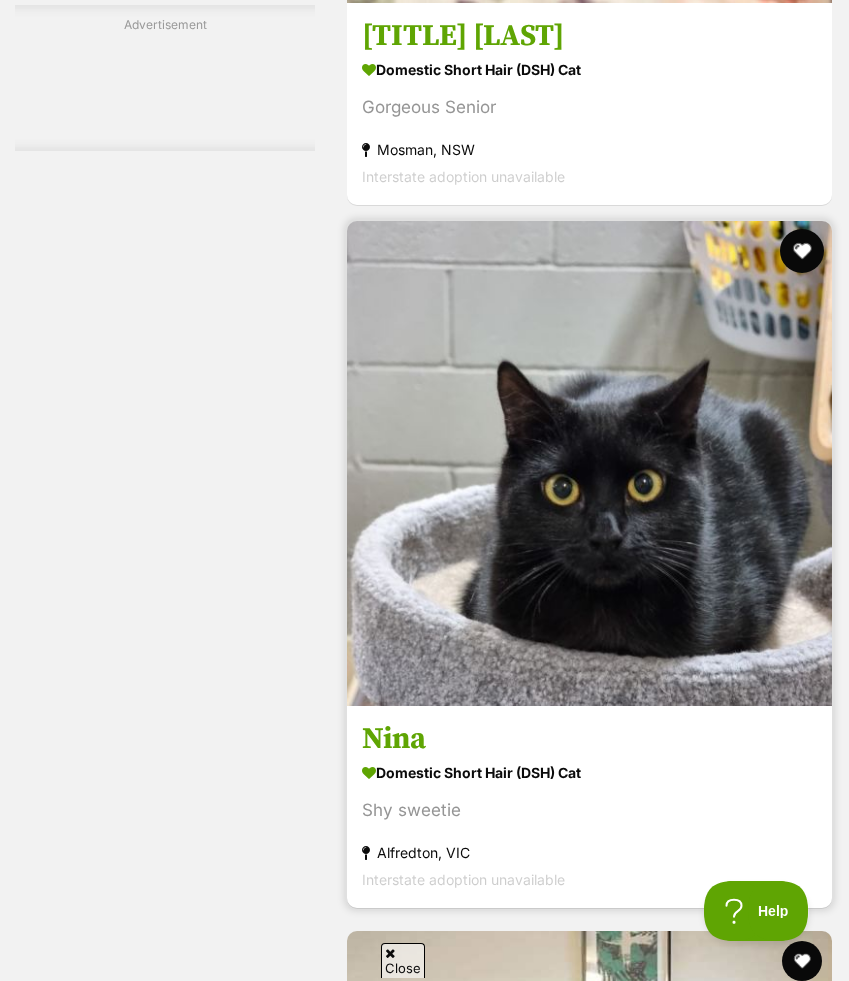 click at bounding box center [802, 251] 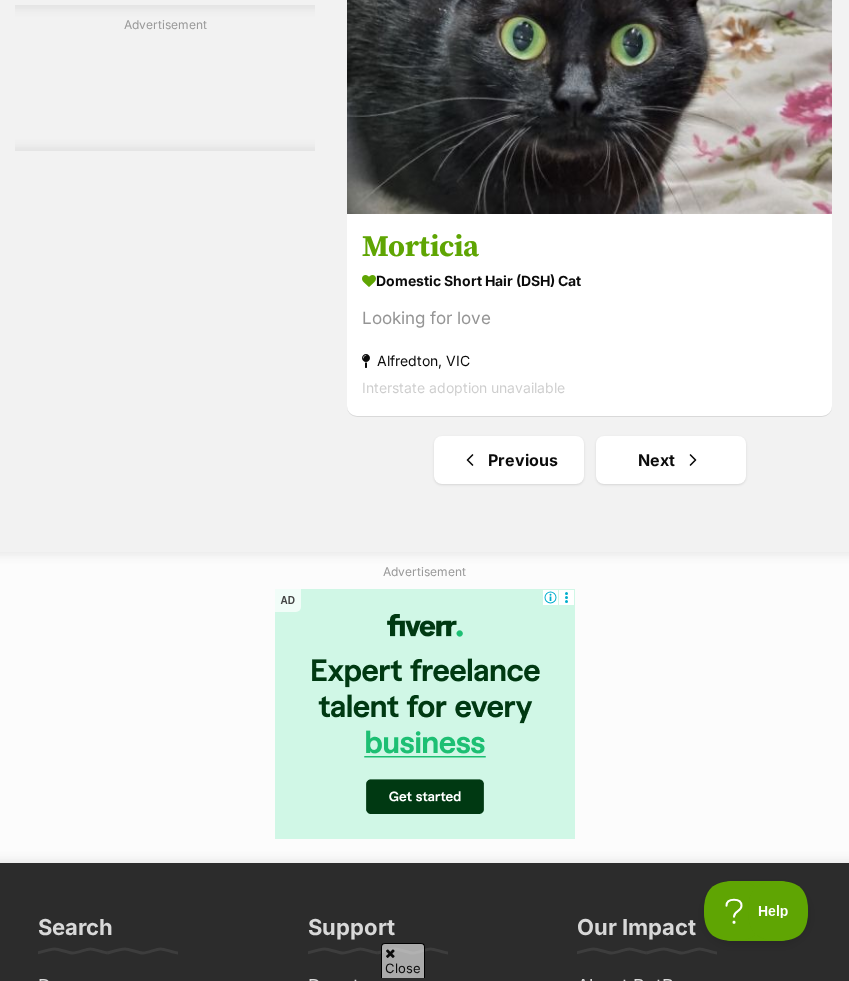 scroll, scrollTop: 15873, scrollLeft: 0, axis: vertical 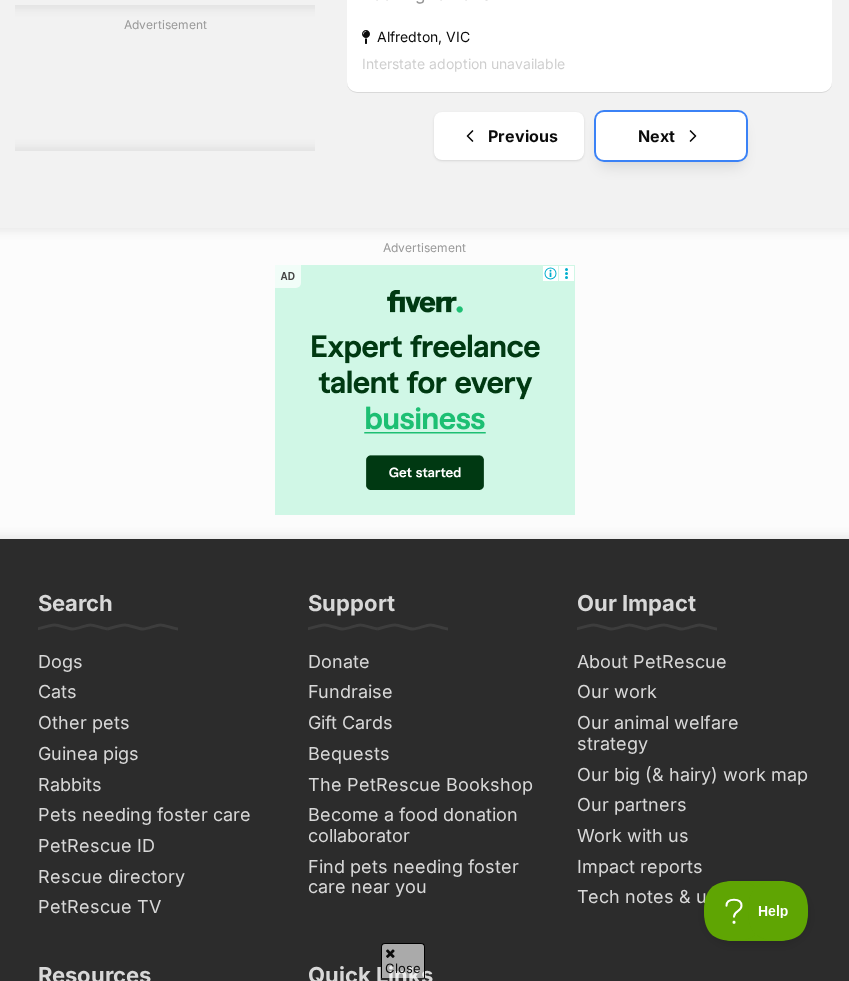 click on "Next" at bounding box center [671, 136] 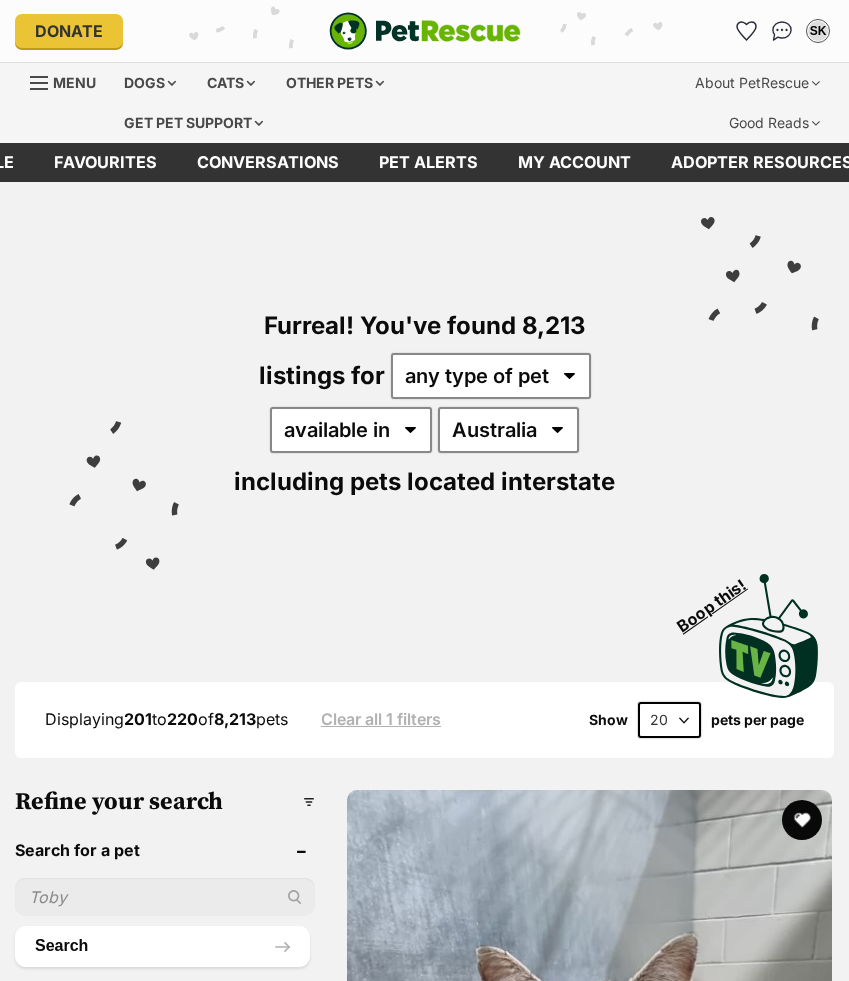 scroll, scrollTop: 0, scrollLeft: 0, axis: both 